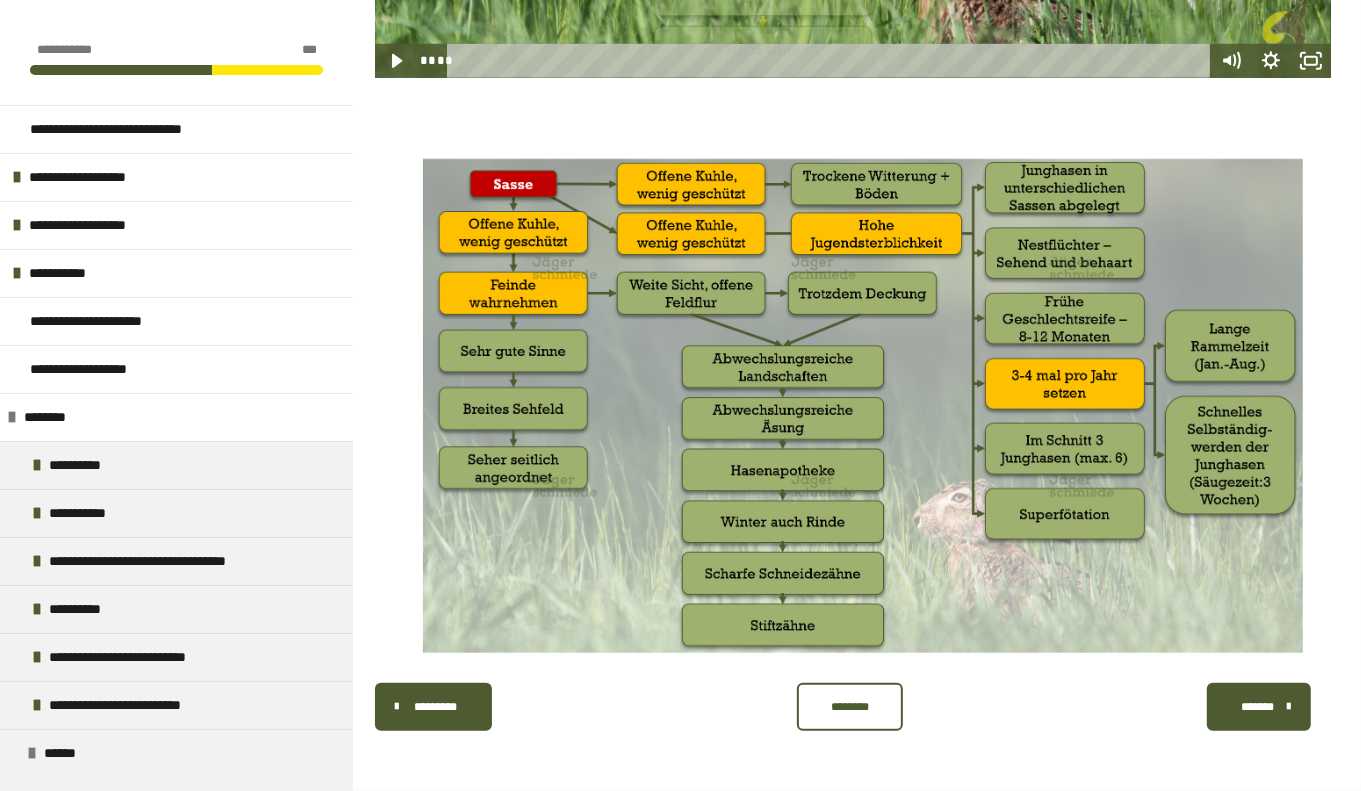 scroll, scrollTop: 1164, scrollLeft: 0, axis: vertical 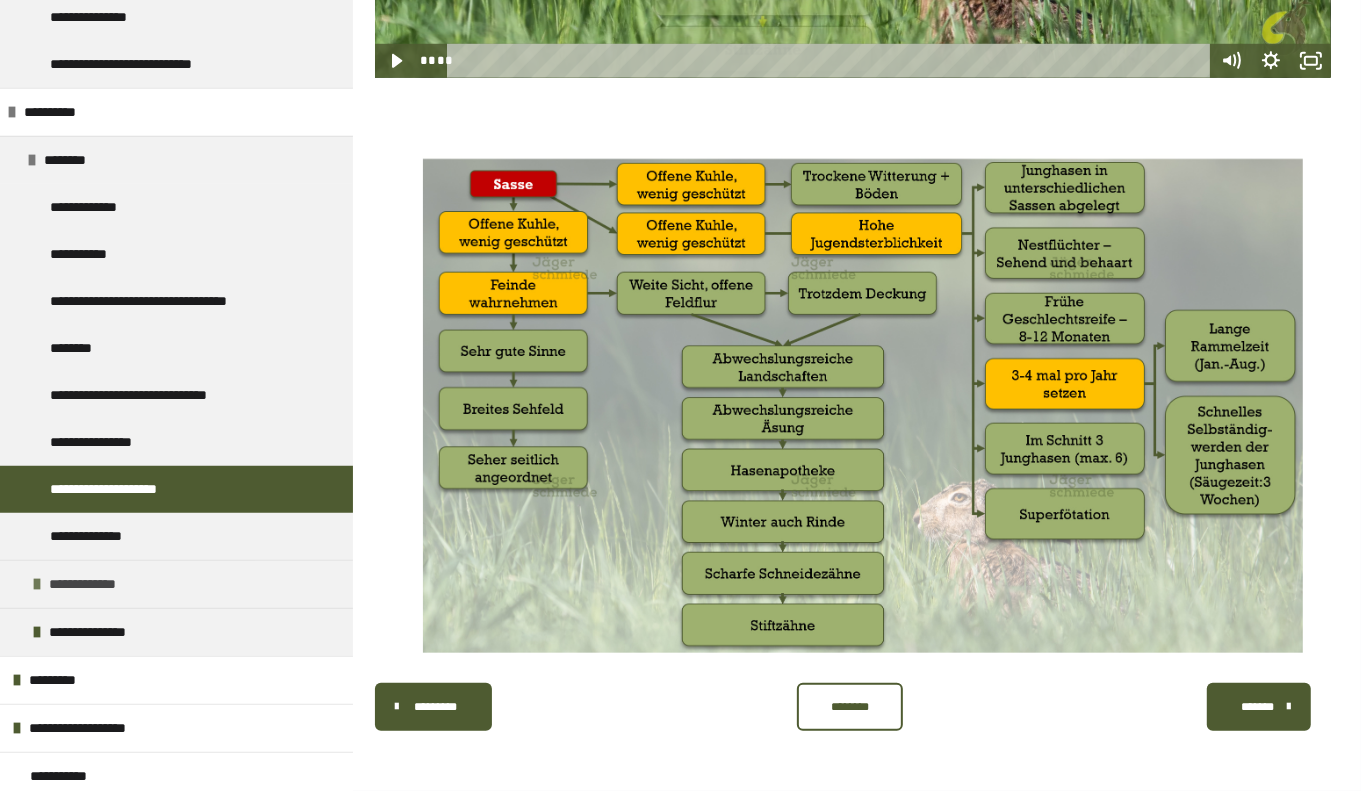 click on "**********" at bounding box center [102, 584] 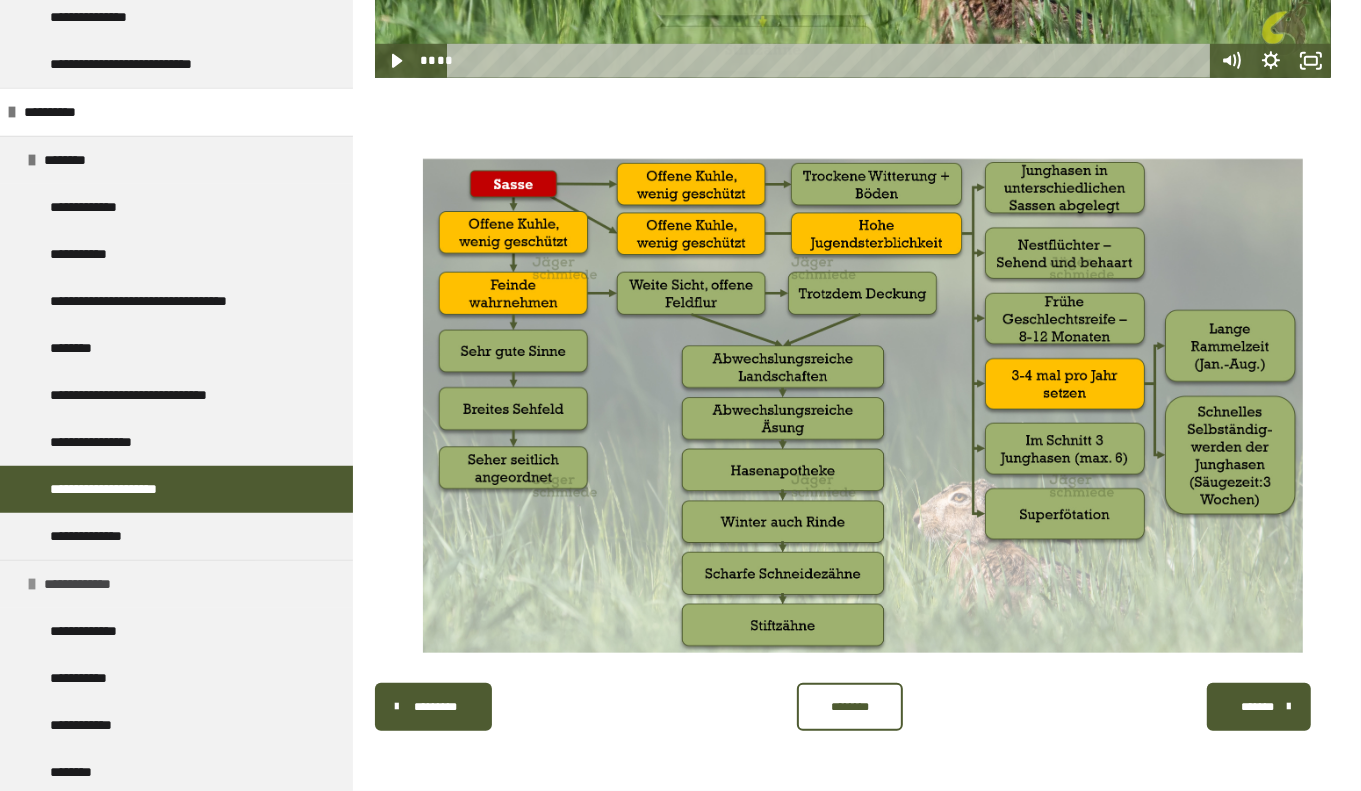click on "**********" at bounding box center [97, 584] 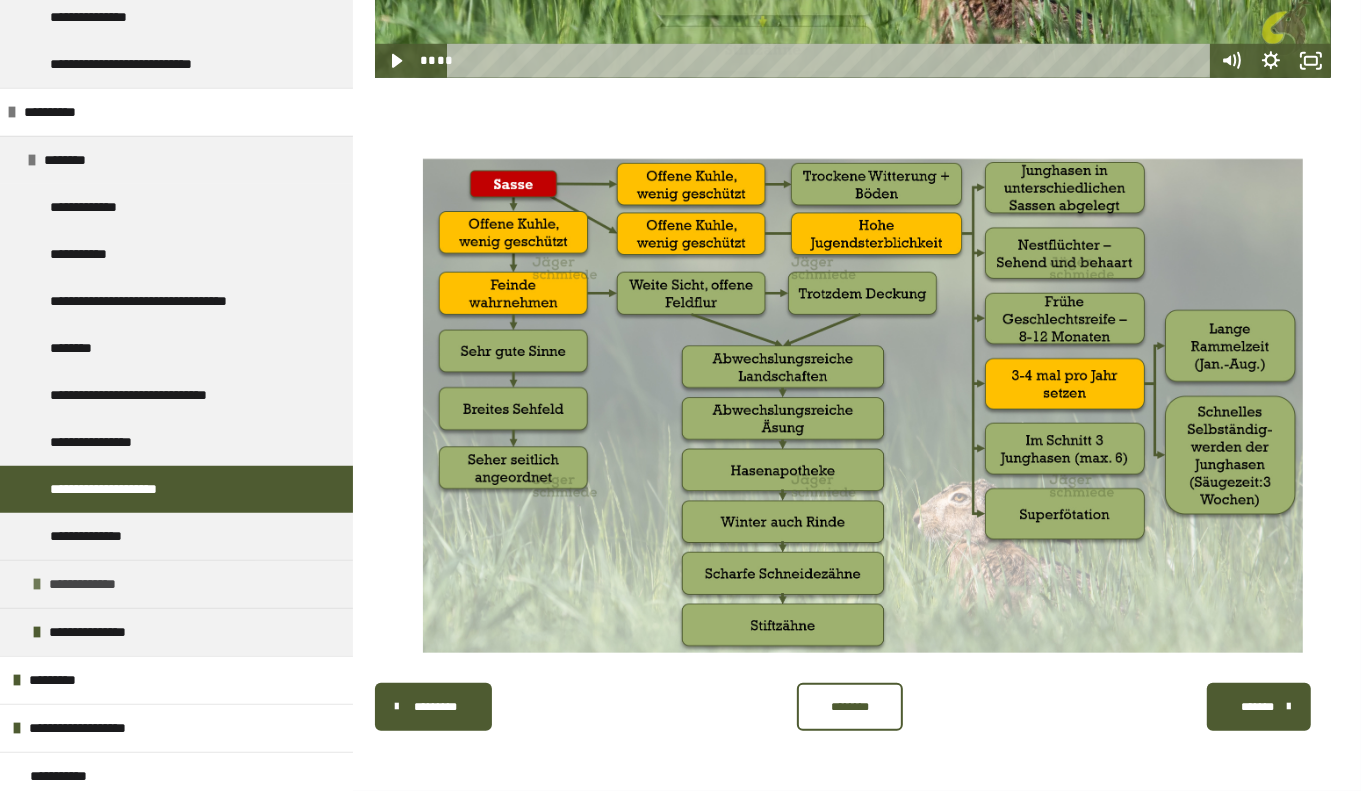 click on "**********" at bounding box center (102, 584) 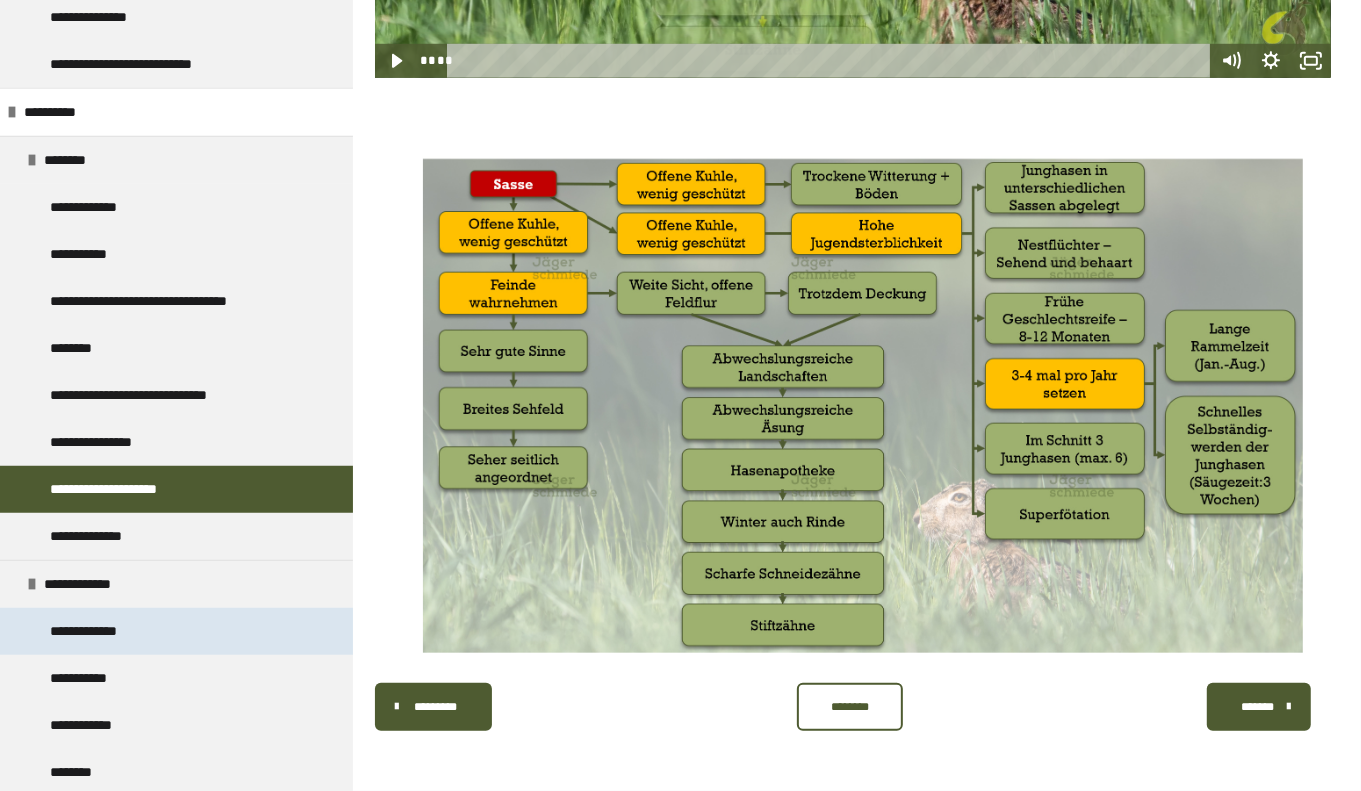 click on "**********" at bounding box center (97, 631) 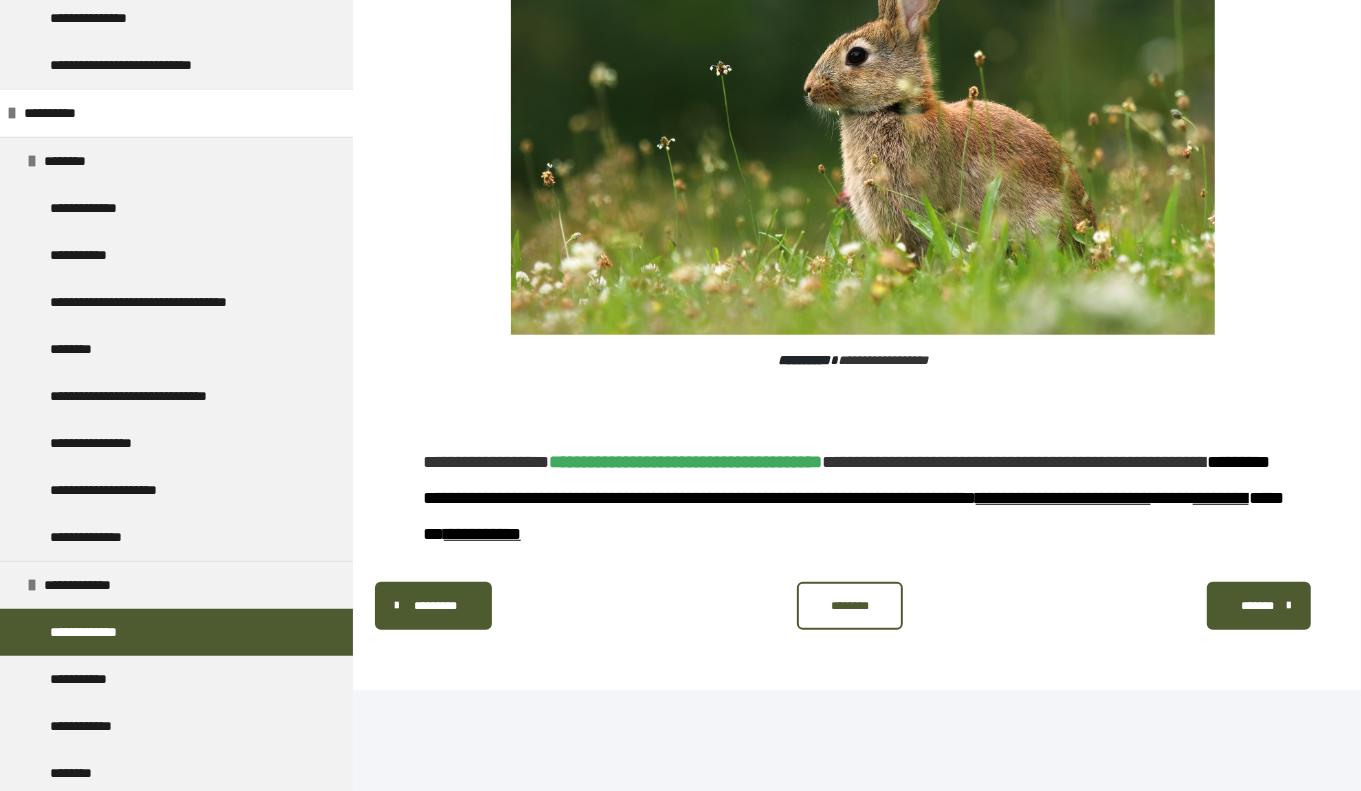 scroll, scrollTop: 924, scrollLeft: 0, axis: vertical 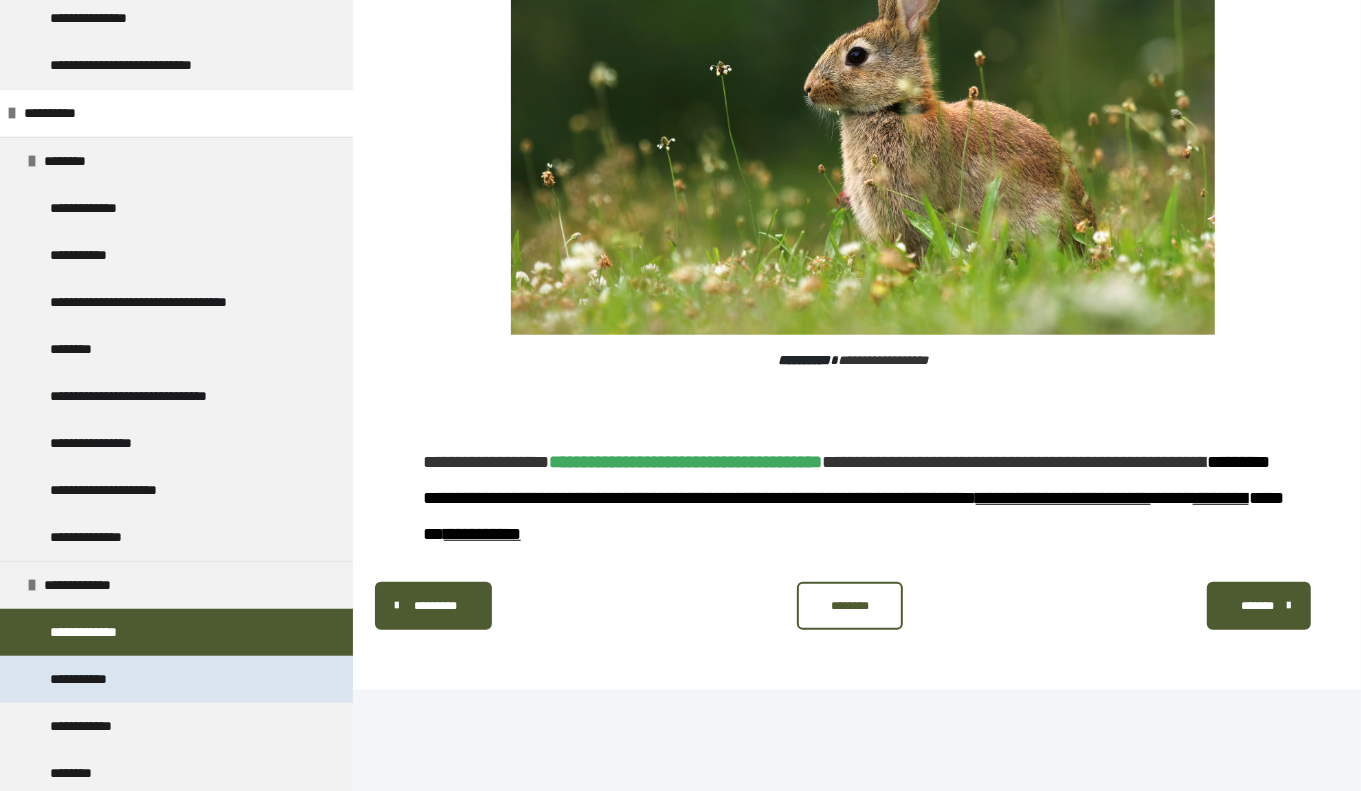 click on "**********" at bounding box center [92, 678] 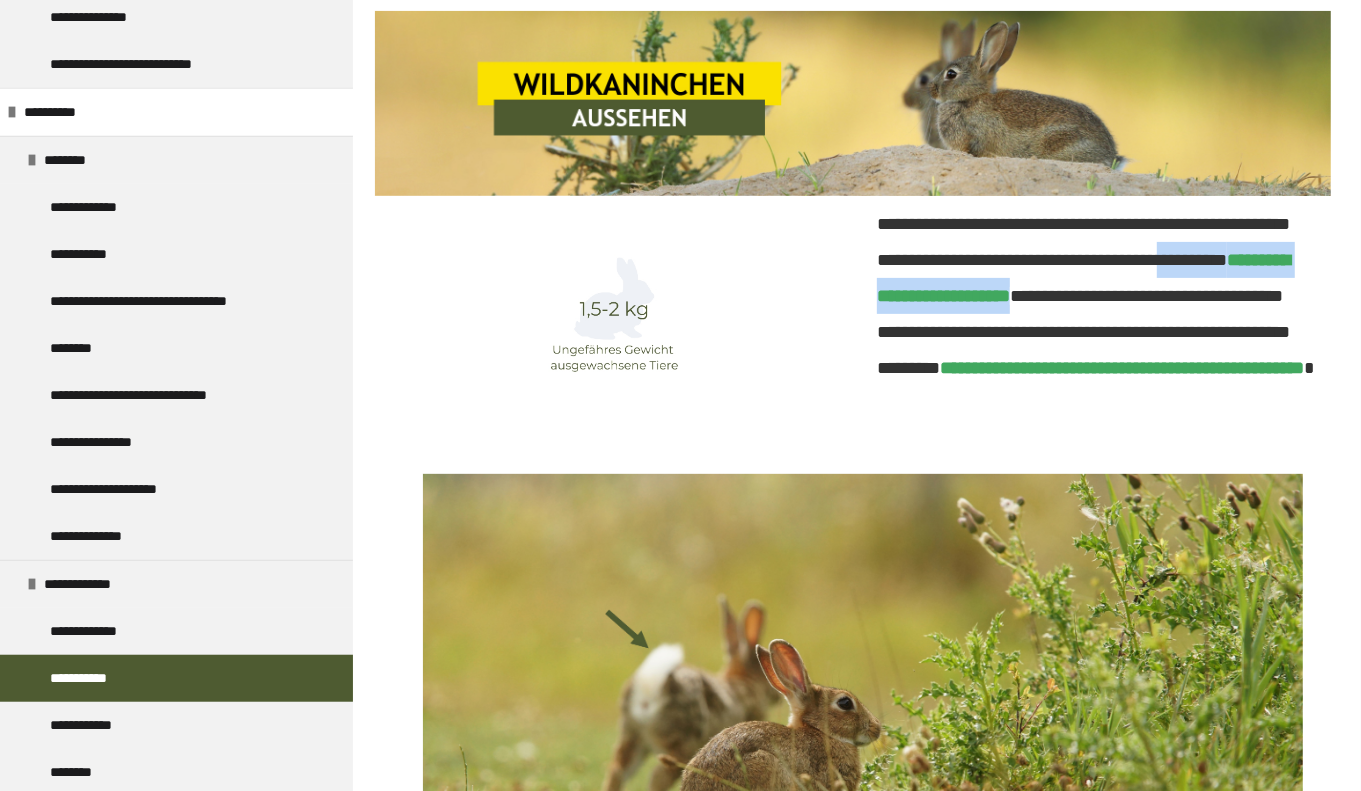 drag, startPoint x: 1053, startPoint y: 292, endPoint x: 998, endPoint y: 325, distance: 64.14047 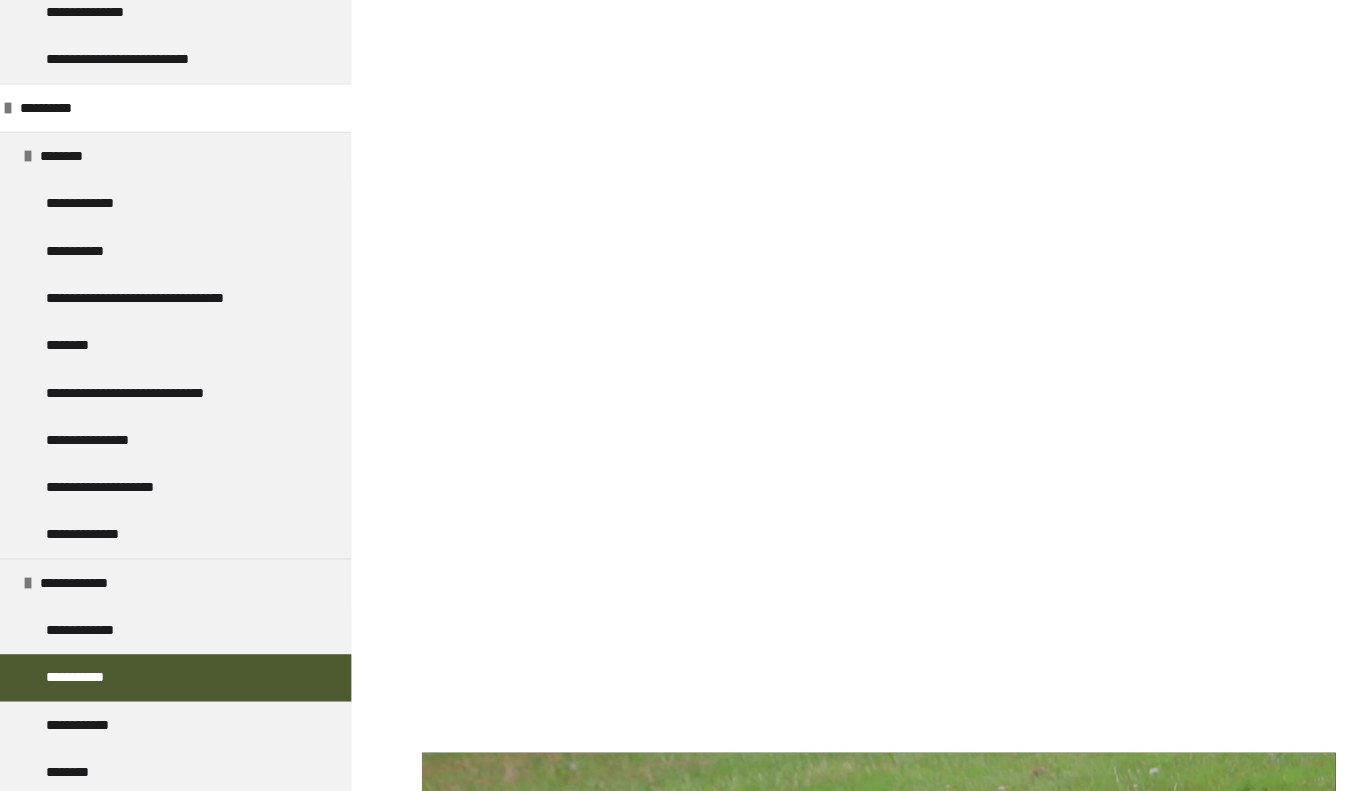 scroll, scrollTop: 1743, scrollLeft: 0, axis: vertical 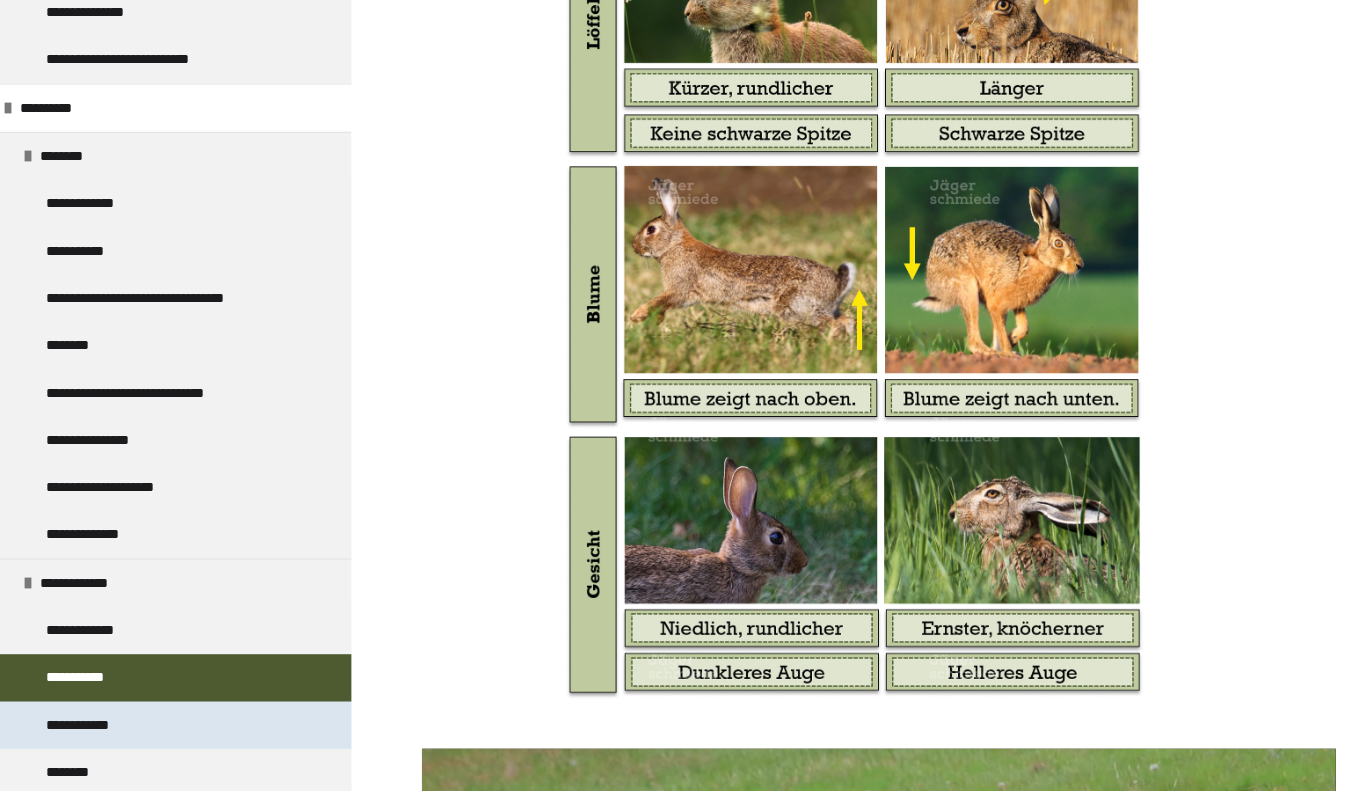 click on "**********" at bounding box center (92, 725) 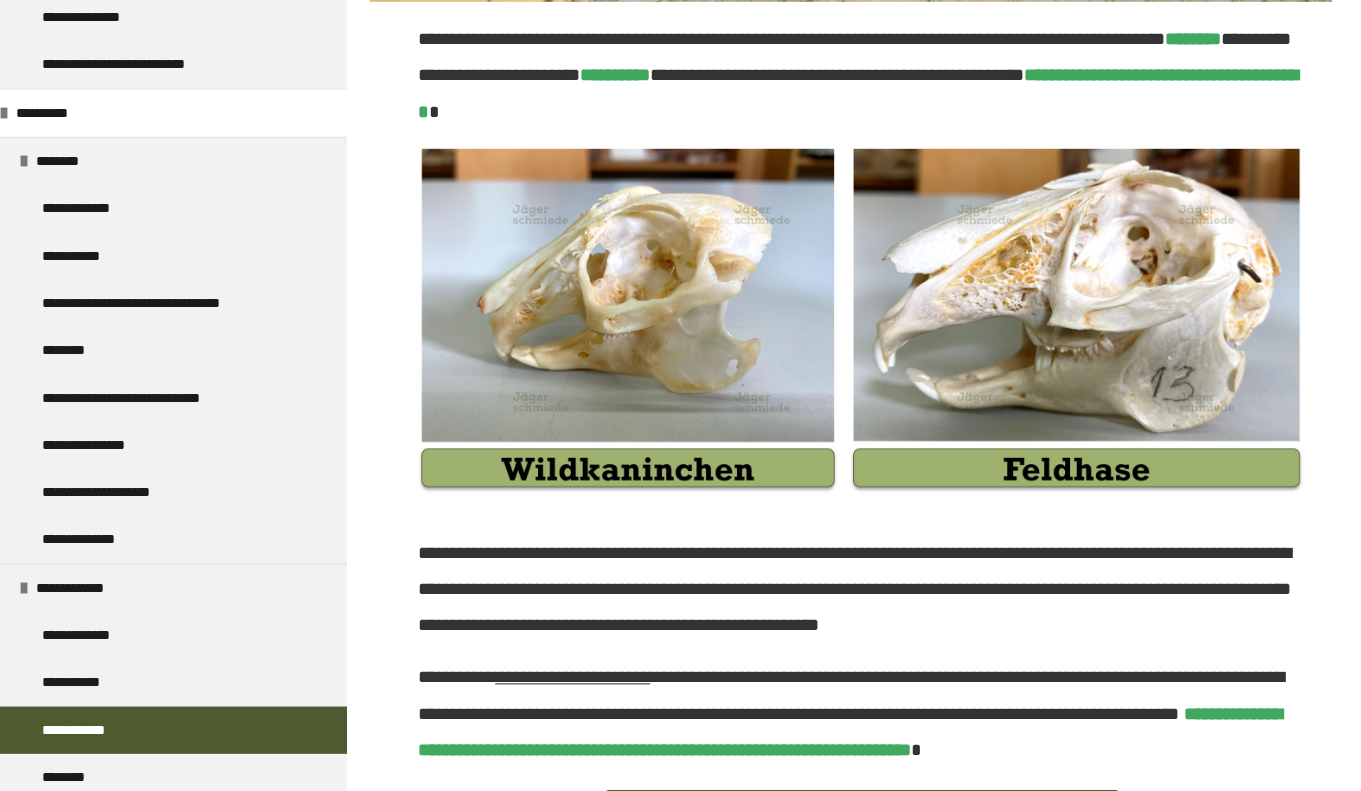 scroll, scrollTop: 567, scrollLeft: 0, axis: vertical 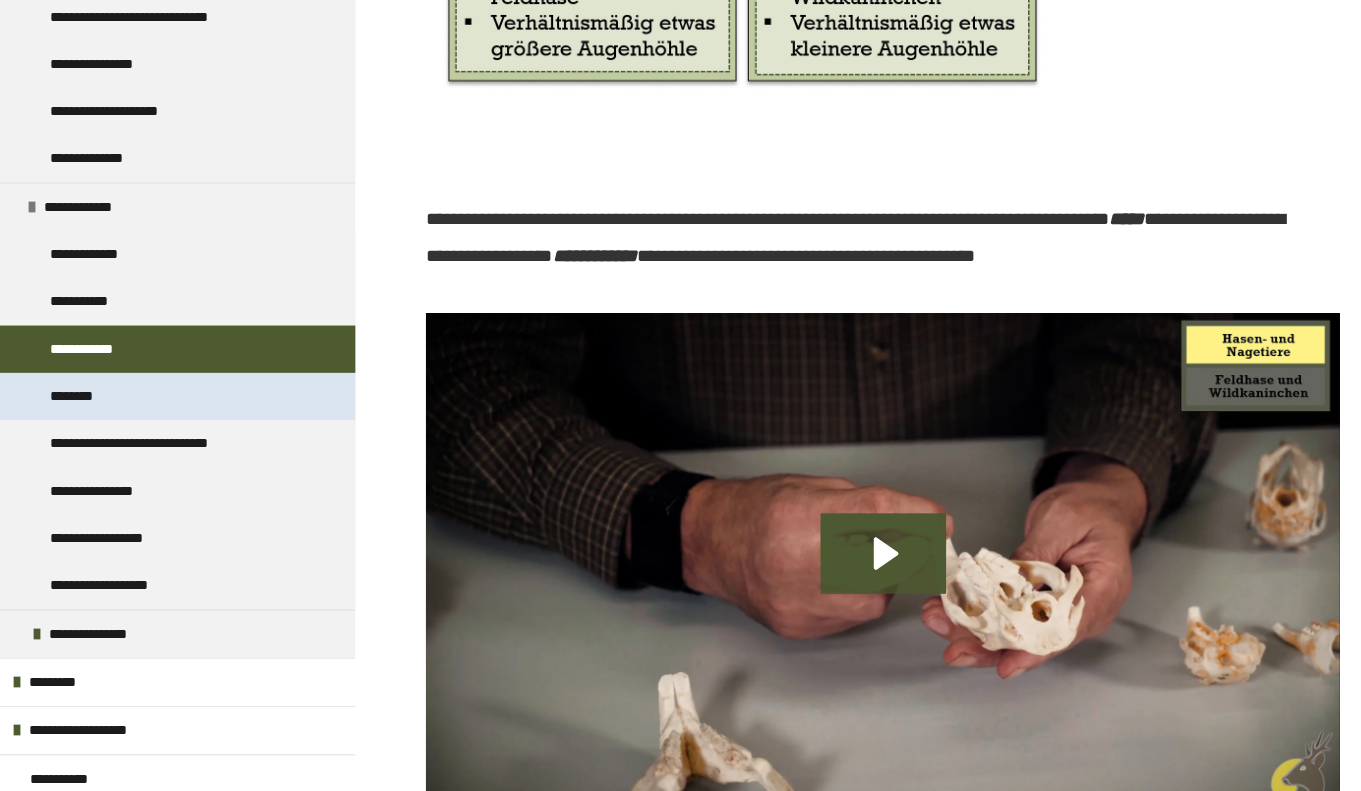 click on "********" at bounding box center (81, 398) 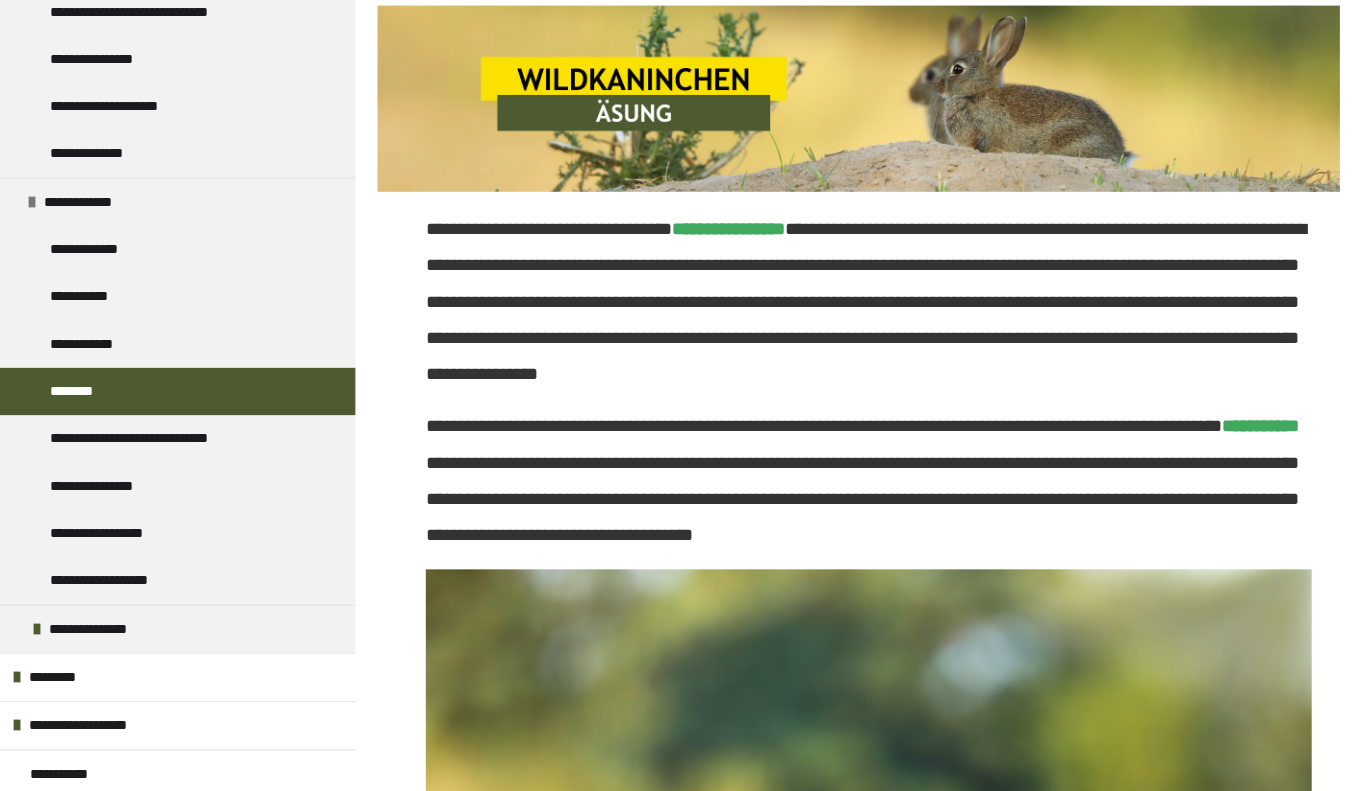 scroll, scrollTop: 1255, scrollLeft: 0, axis: vertical 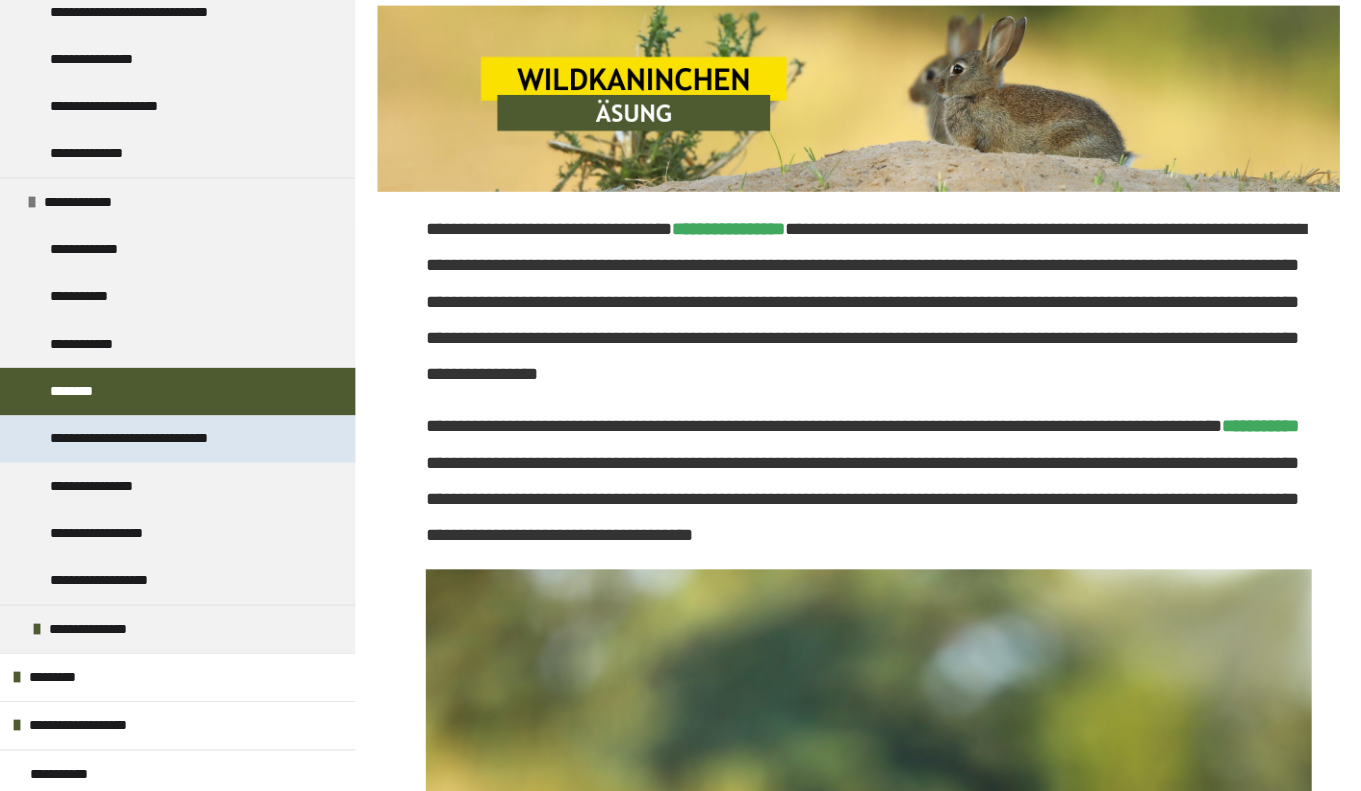 click on "**********" at bounding box center (166, 441) 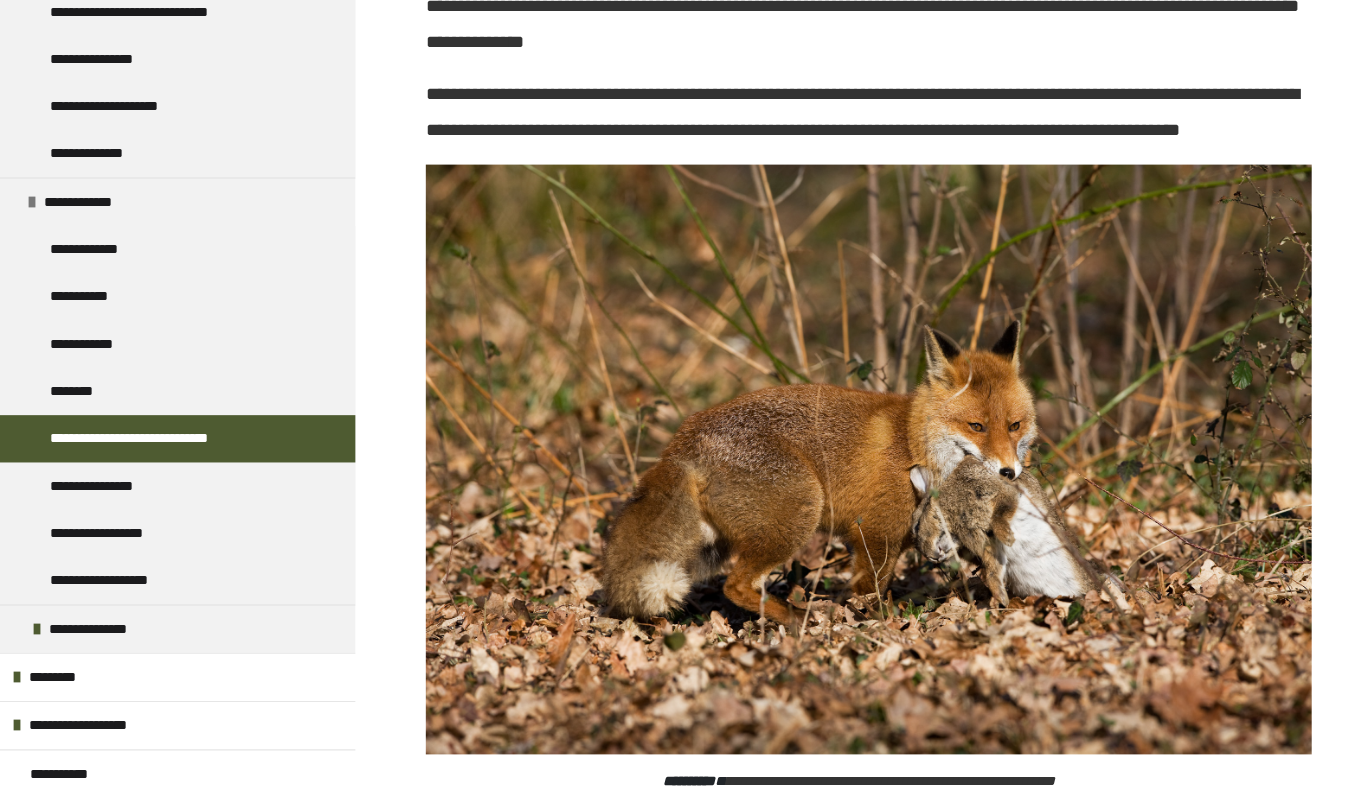 scroll, scrollTop: 689, scrollLeft: 0, axis: vertical 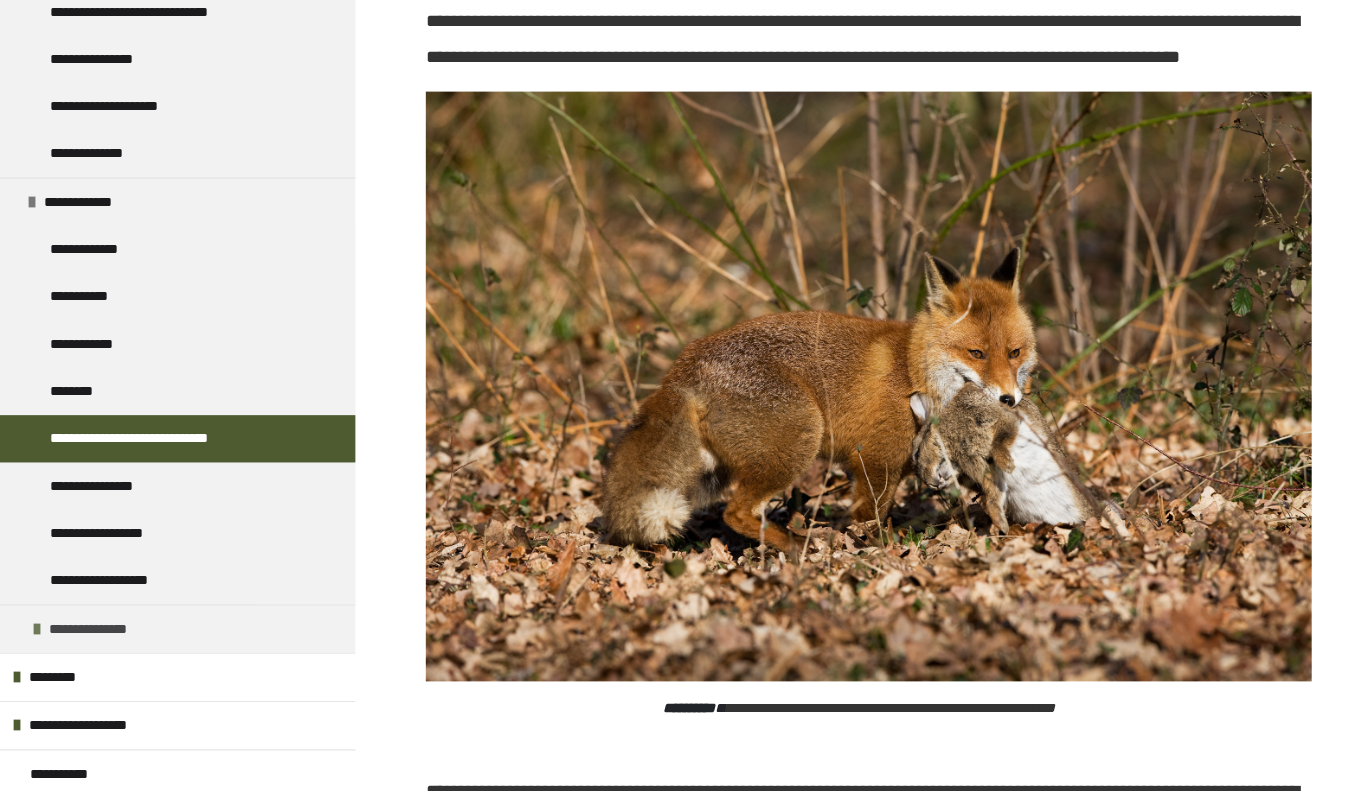 click on "**********" at bounding box center (176, 630) 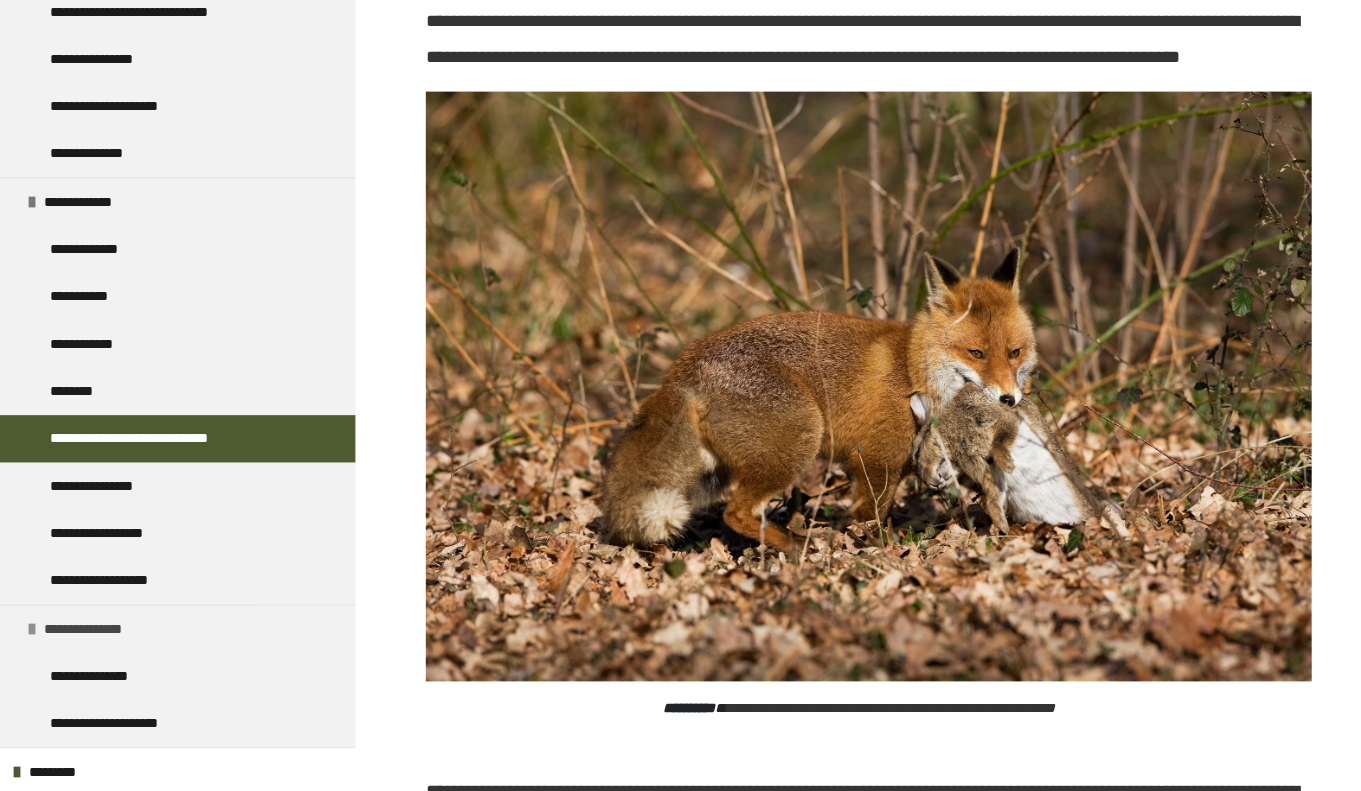 click on "**********" at bounding box center [106, 630] 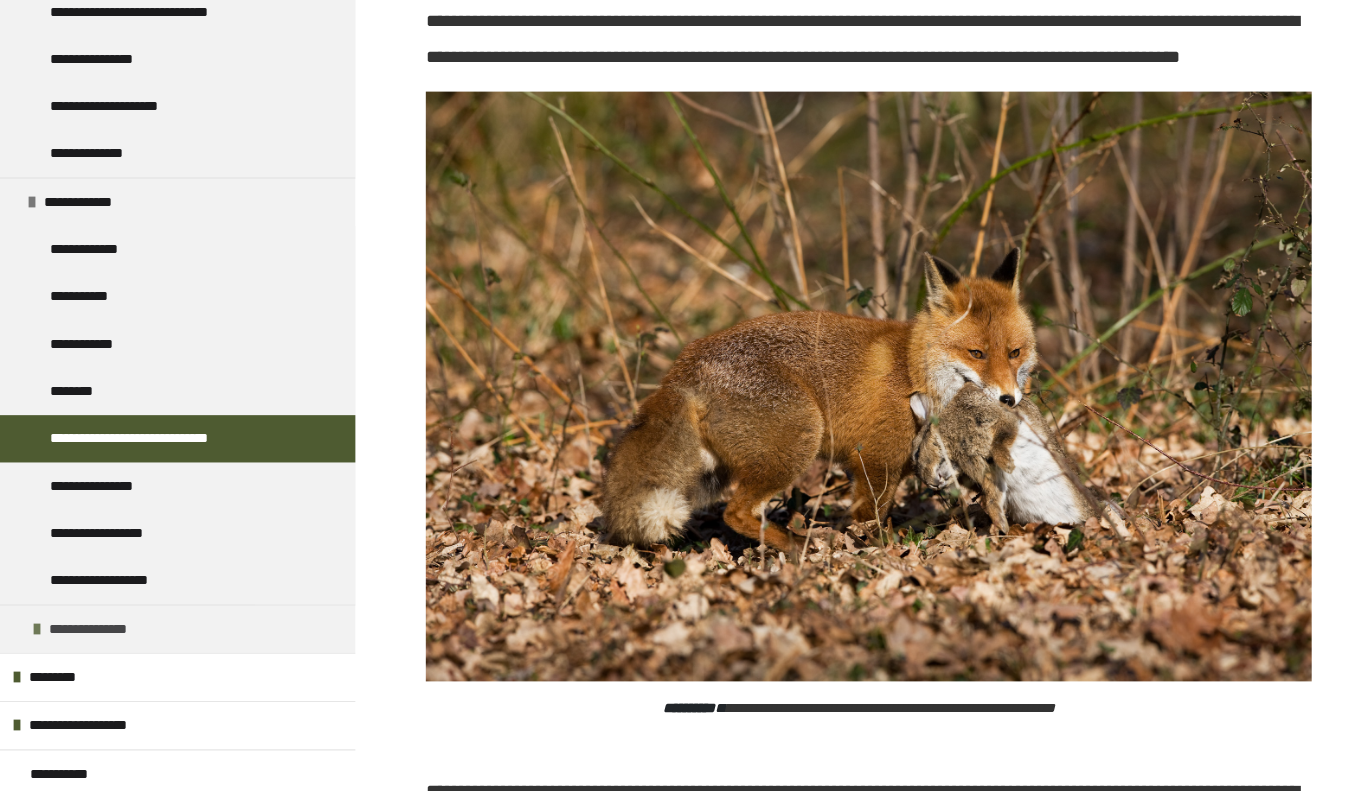 click on "**********" at bounding box center [111, 630] 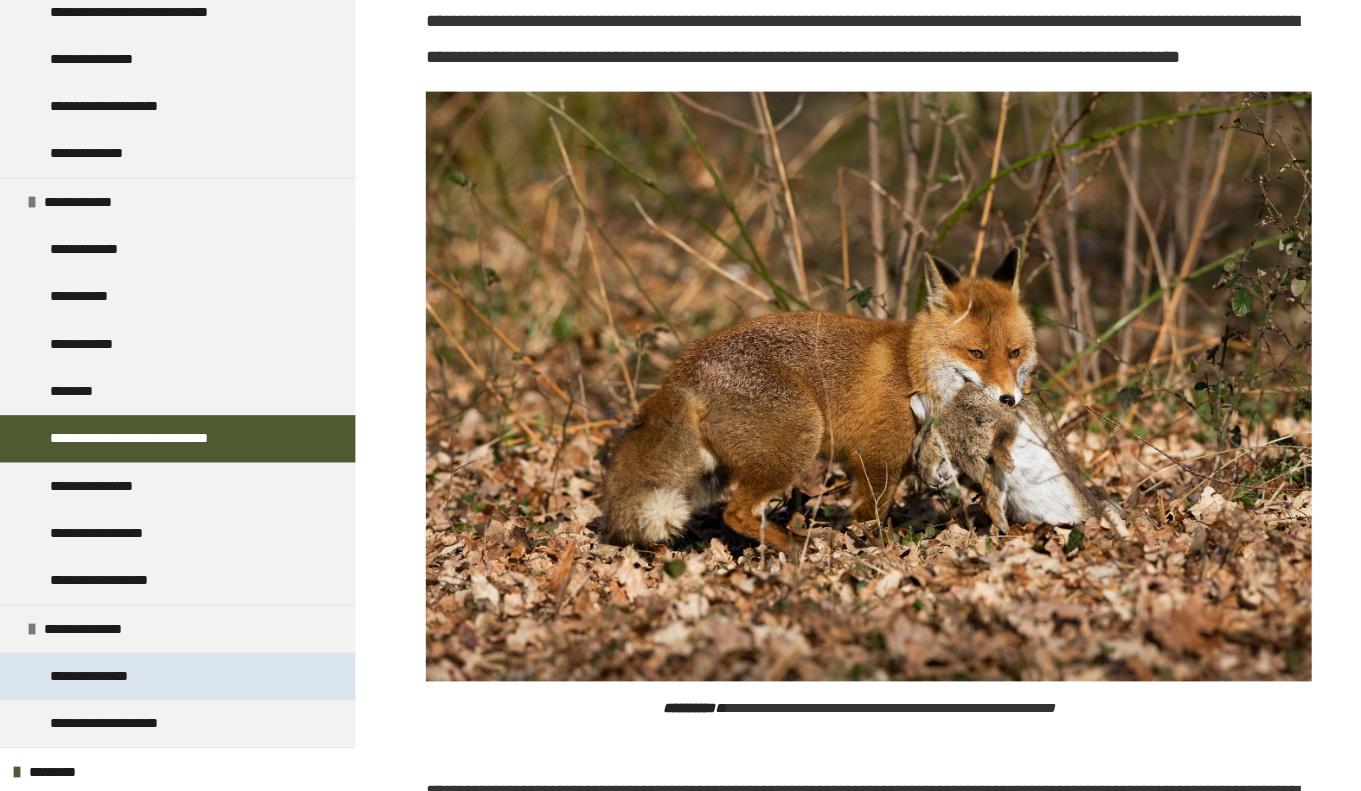 click on "**********" at bounding box center [112, 677] 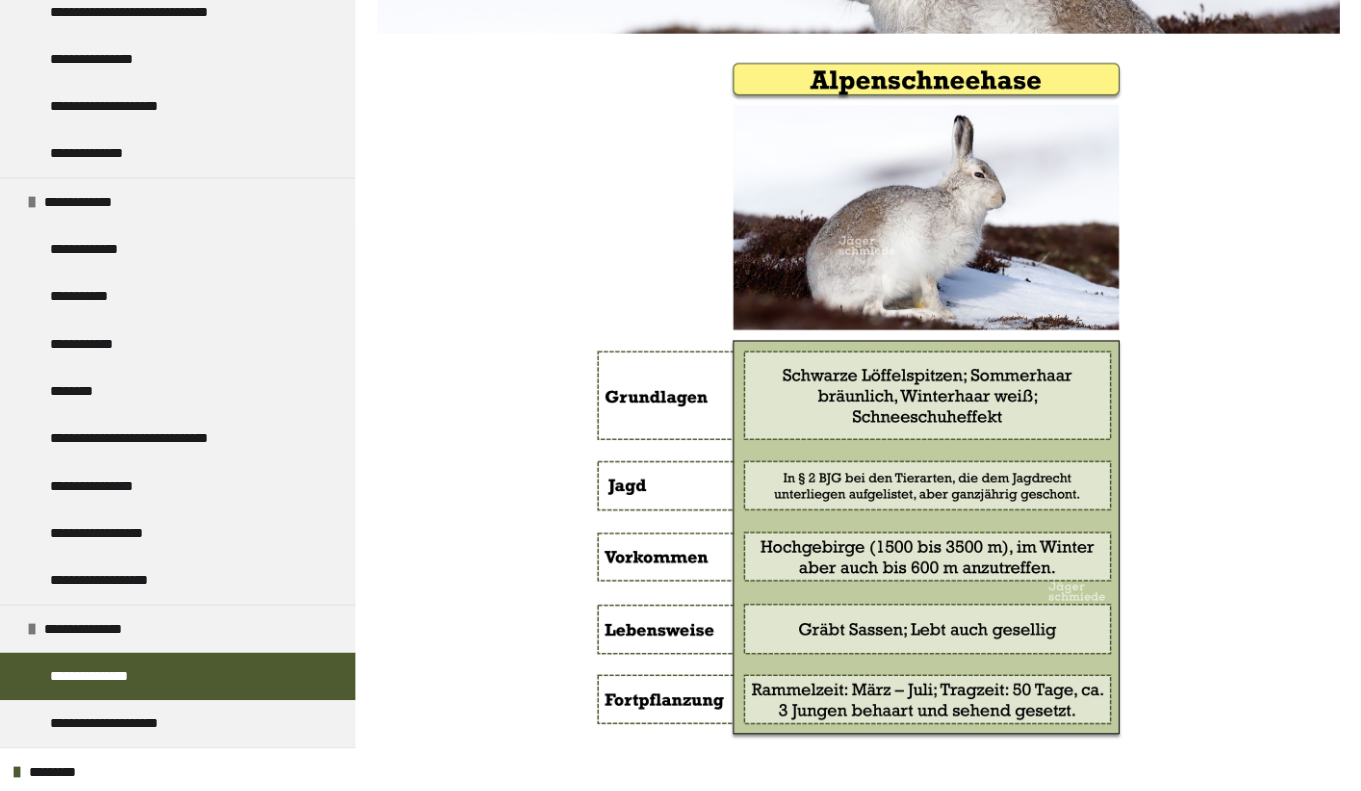 scroll, scrollTop: 543, scrollLeft: 0, axis: vertical 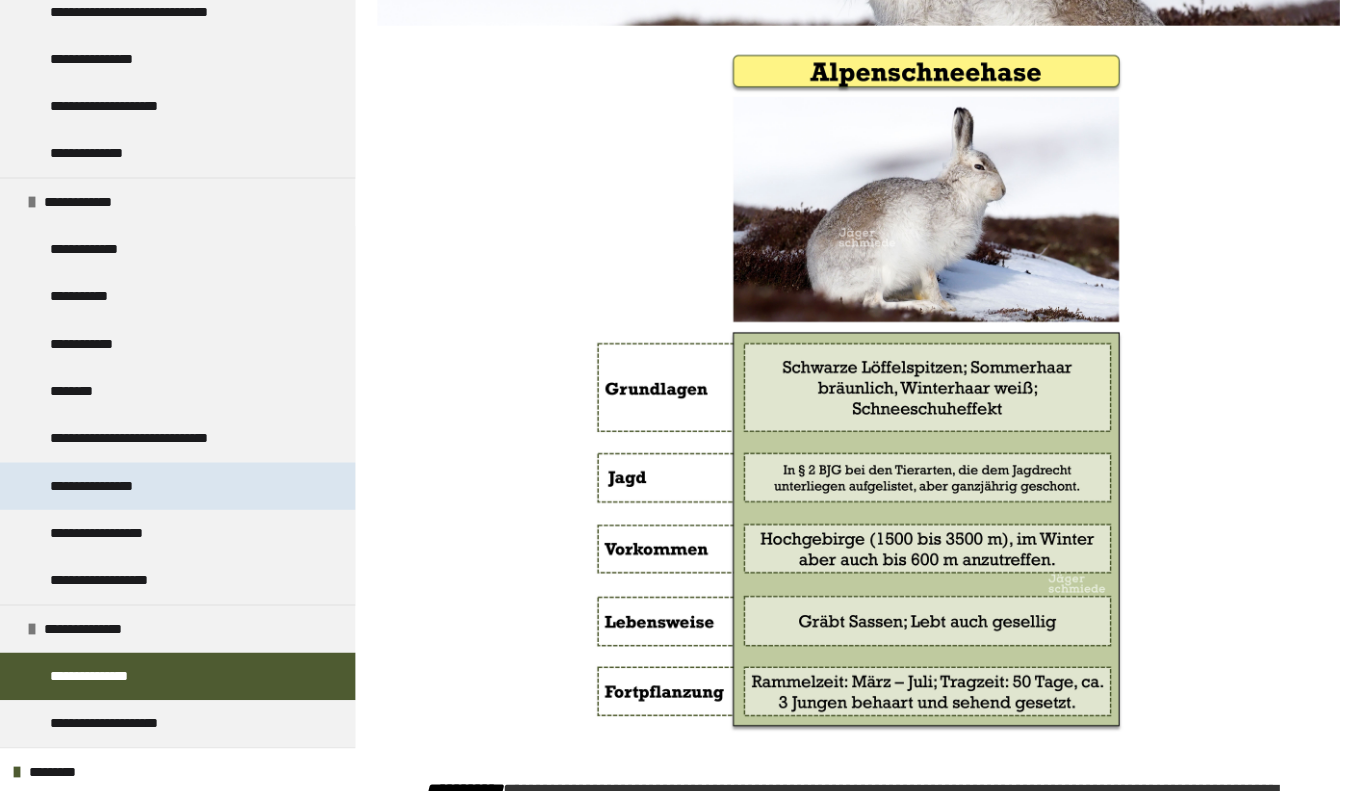 click on "**********" at bounding box center [108, 488] 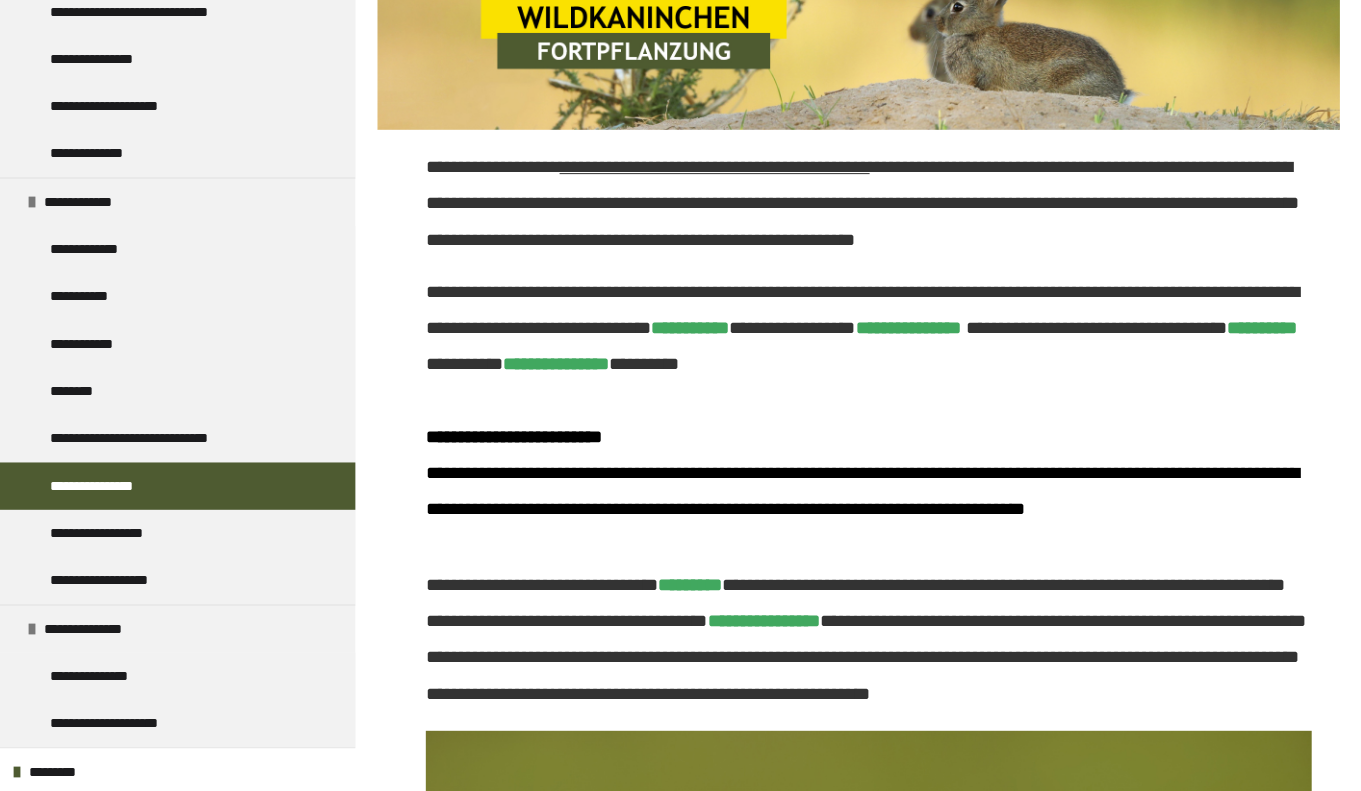 scroll, scrollTop: 441, scrollLeft: 0, axis: vertical 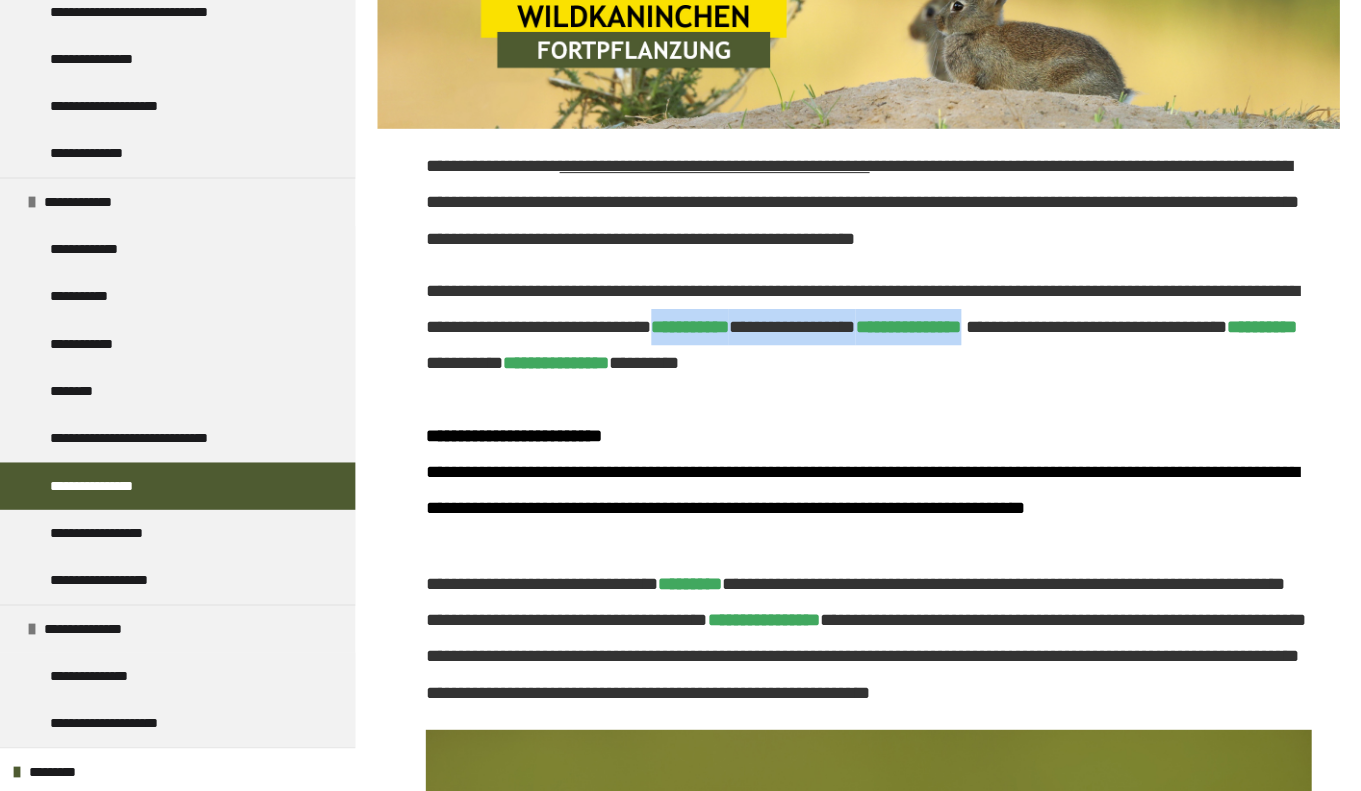 drag, startPoint x: 1038, startPoint y: 369, endPoint x: 563, endPoint y: 405, distance: 476.36224 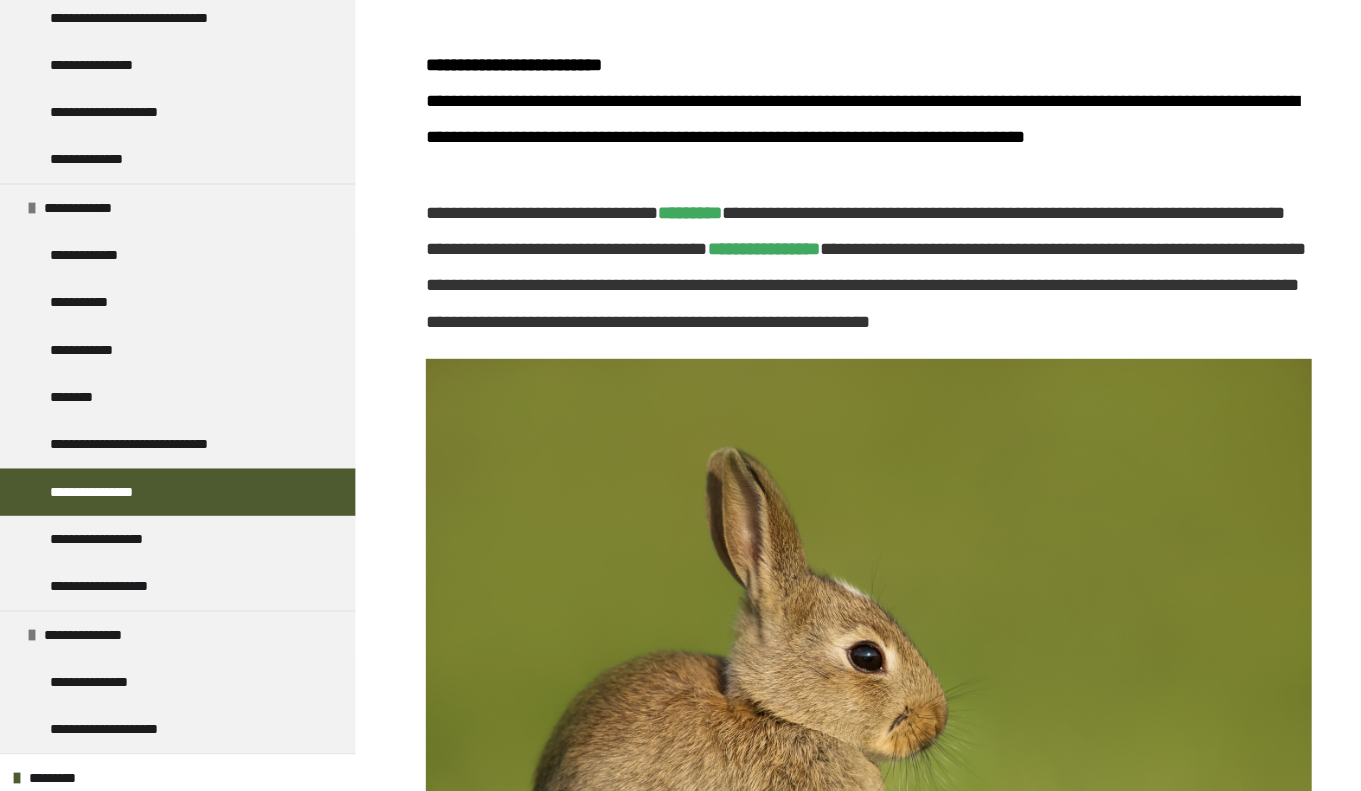 scroll, scrollTop: 807, scrollLeft: 0, axis: vertical 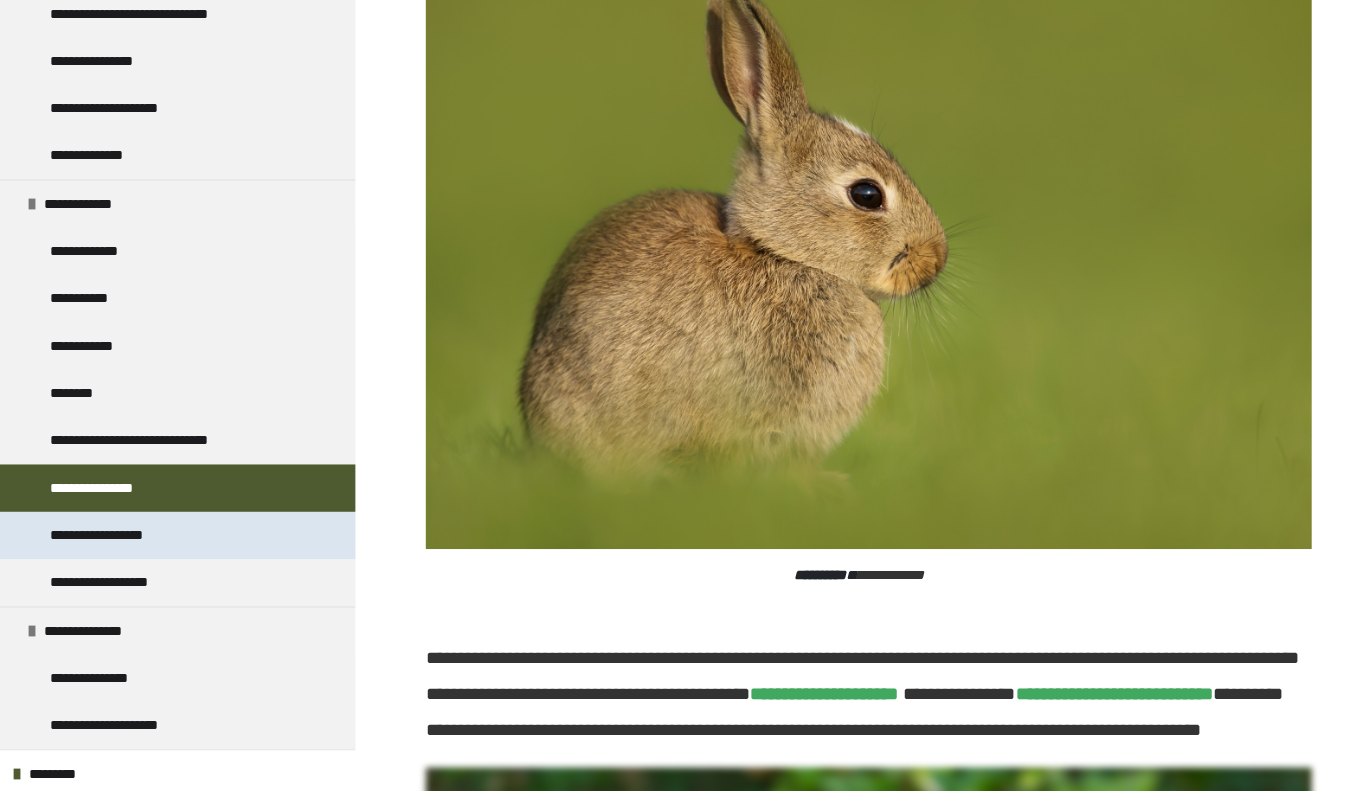 click on "**********" at bounding box center [126, 535] 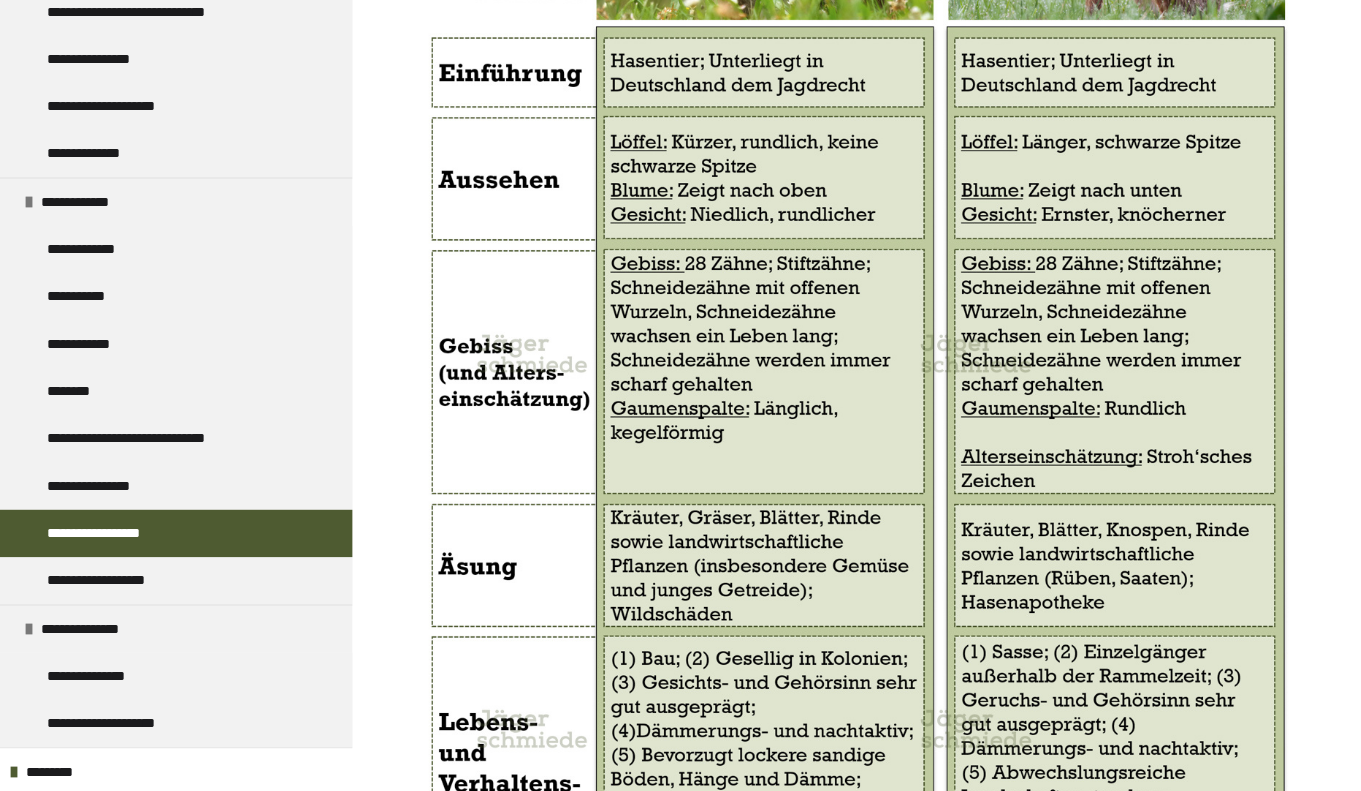 scroll, scrollTop: 1015, scrollLeft: 0, axis: vertical 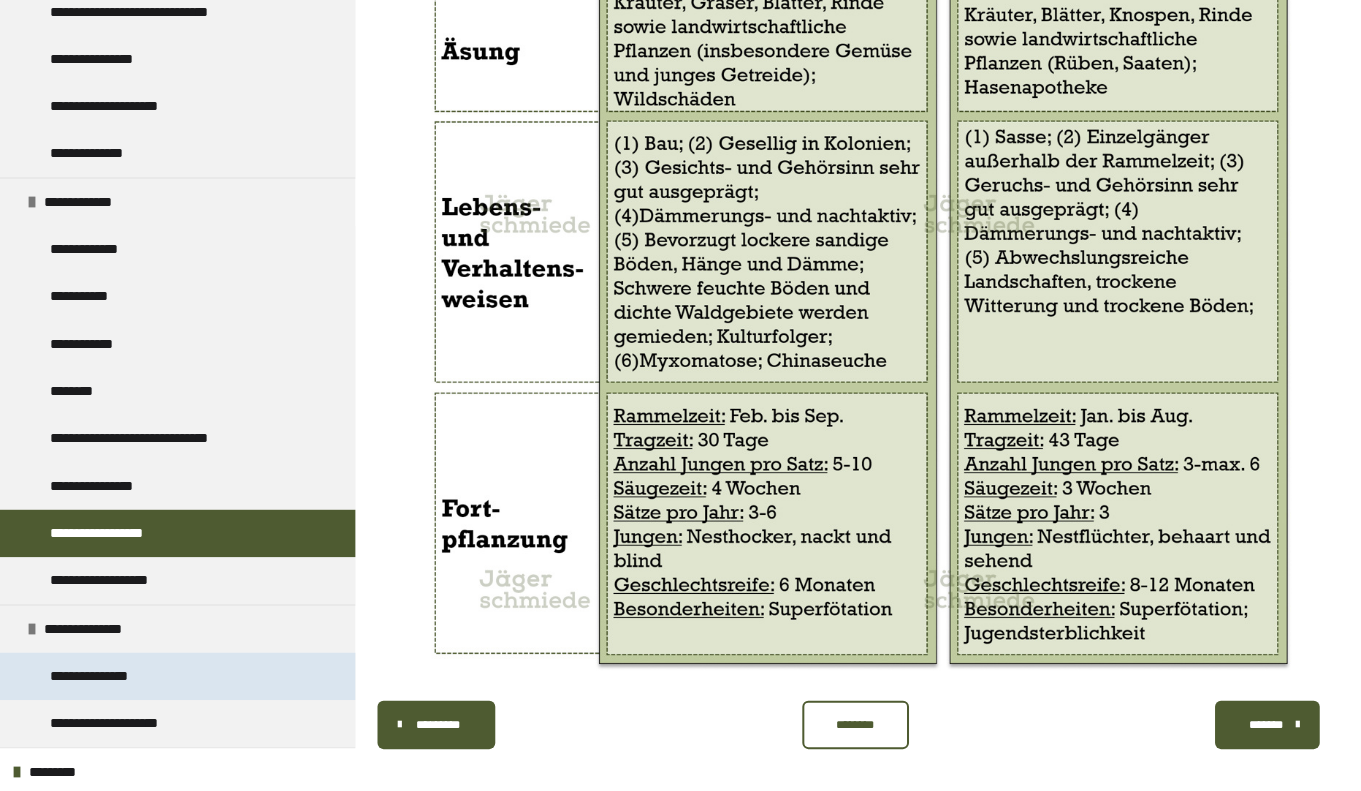 click on "**********" at bounding box center [112, 677] 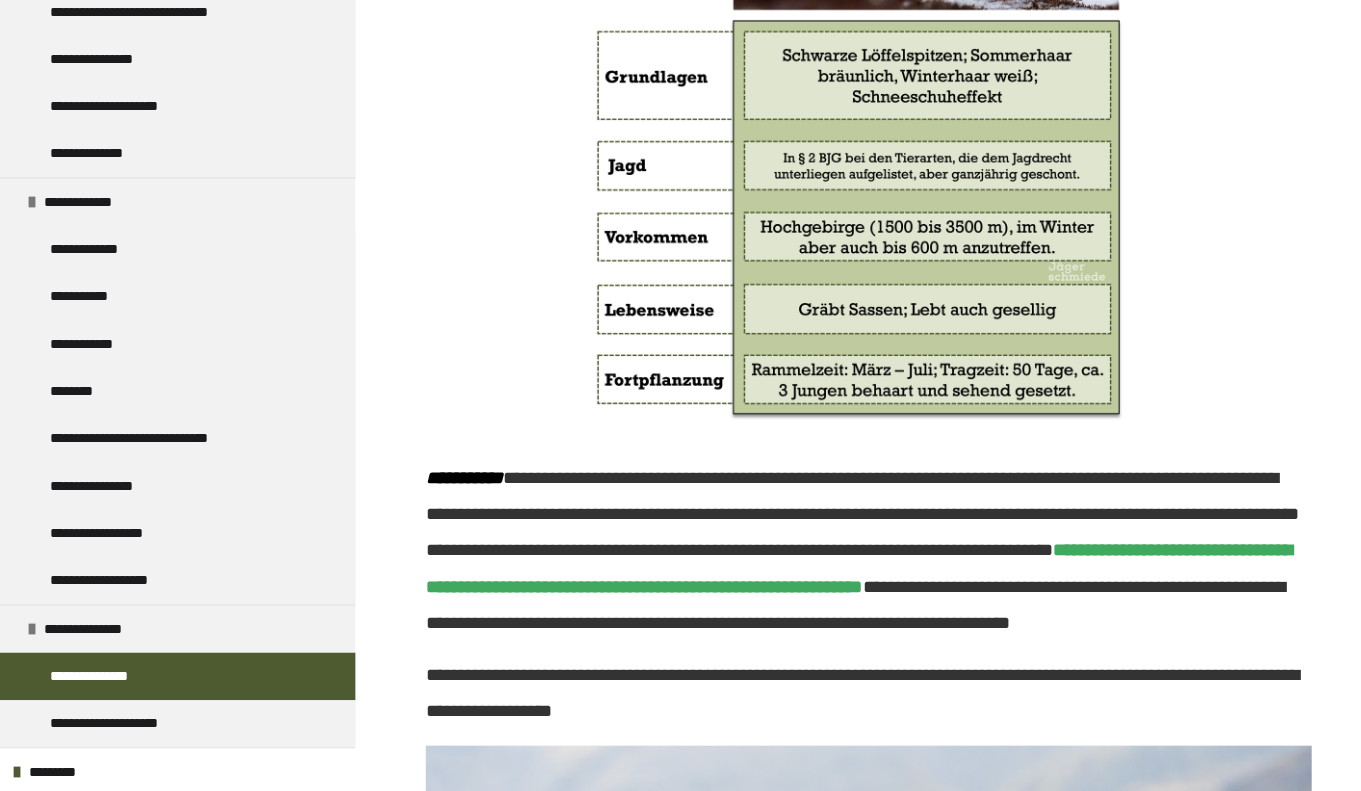 scroll, scrollTop: 855, scrollLeft: 0, axis: vertical 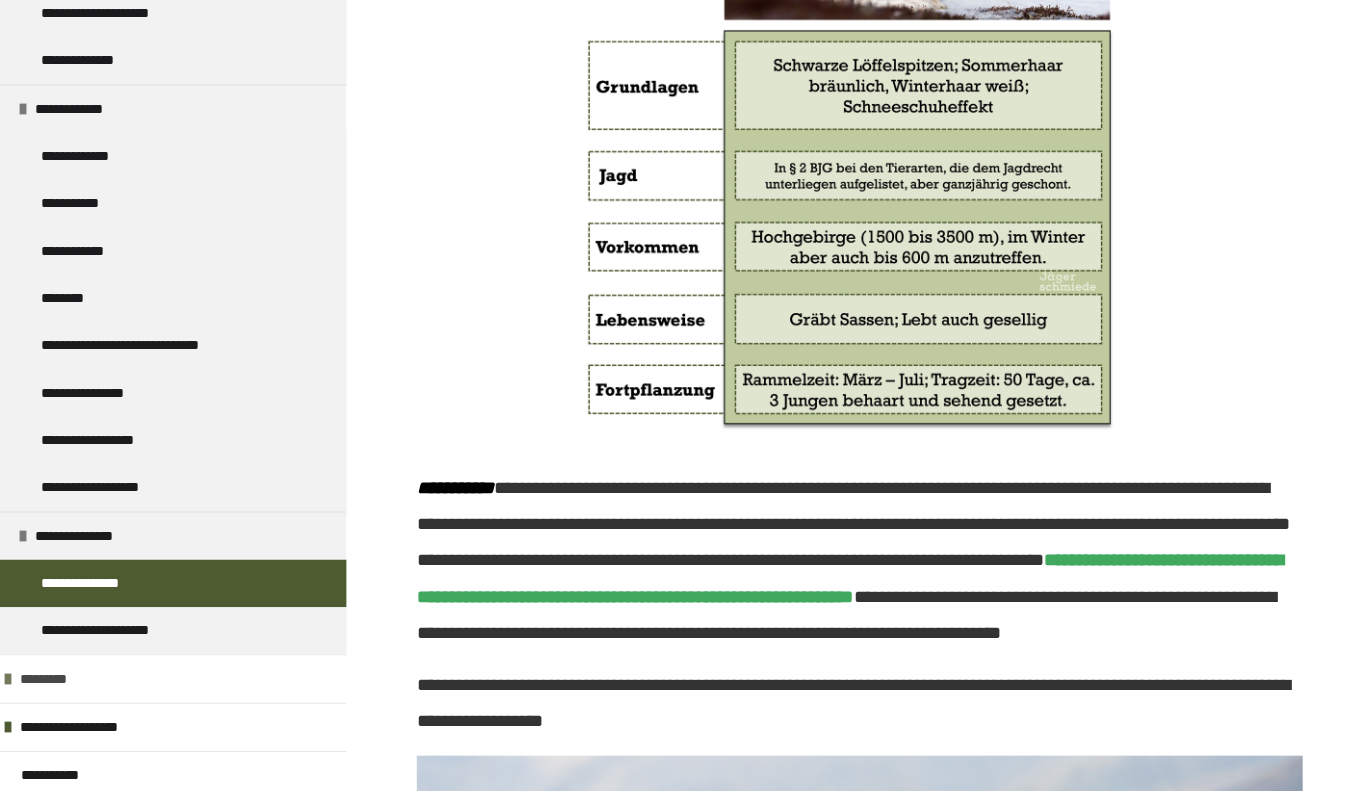 click at bounding box center [17, 678] 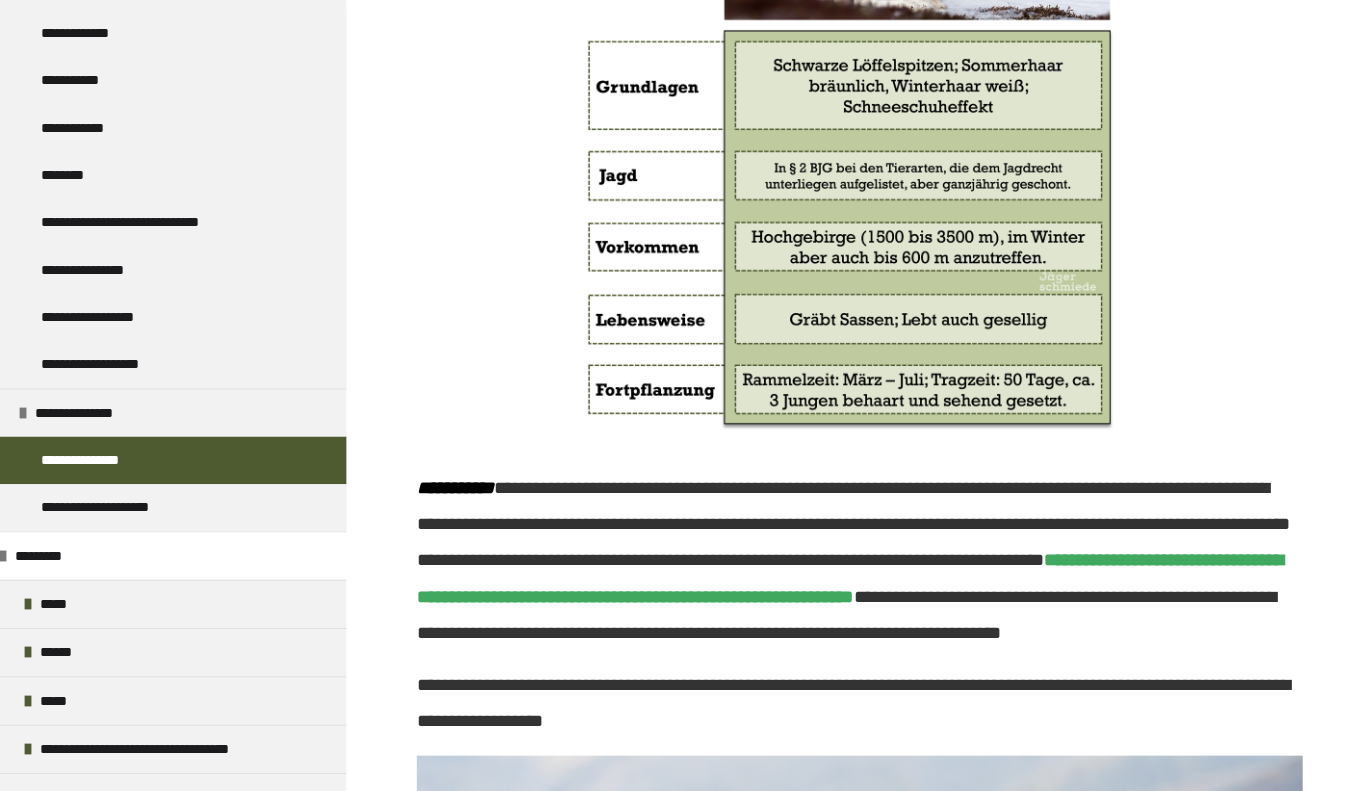 scroll, scrollTop: 1589, scrollLeft: 0, axis: vertical 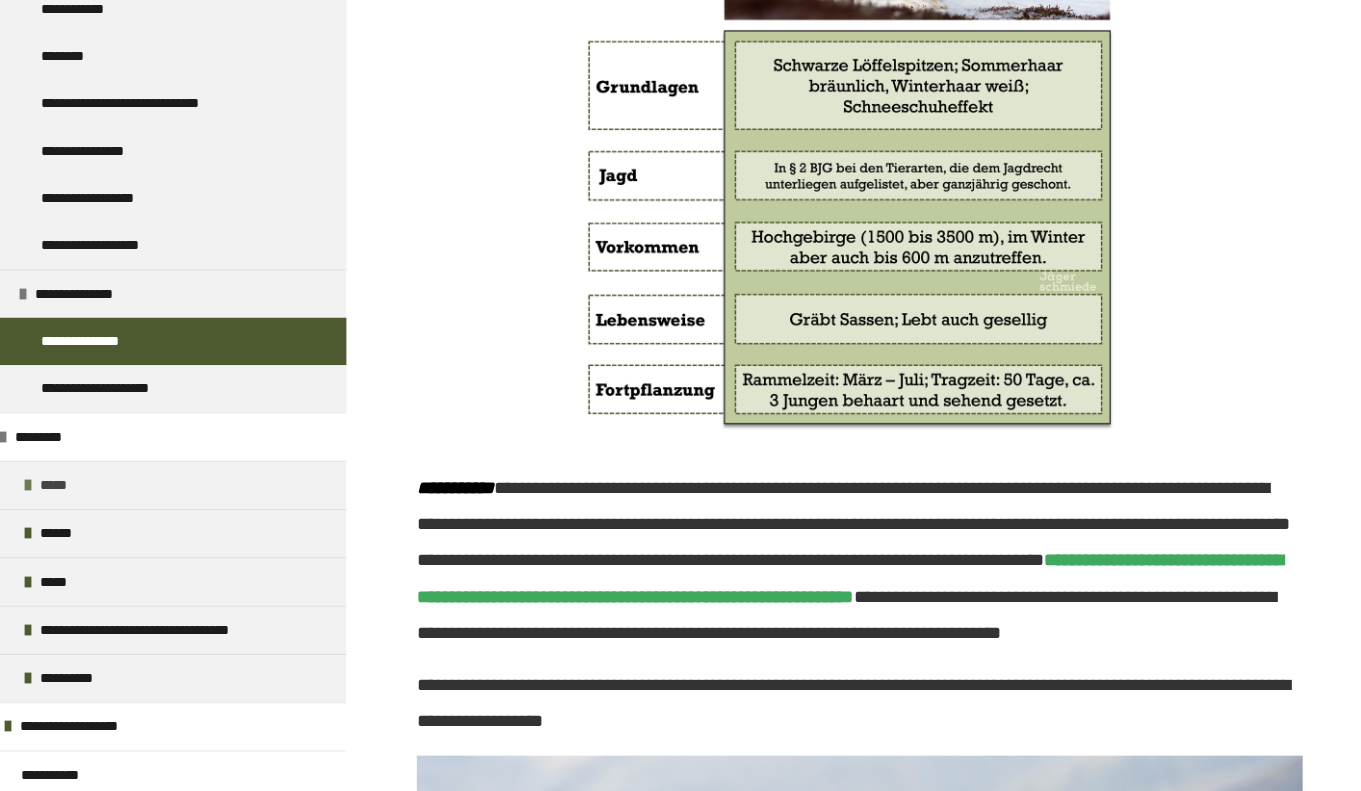 click at bounding box center [37, 486] 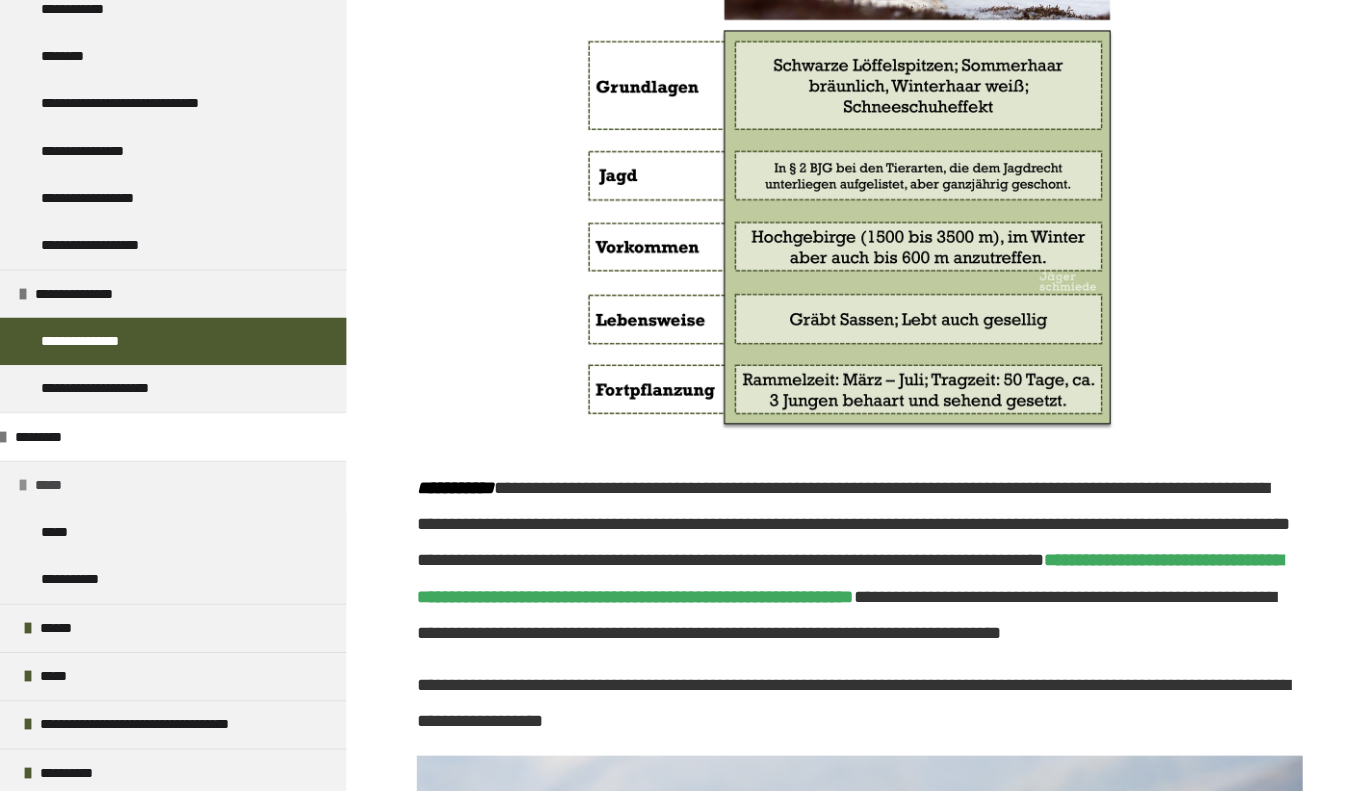 click on "*****" at bounding box center (63, 486) 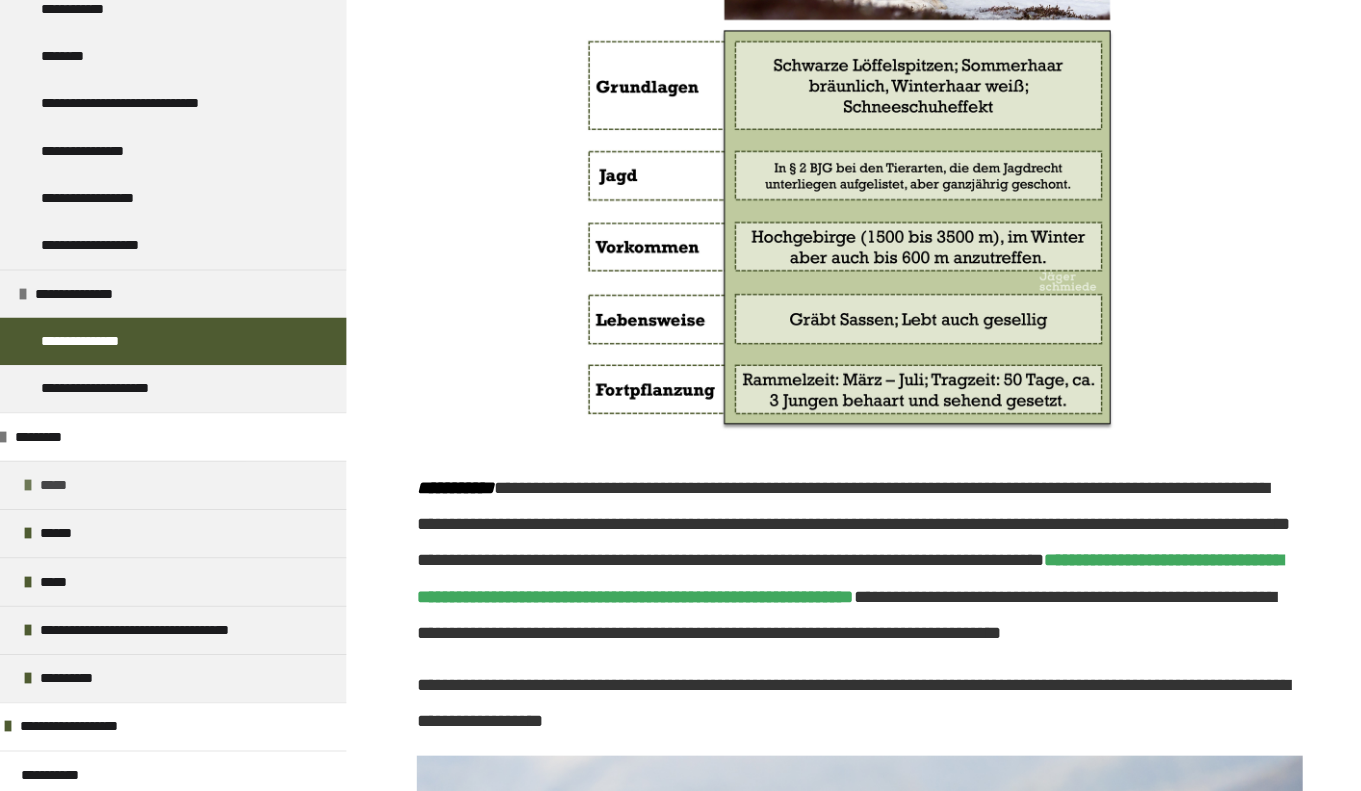 click on "*****" at bounding box center (68, 486) 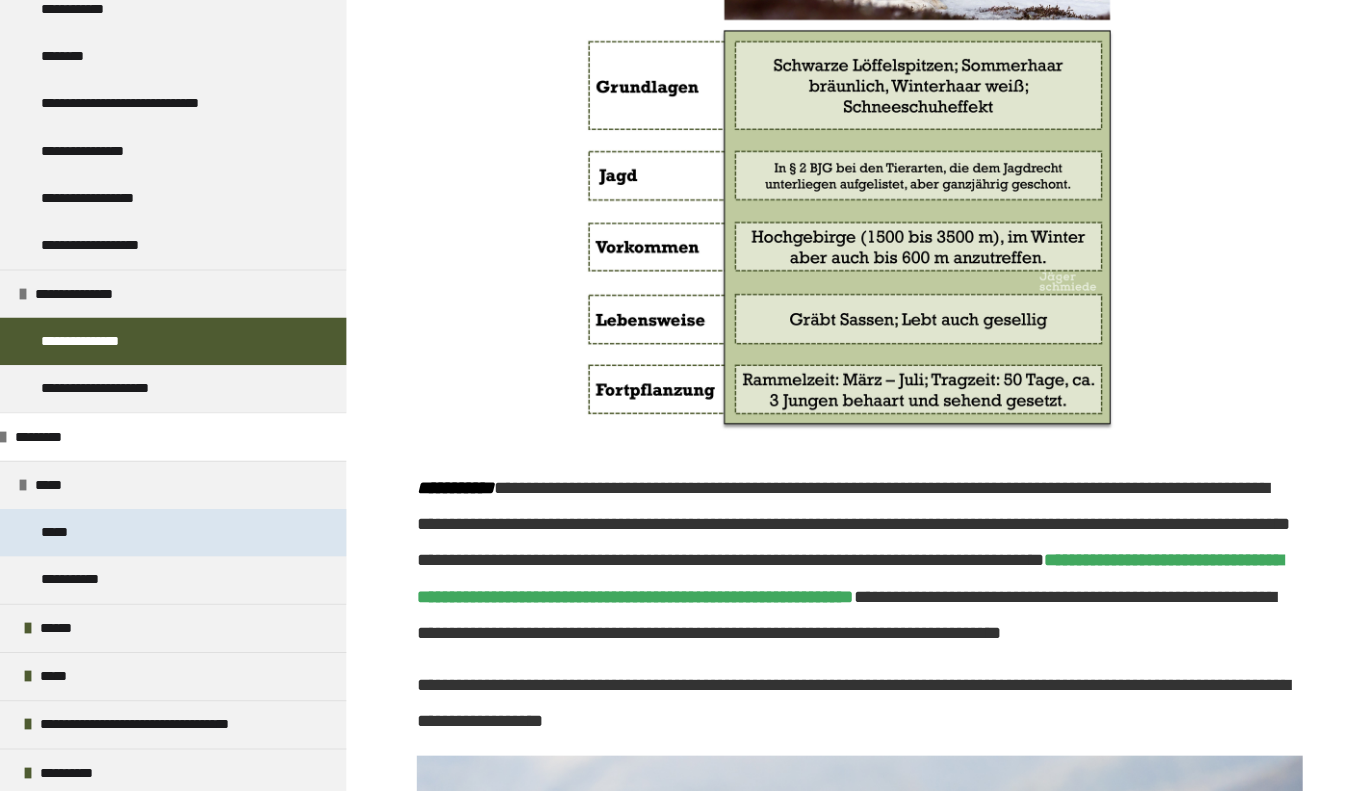 click on "*****" at bounding box center (69, 533) 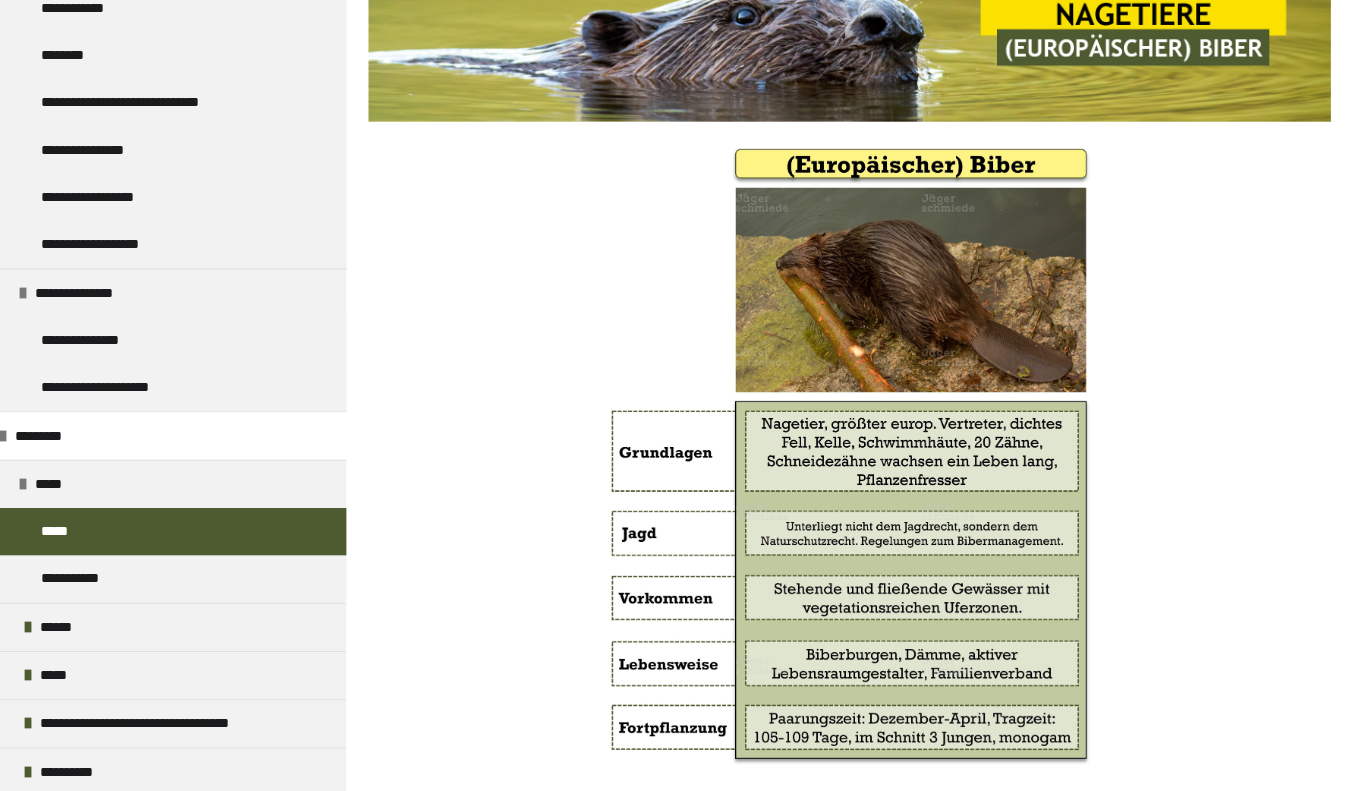 scroll, scrollTop: 499, scrollLeft: 0, axis: vertical 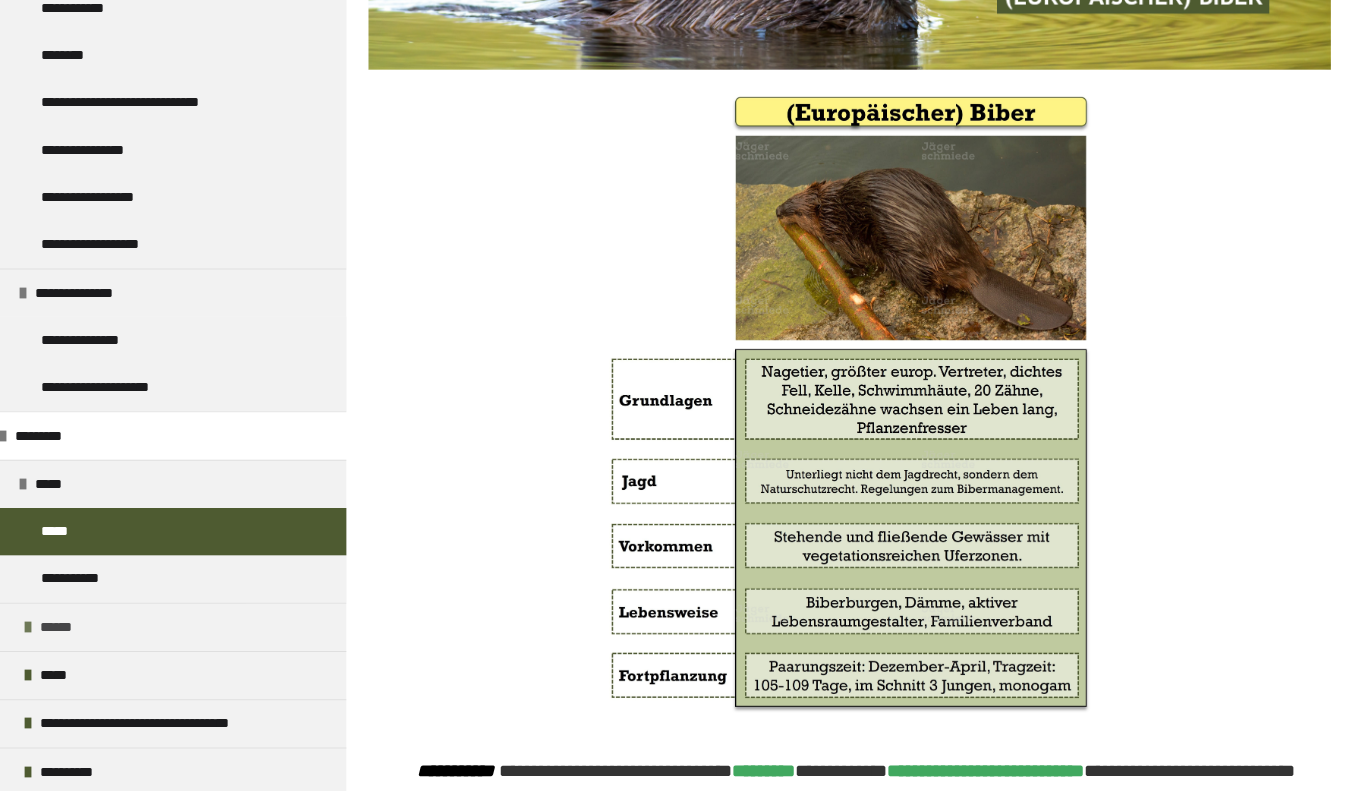 click on "******" at bounding box center (176, 628) 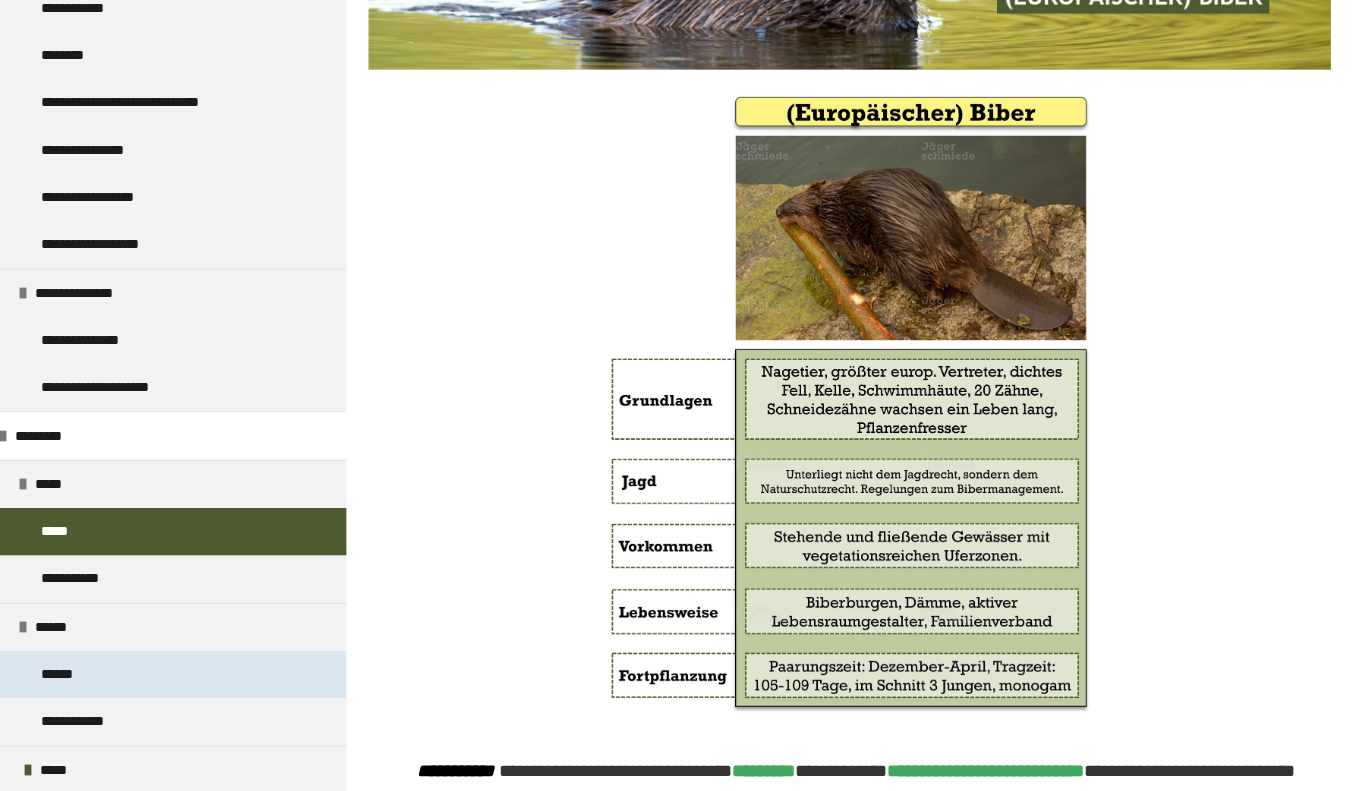 click on "******" at bounding box center [72, 675] 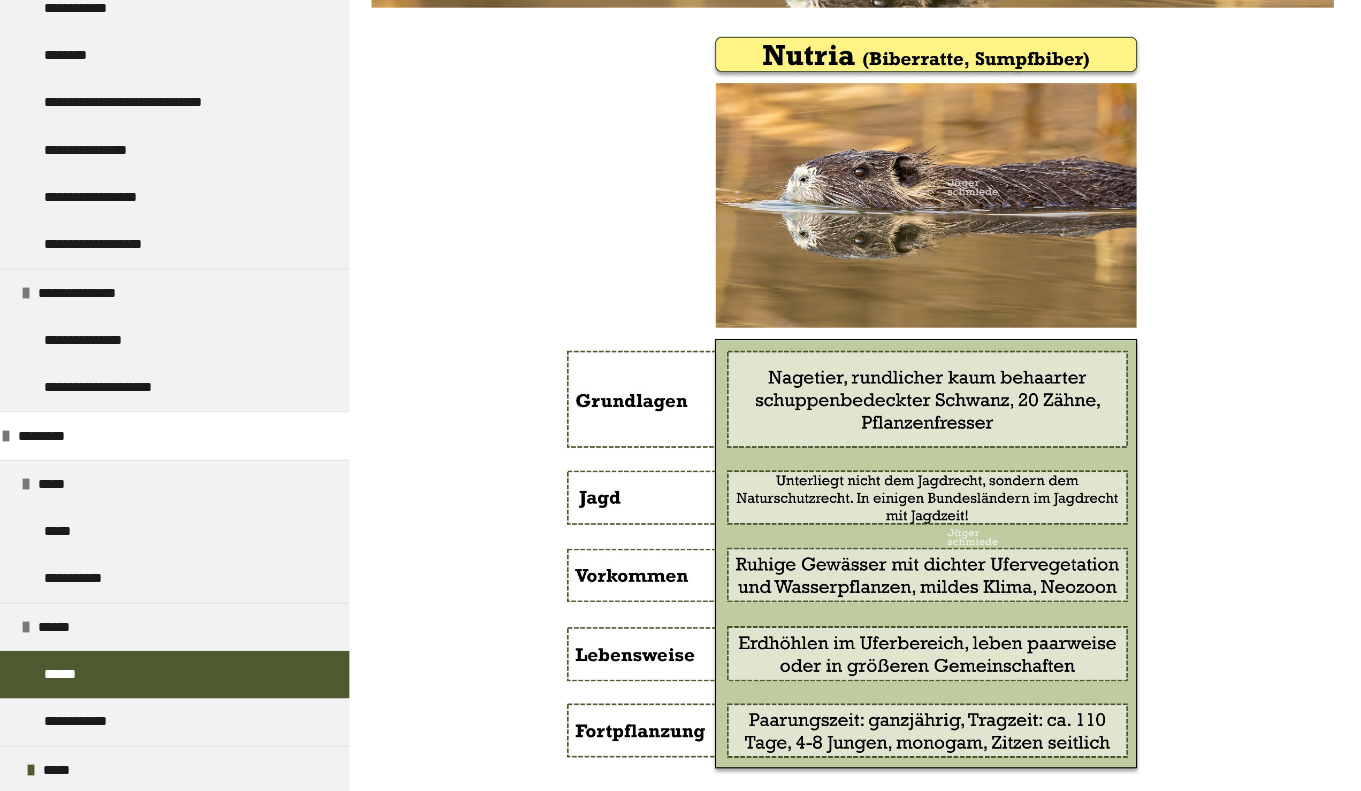 scroll, scrollTop: 564, scrollLeft: 0, axis: vertical 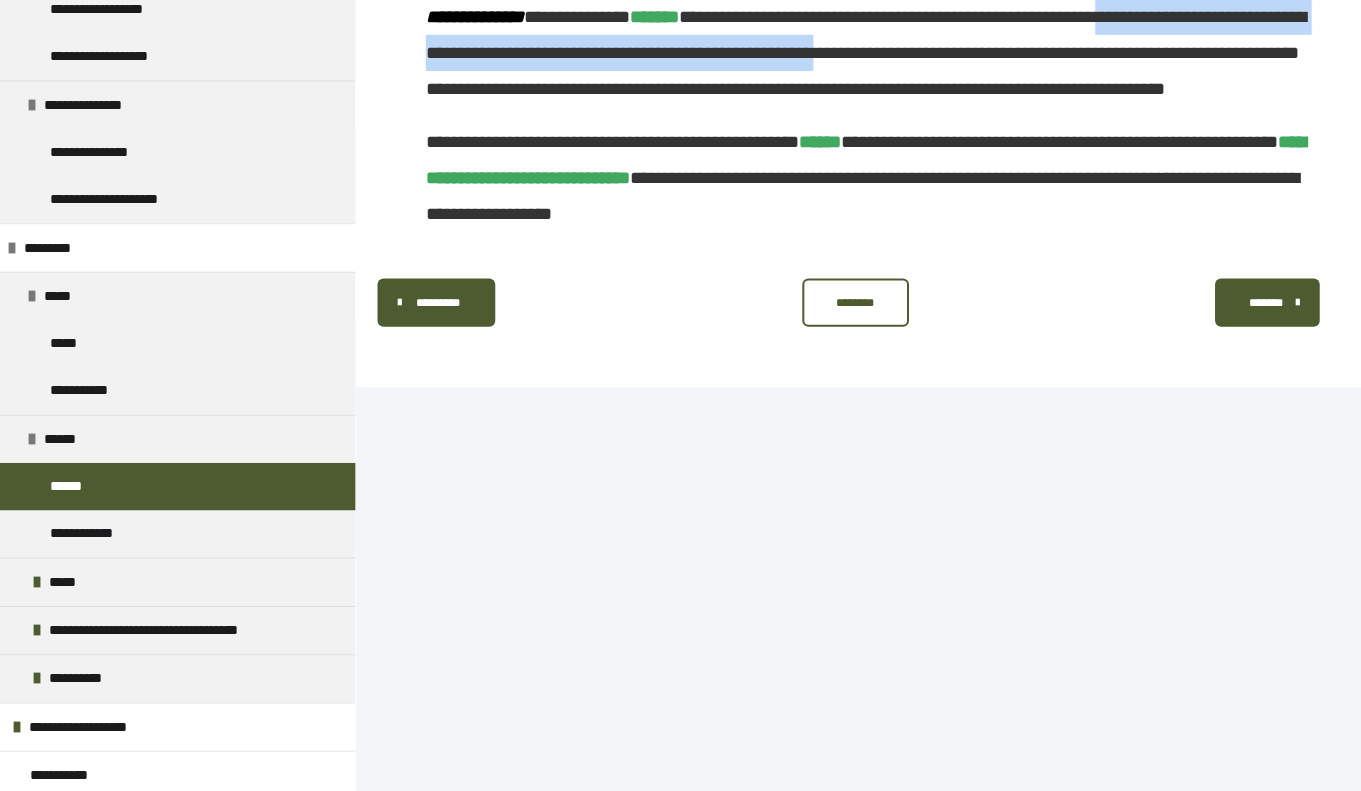 drag, startPoint x: 476, startPoint y: 421, endPoint x: 1249, endPoint y: 426, distance: 773.0162 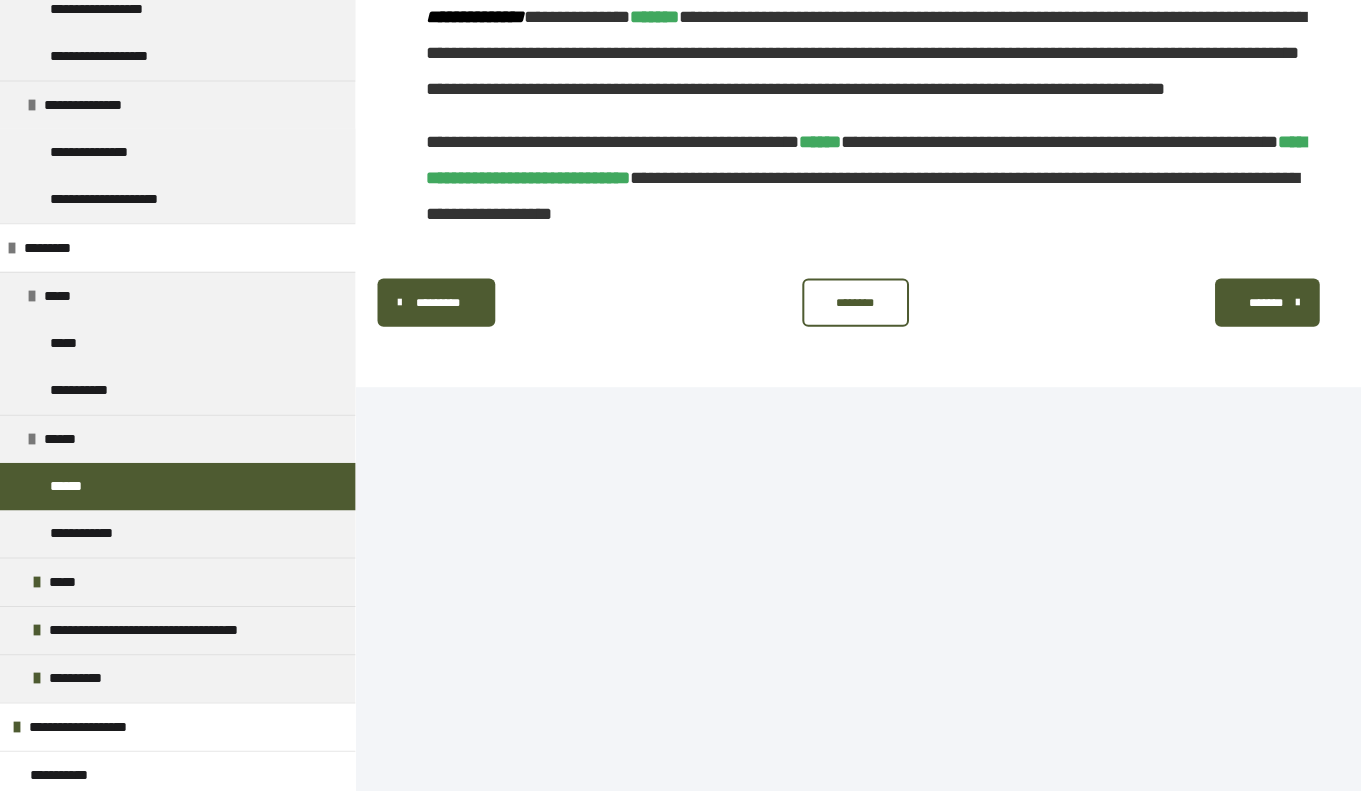 click on "**********" at bounding box center (863, 120) 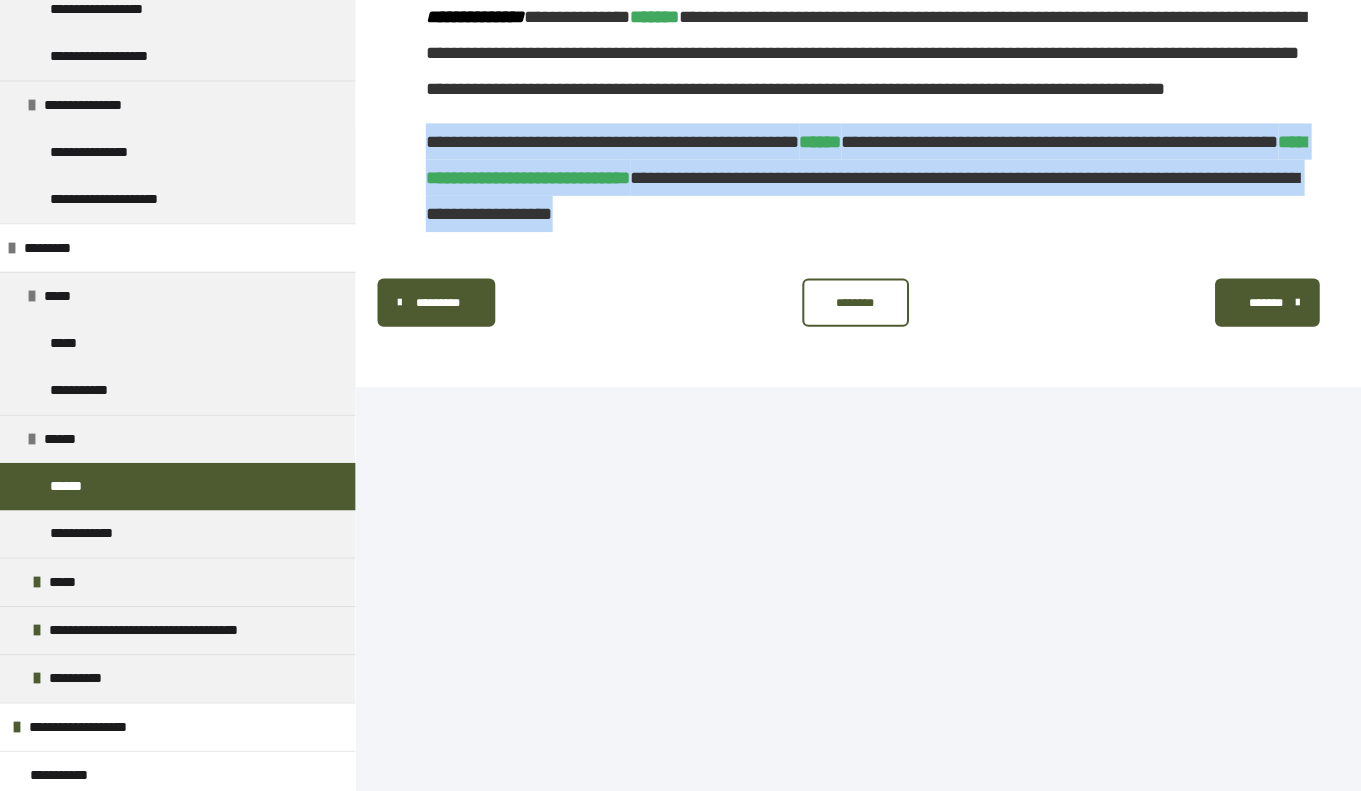 drag, startPoint x: 425, startPoint y: 548, endPoint x: 1269, endPoint y: 624, distance: 847.4149 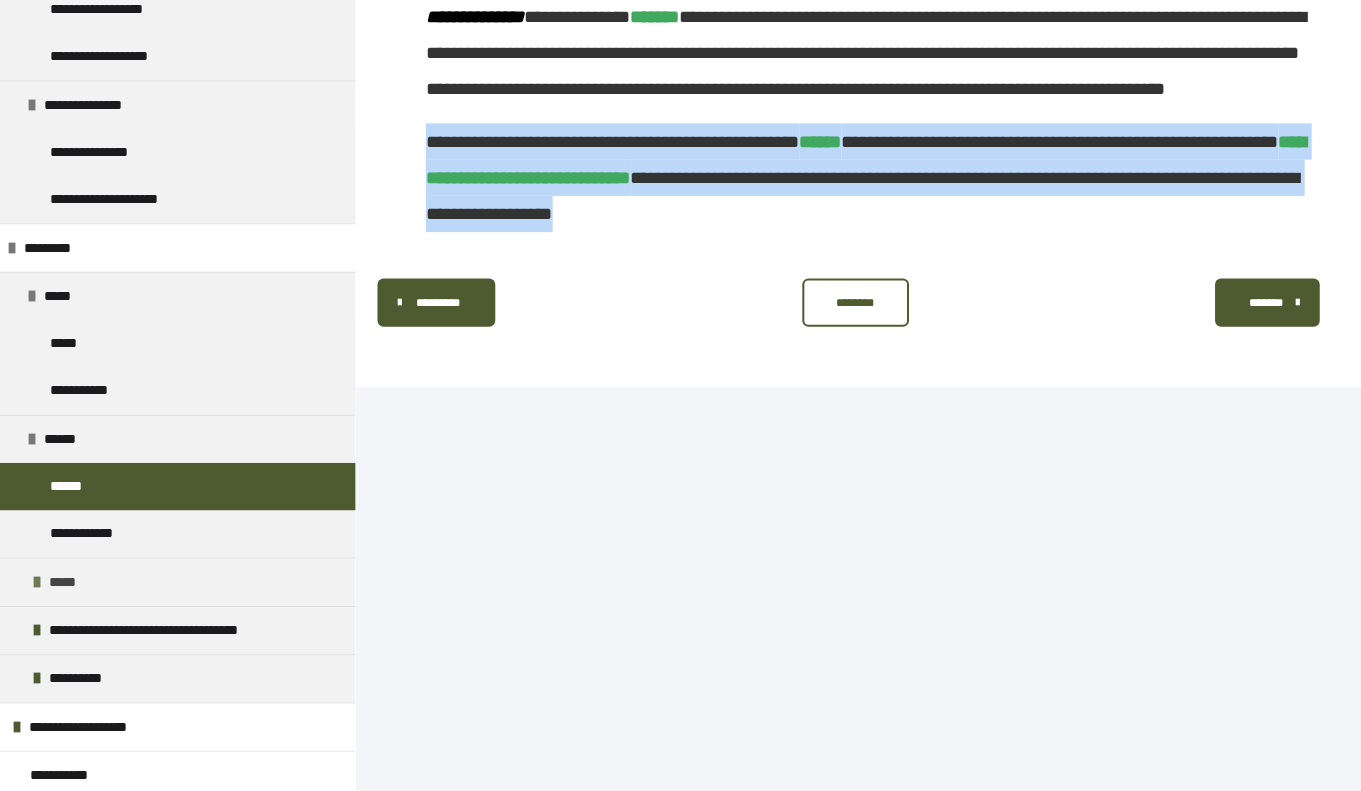 click at bounding box center [37, 583] 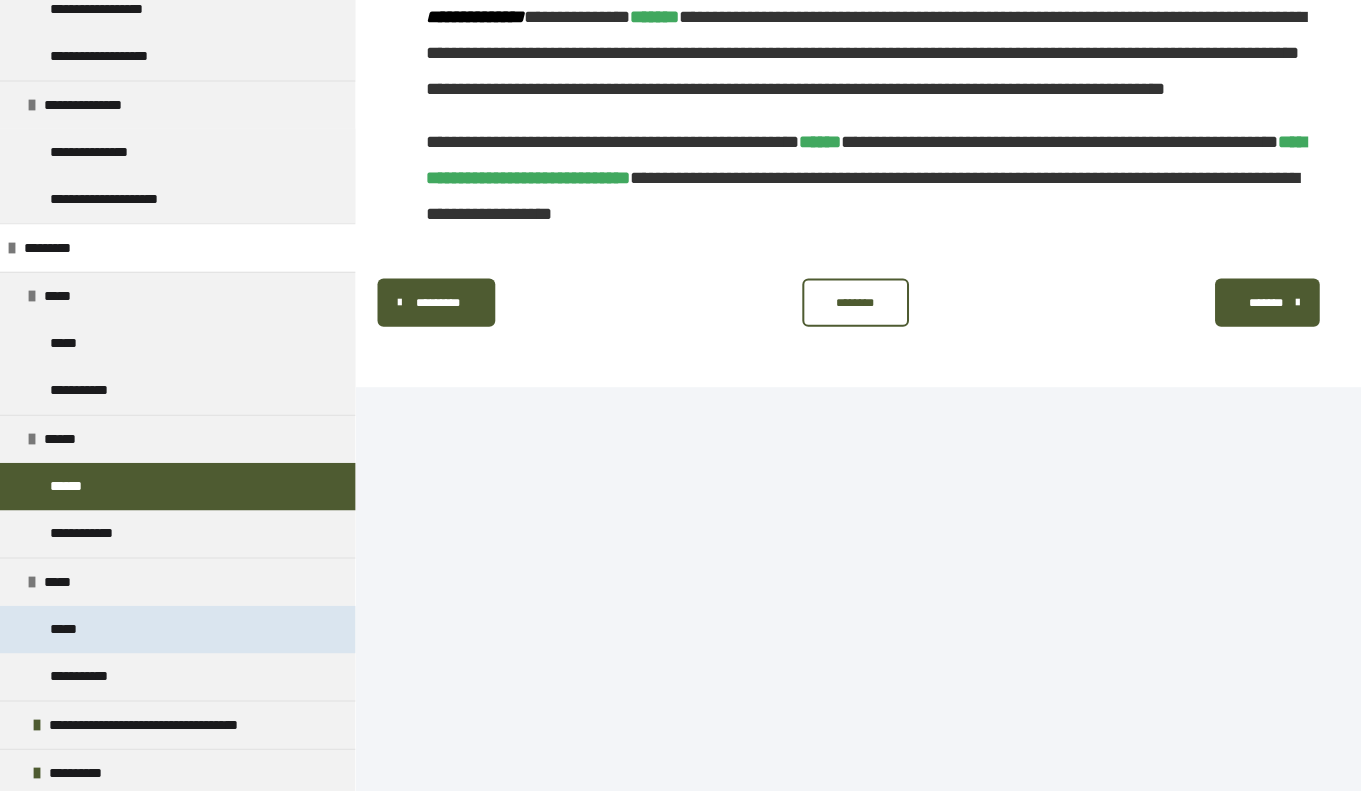 click on "*****" at bounding box center (72, 630) 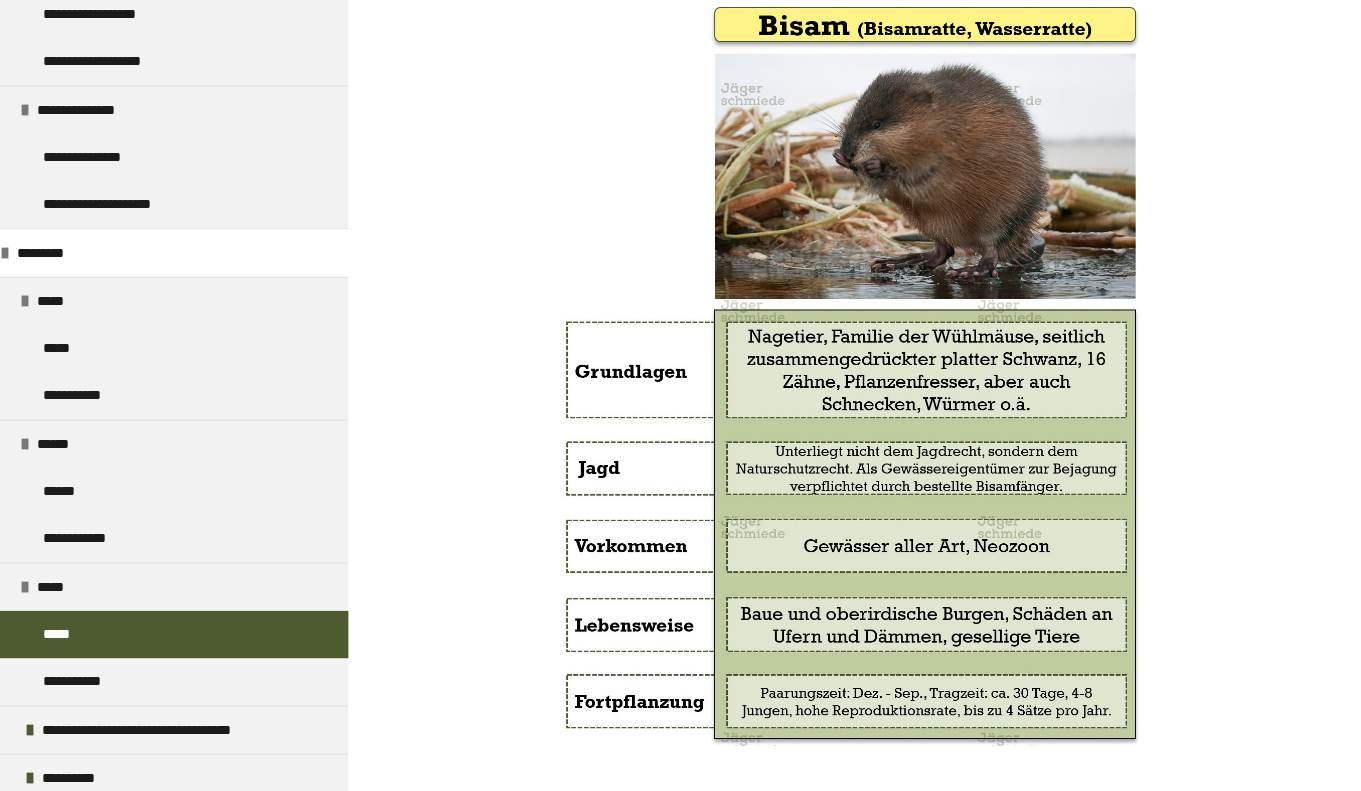 scroll, scrollTop: 594, scrollLeft: 0, axis: vertical 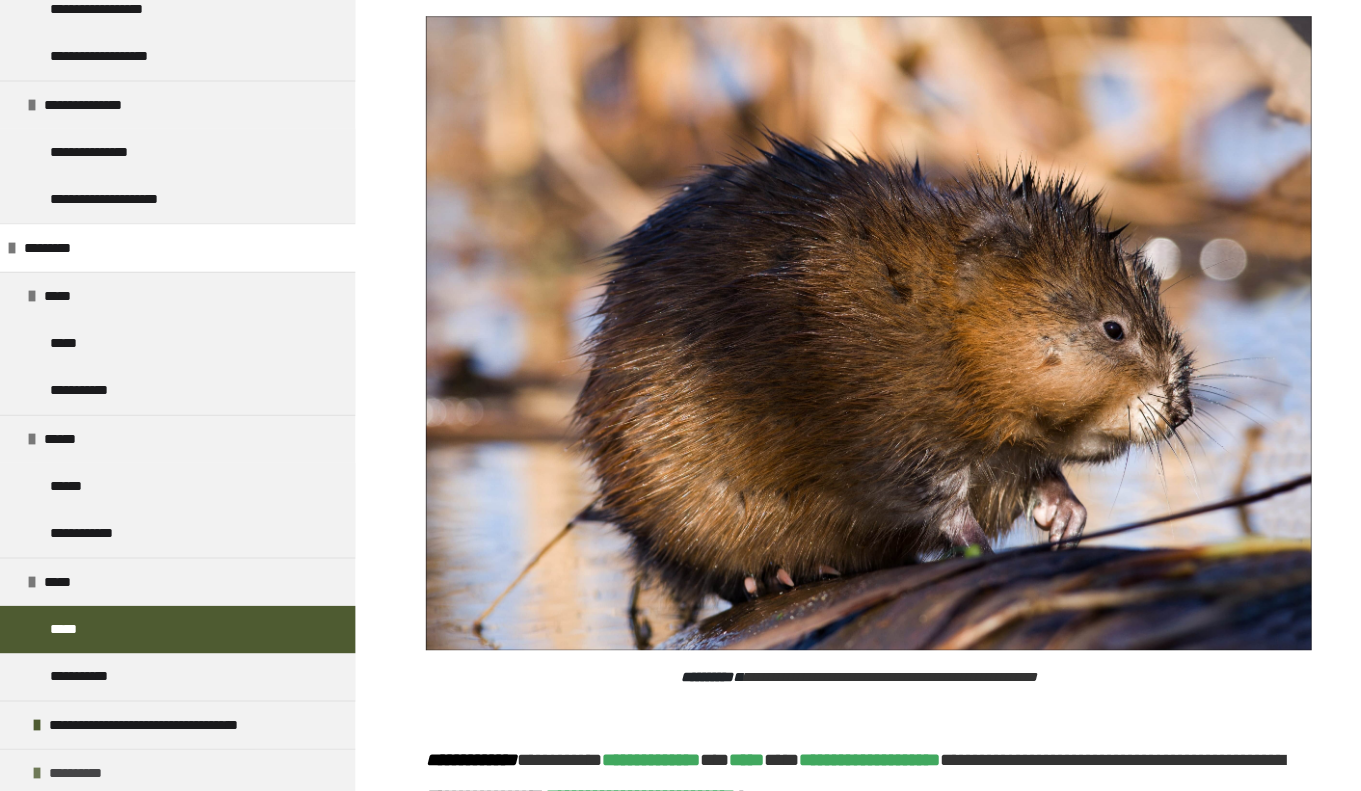 click at bounding box center (37, 773) 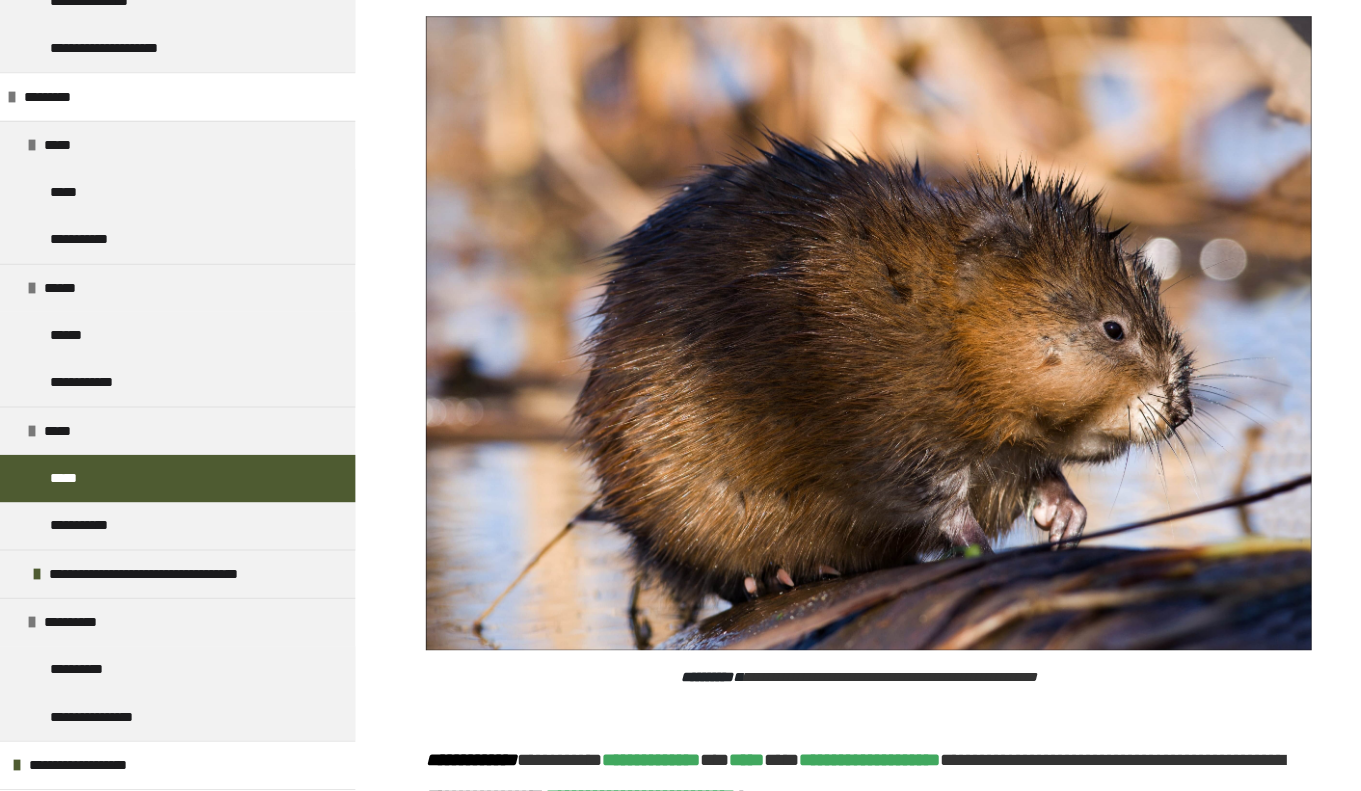 scroll, scrollTop: 1965, scrollLeft: 0, axis: vertical 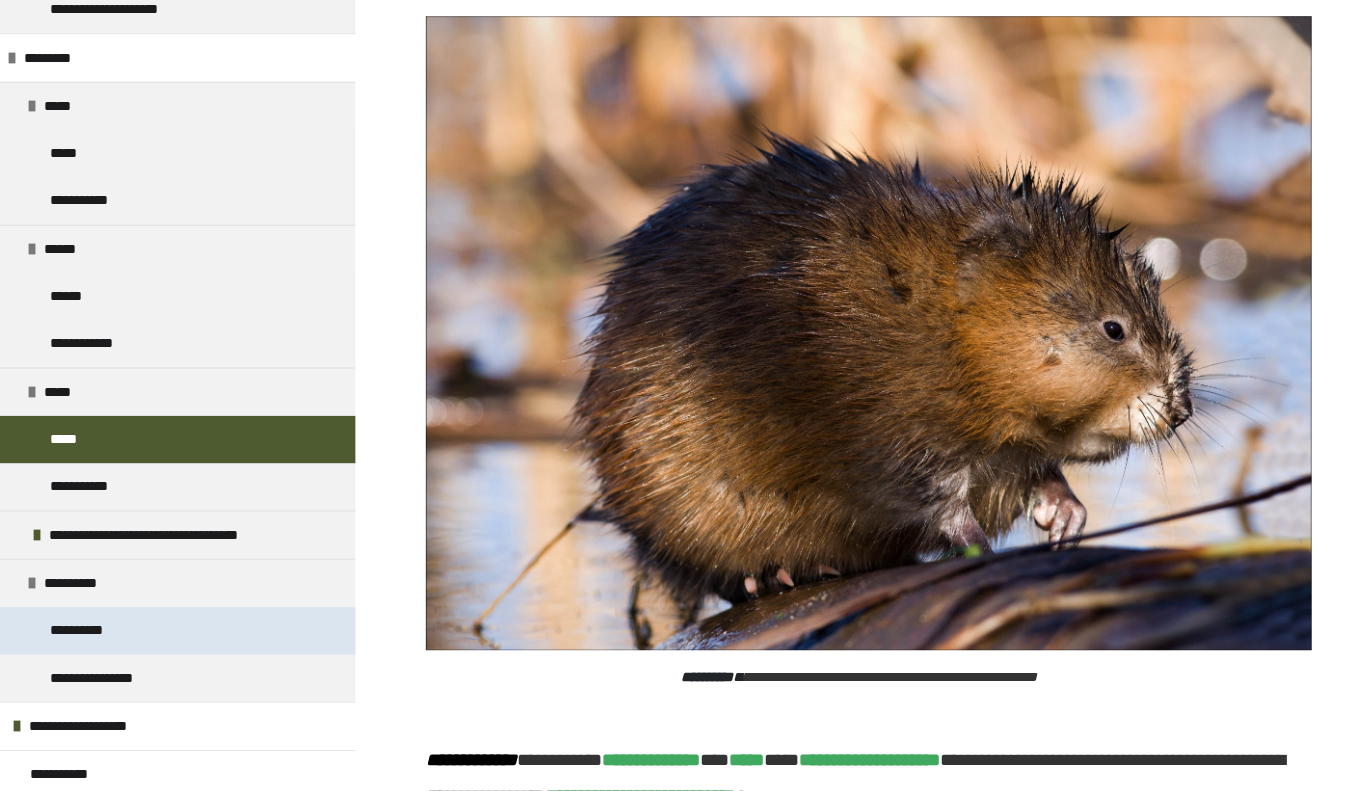 click on "**********" at bounding box center [89, 631] 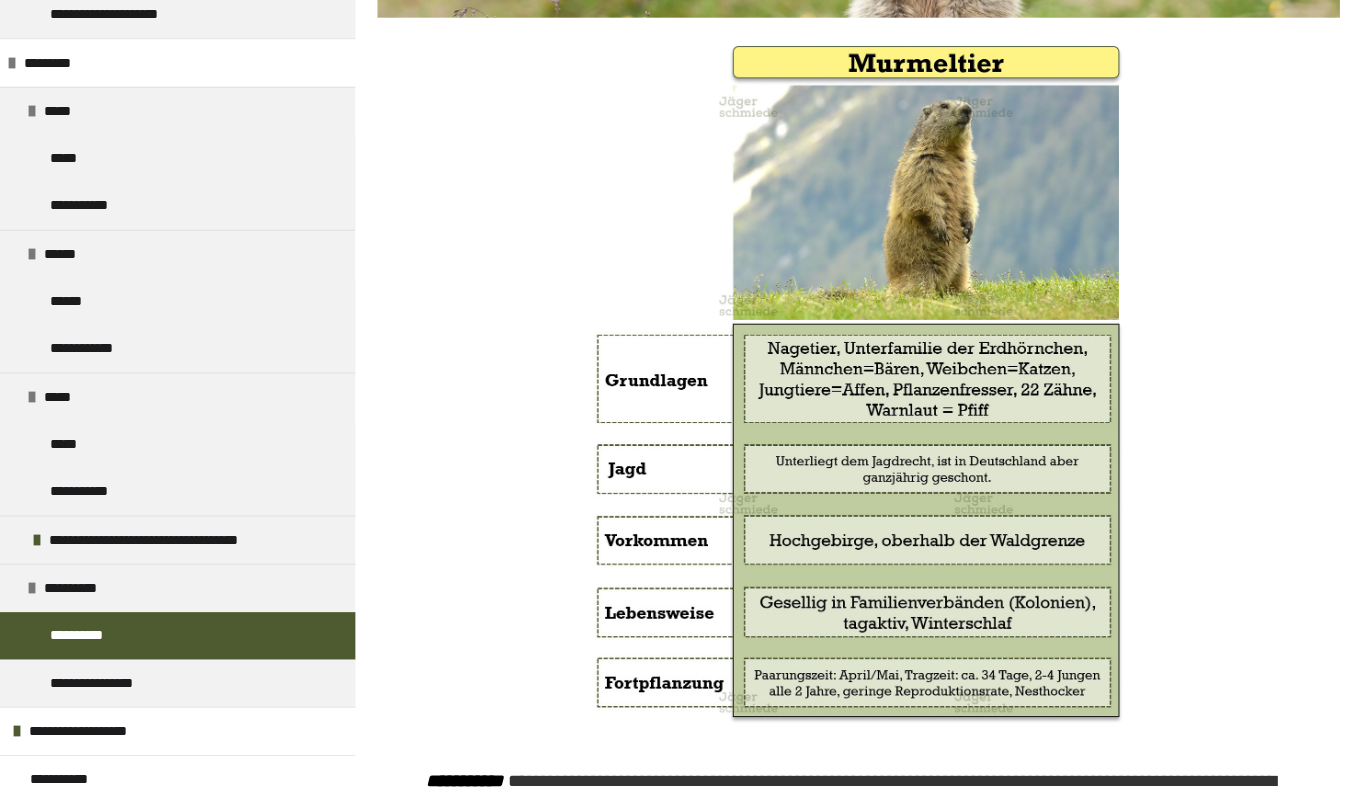 scroll, scrollTop: 555, scrollLeft: 0, axis: vertical 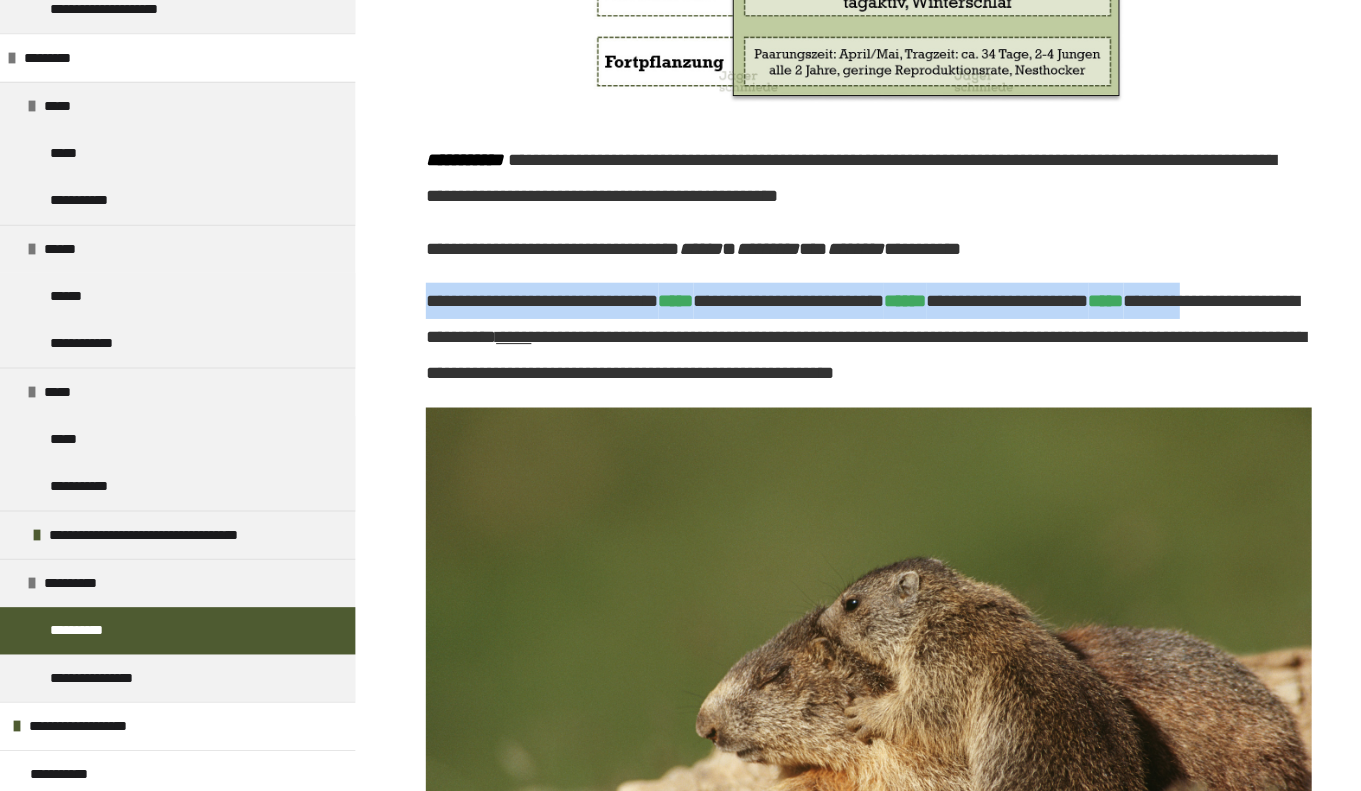 drag, startPoint x: 426, startPoint y: 305, endPoint x: 629, endPoint y: 357, distance: 209.55429 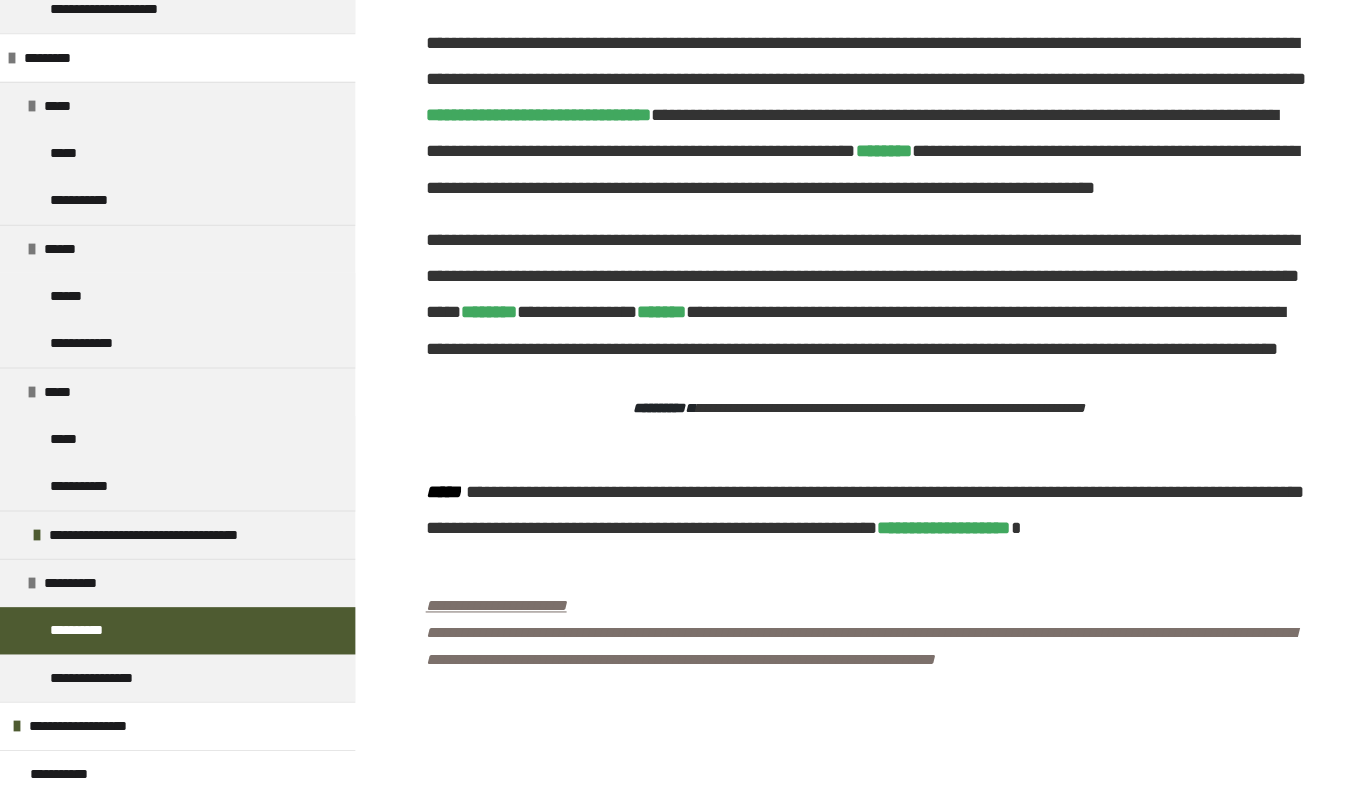 scroll, scrollTop: 2306, scrollLeft: 0, axis: vertical 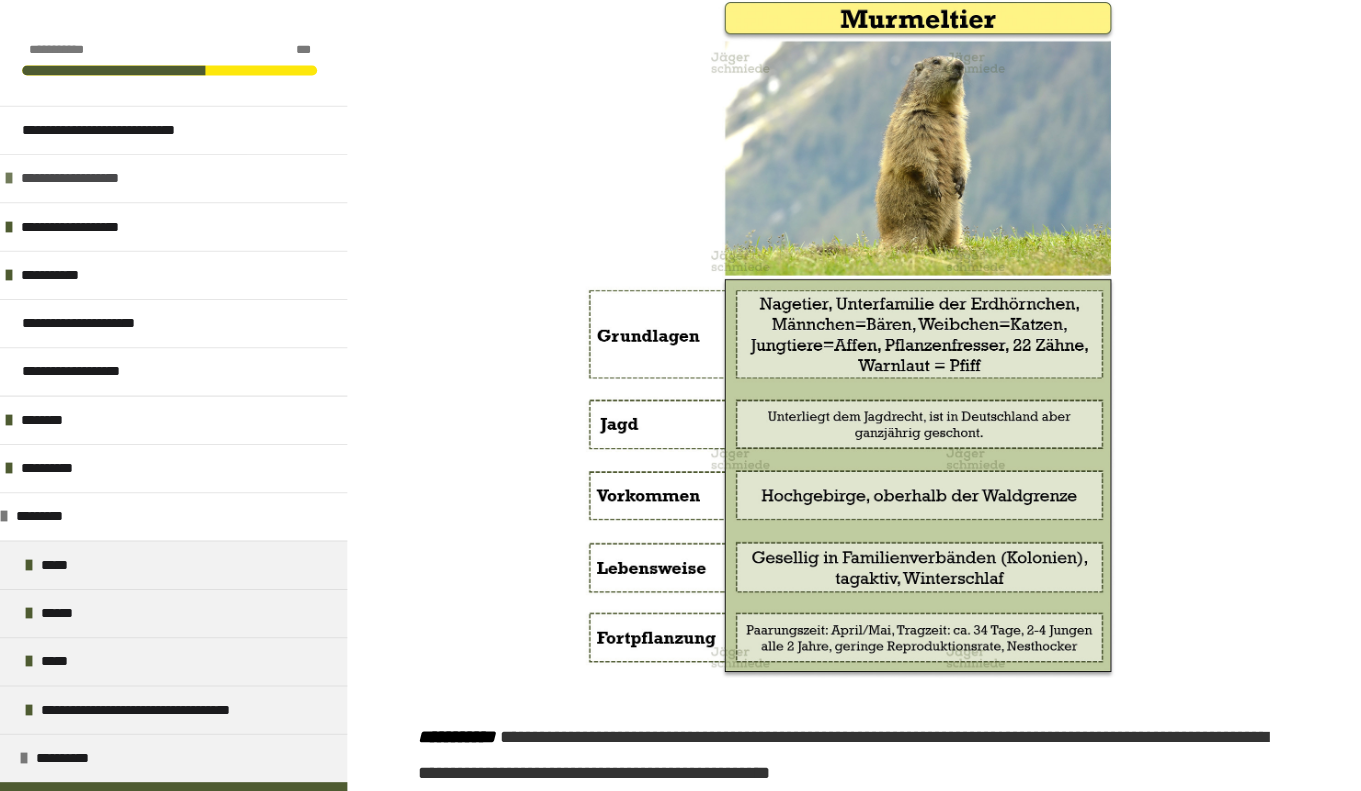click at bounding box center [17, 177] 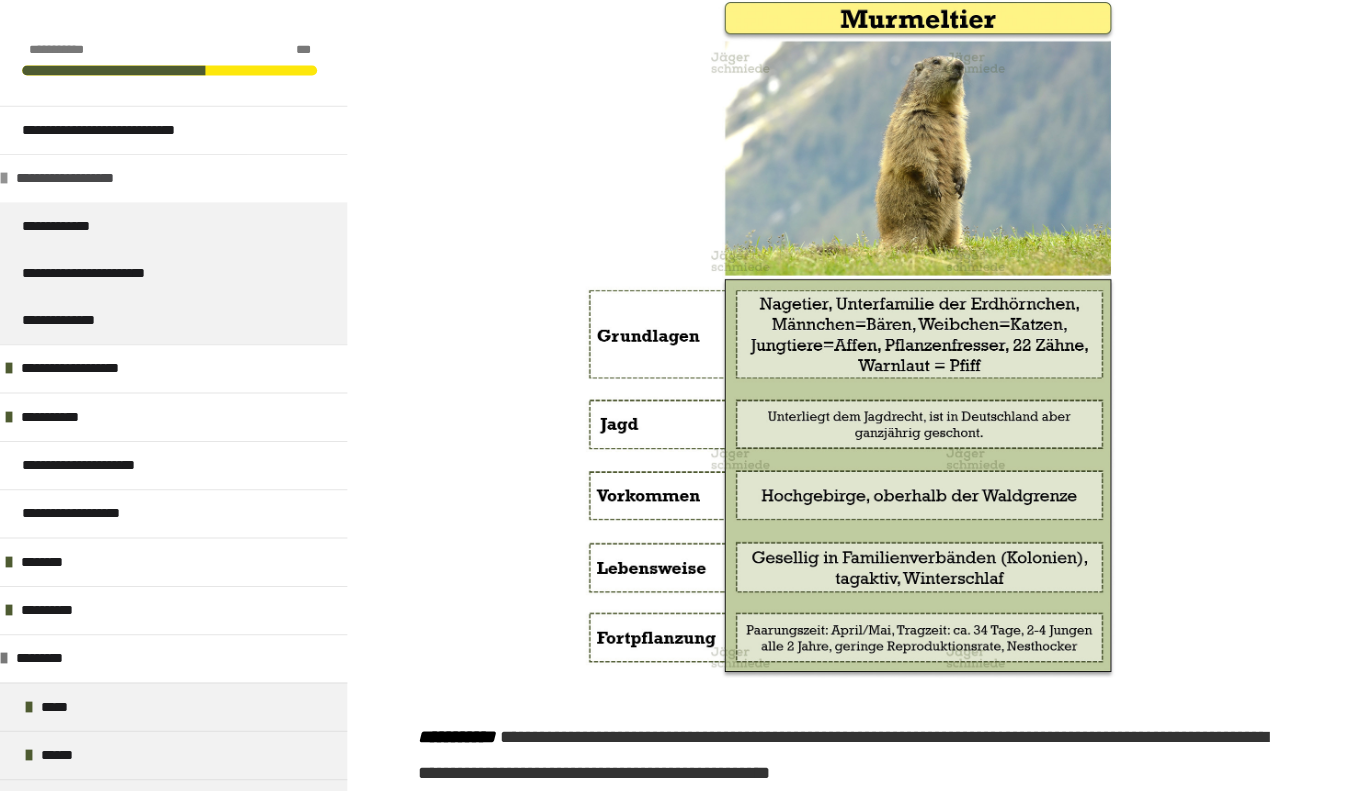 click at bounding box center (12, 177) 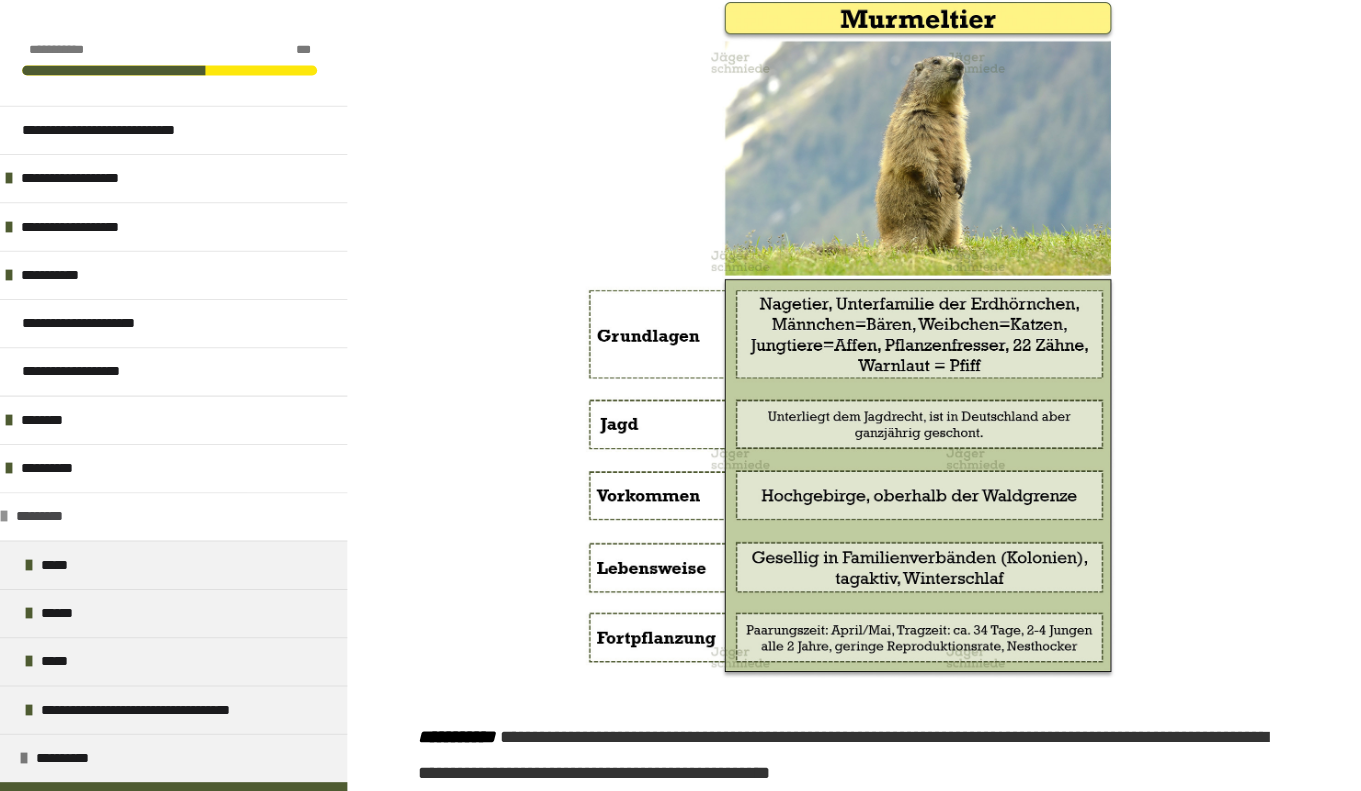 click at bounding box center [12, 513] 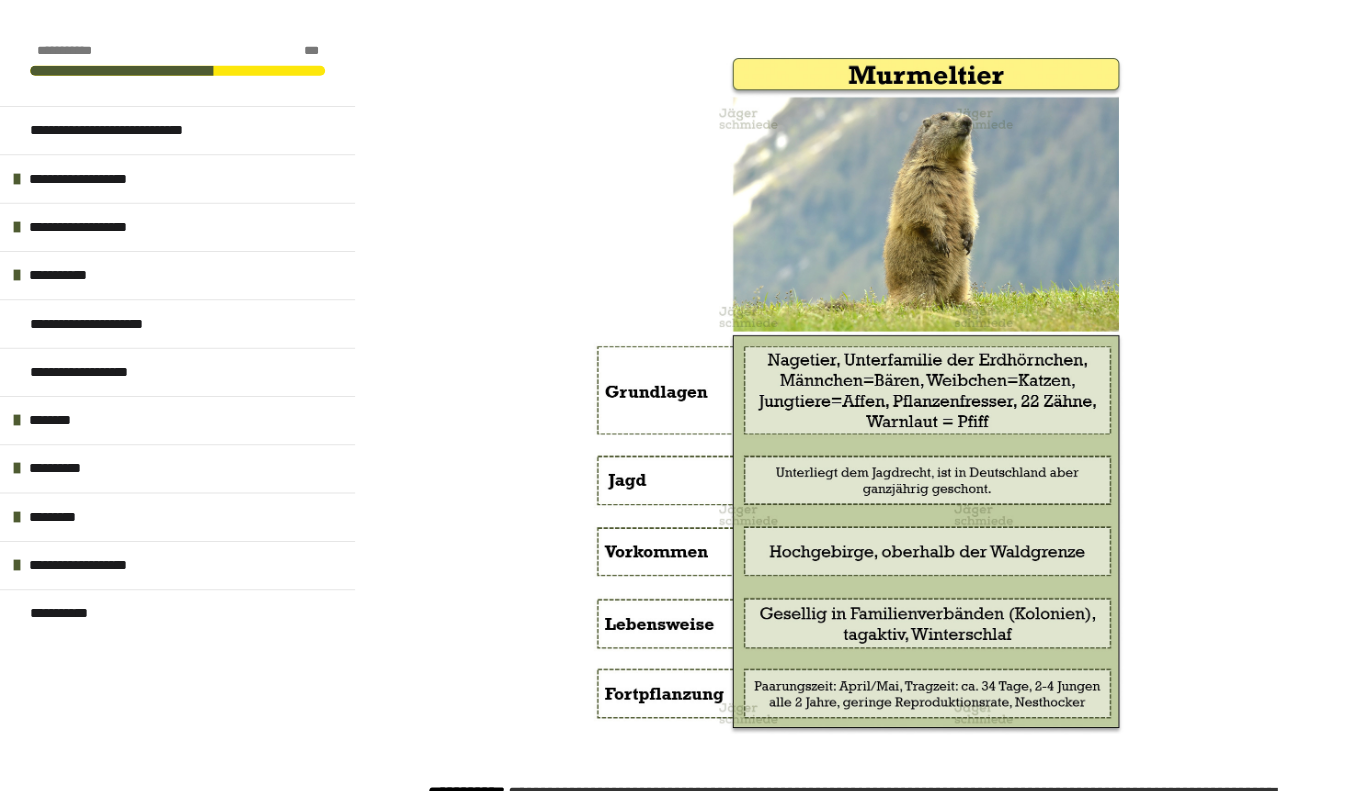 scroll, scrollTop: 531, scrollLeft: 0, axis: vertical 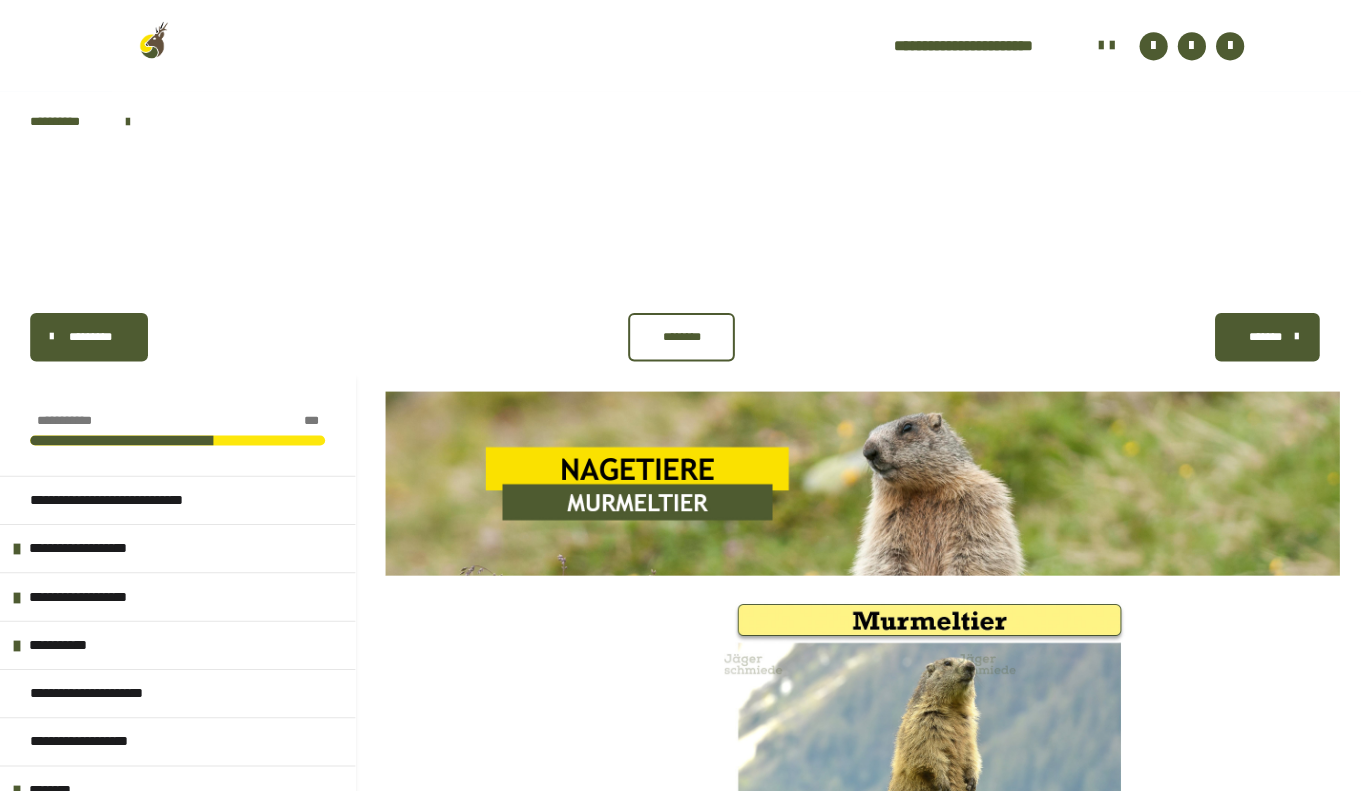click on "*********" at bounding box center [90, 335] 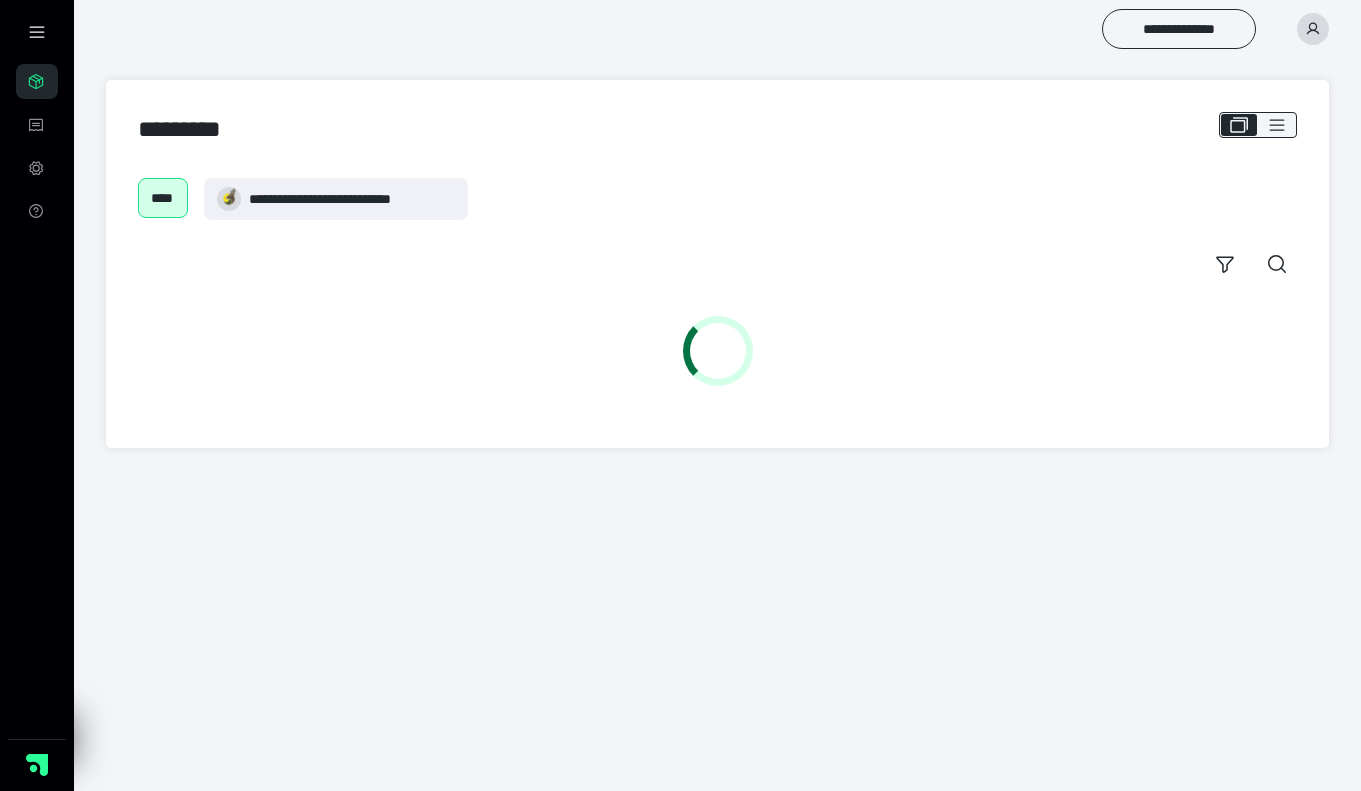 scroll, scrollTop: 0, scrollLeft: 0, axis: both 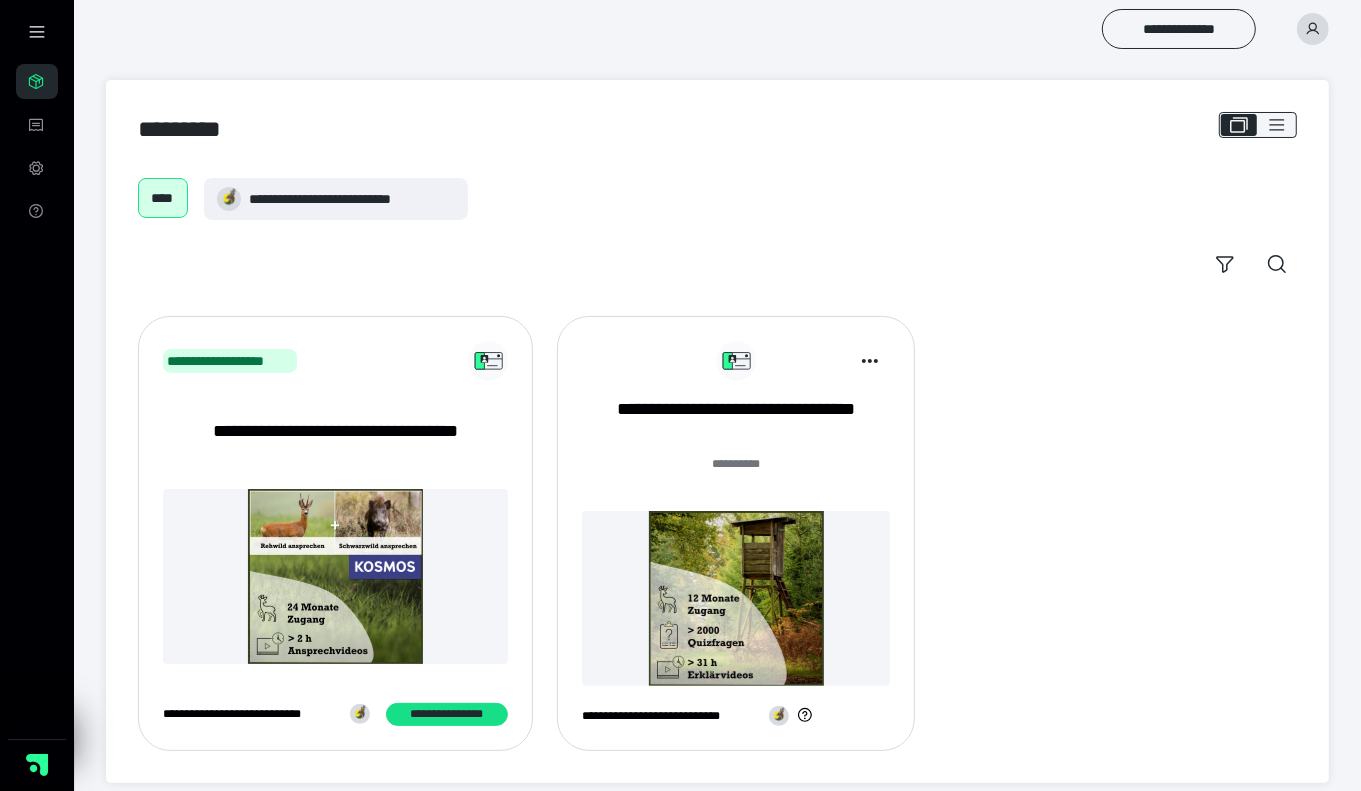 click at bounding box center (335, 576) 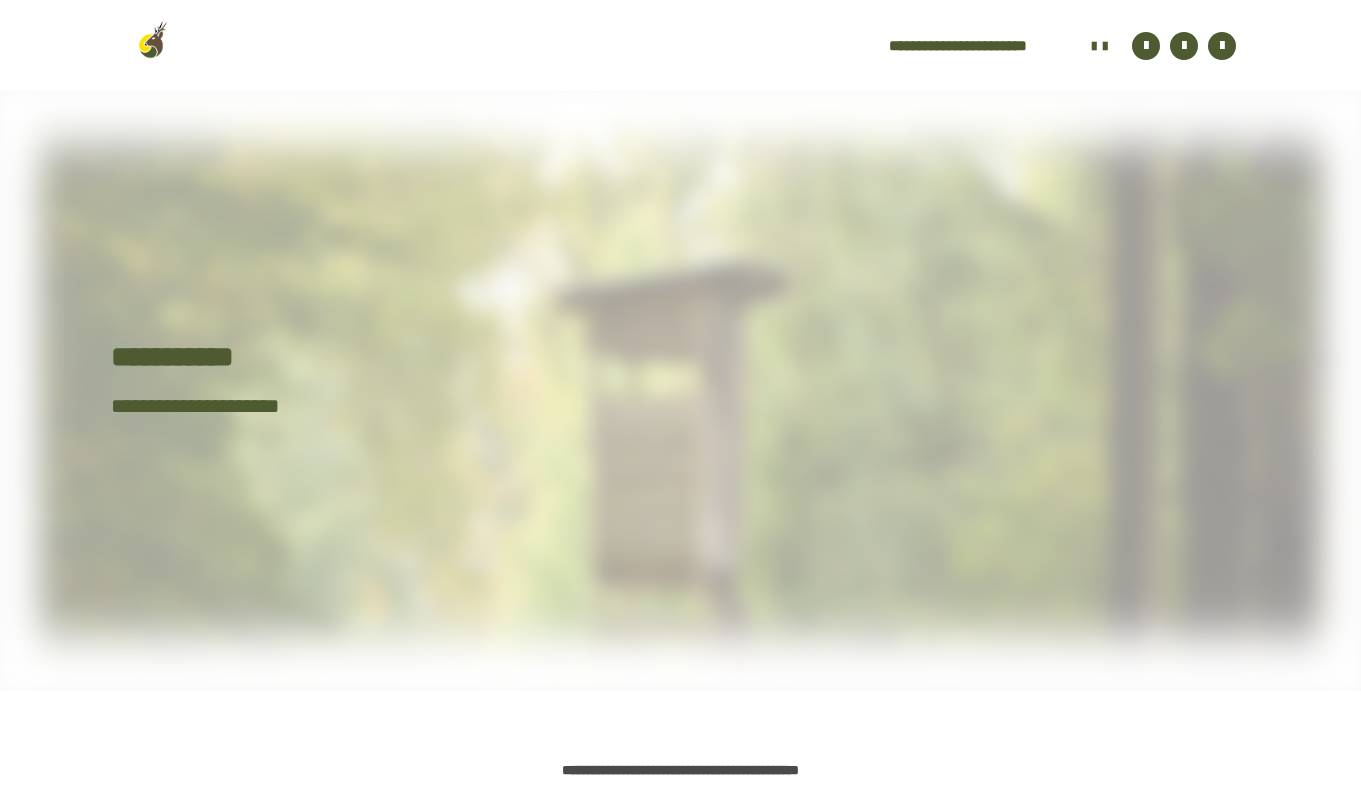 scroll, scrollTop: 0, scrollLeft: 0, axis: both 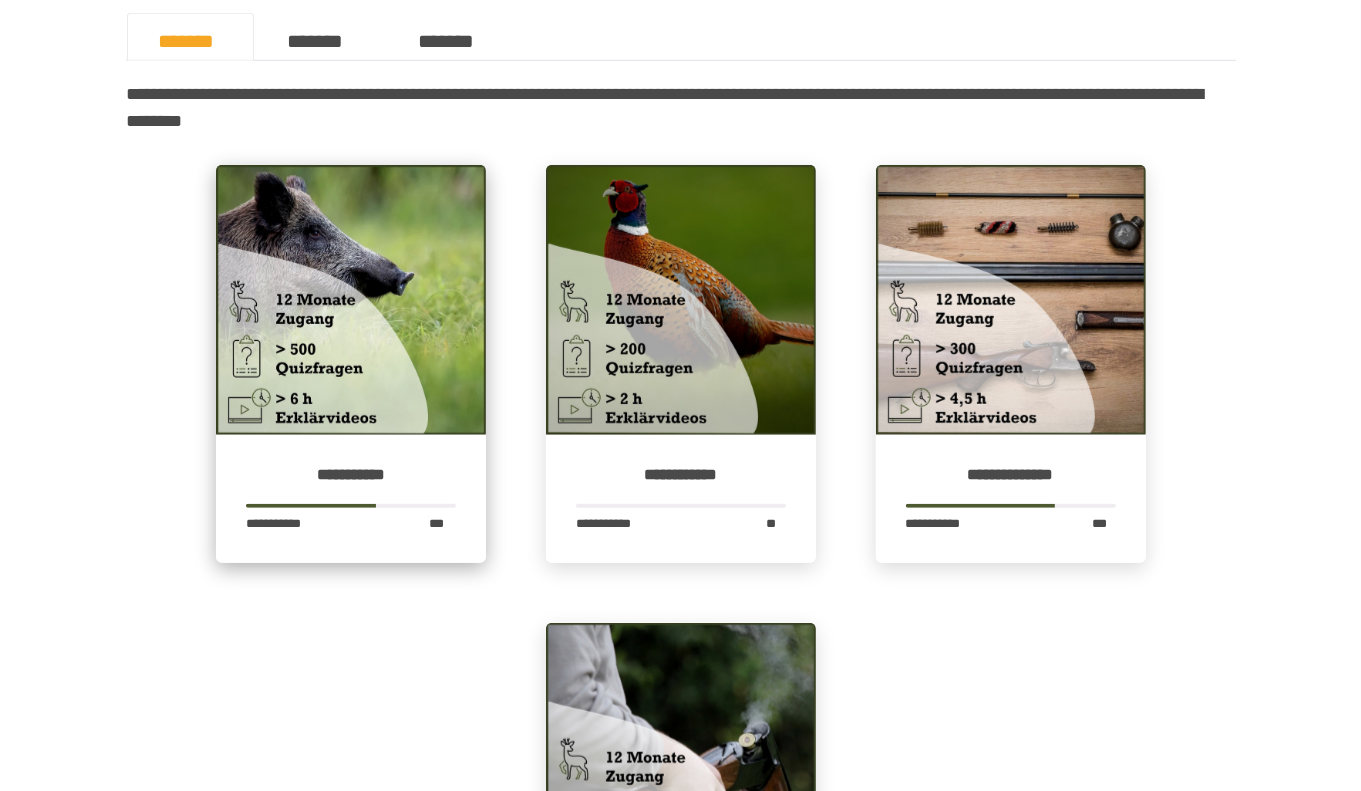 click at bounding box center [351, 300] 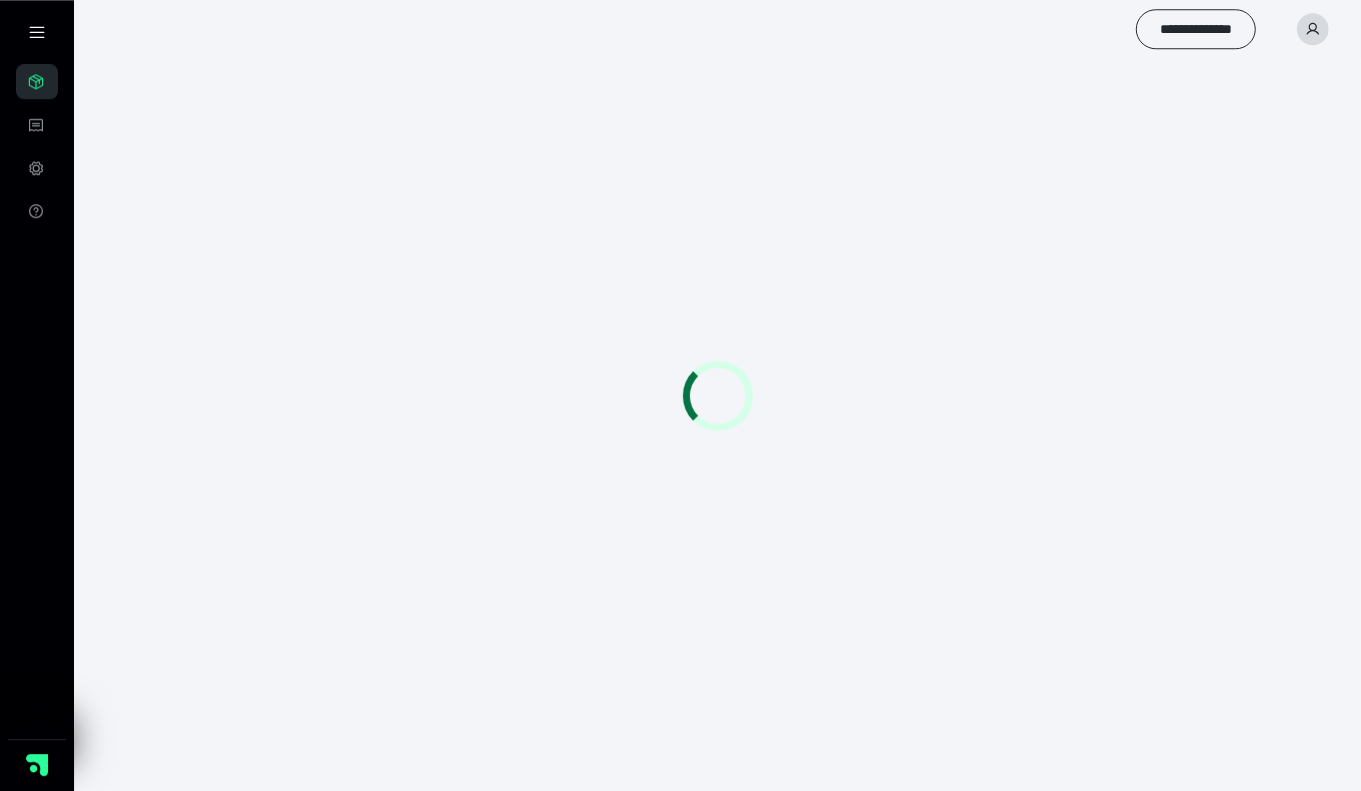scroll, scrollTop: 0, scrollLeft: 0, axis: both 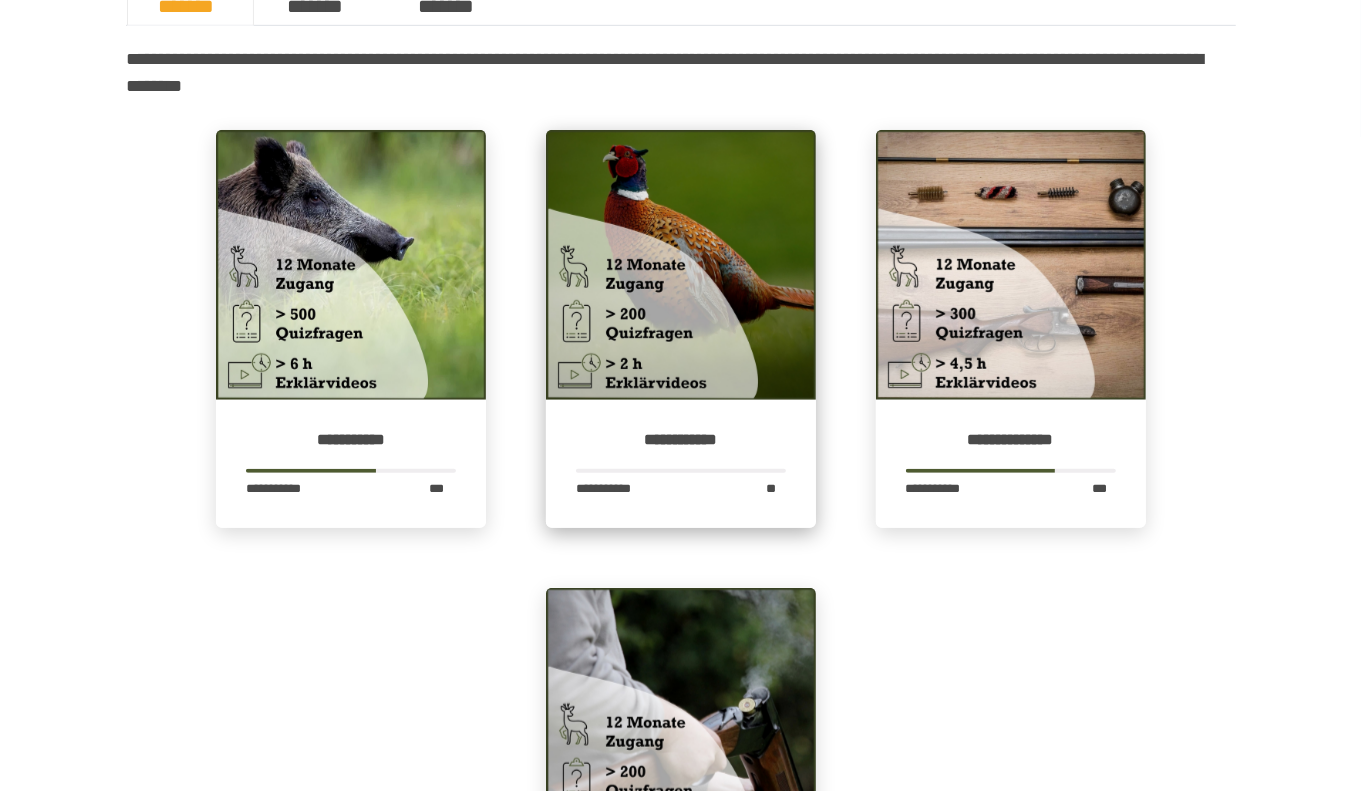 click at bounding box center (681, 265) 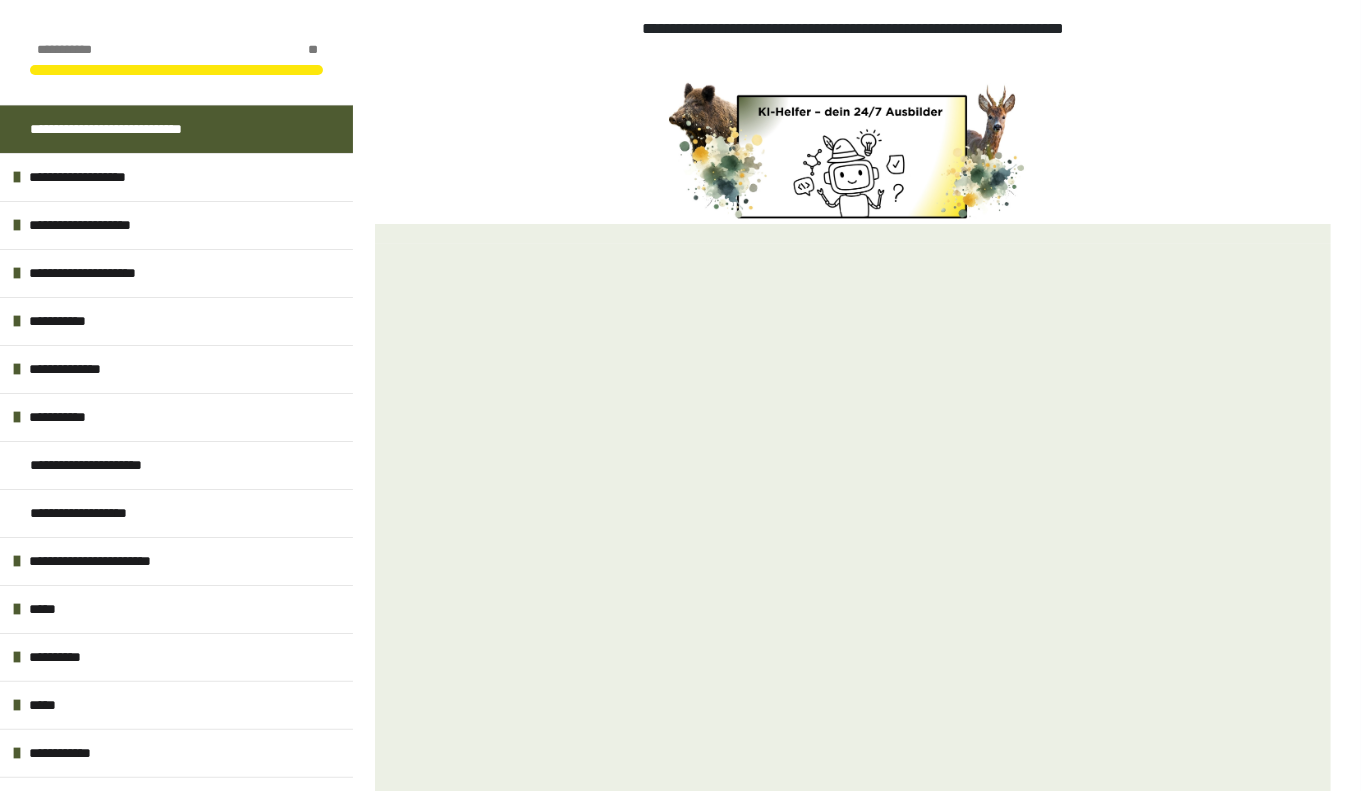 scroll, scrollTop: 407, scrollLeft: 0, axis: vertical 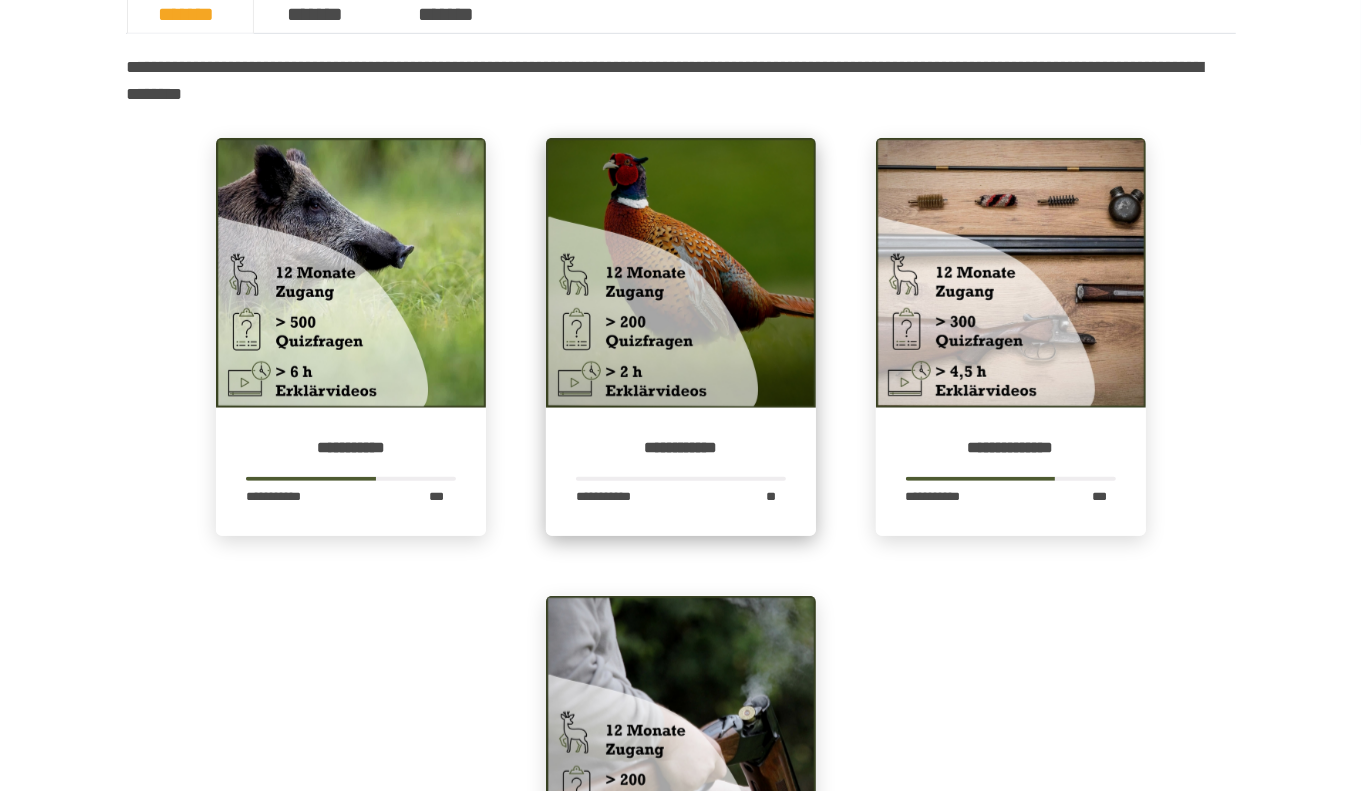 click at bounding box center [681, 273] 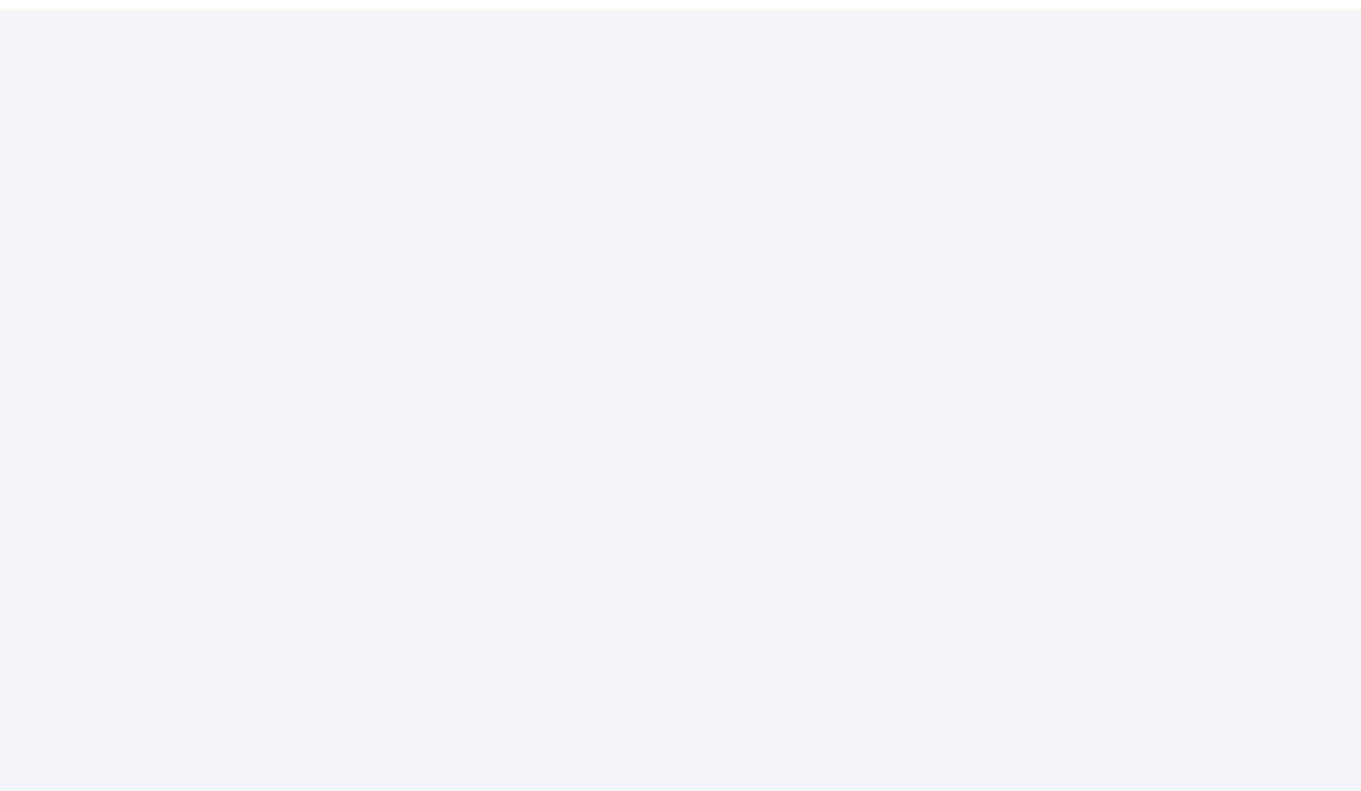 scroll, scrollTop: 0, scrollLeft: 0, axis: both 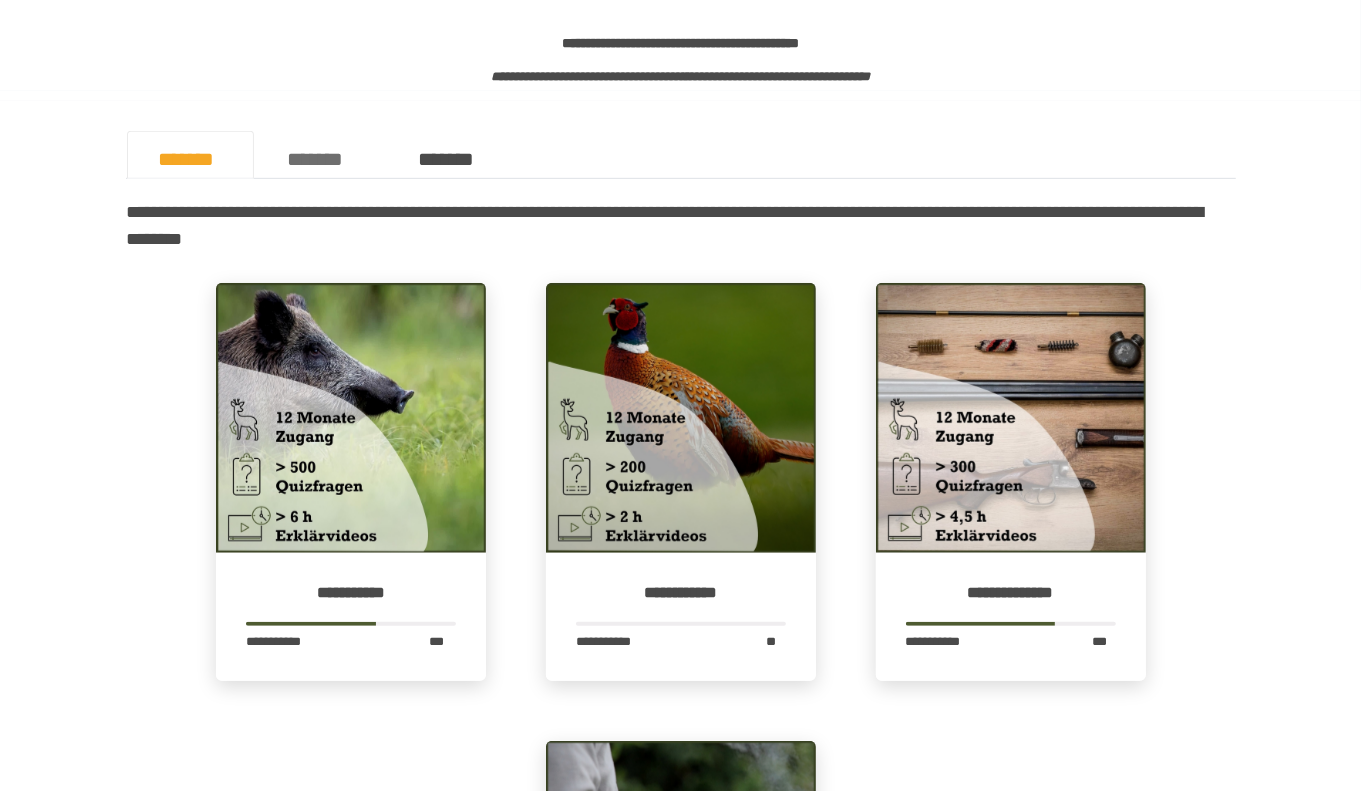click on "*******" at bounding box center (321, 155) 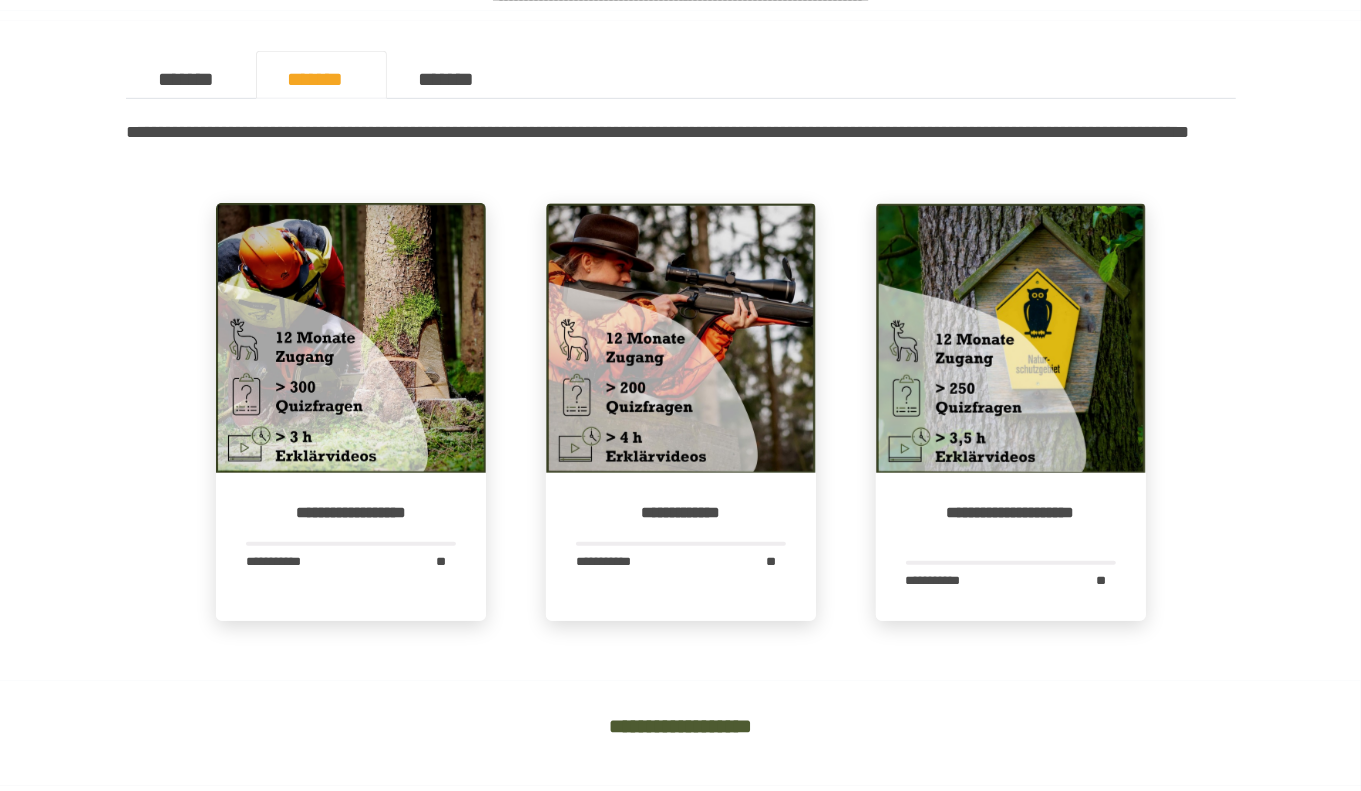 scroll, scrollTop: 803, scrollLeft: 0, axis: vertical 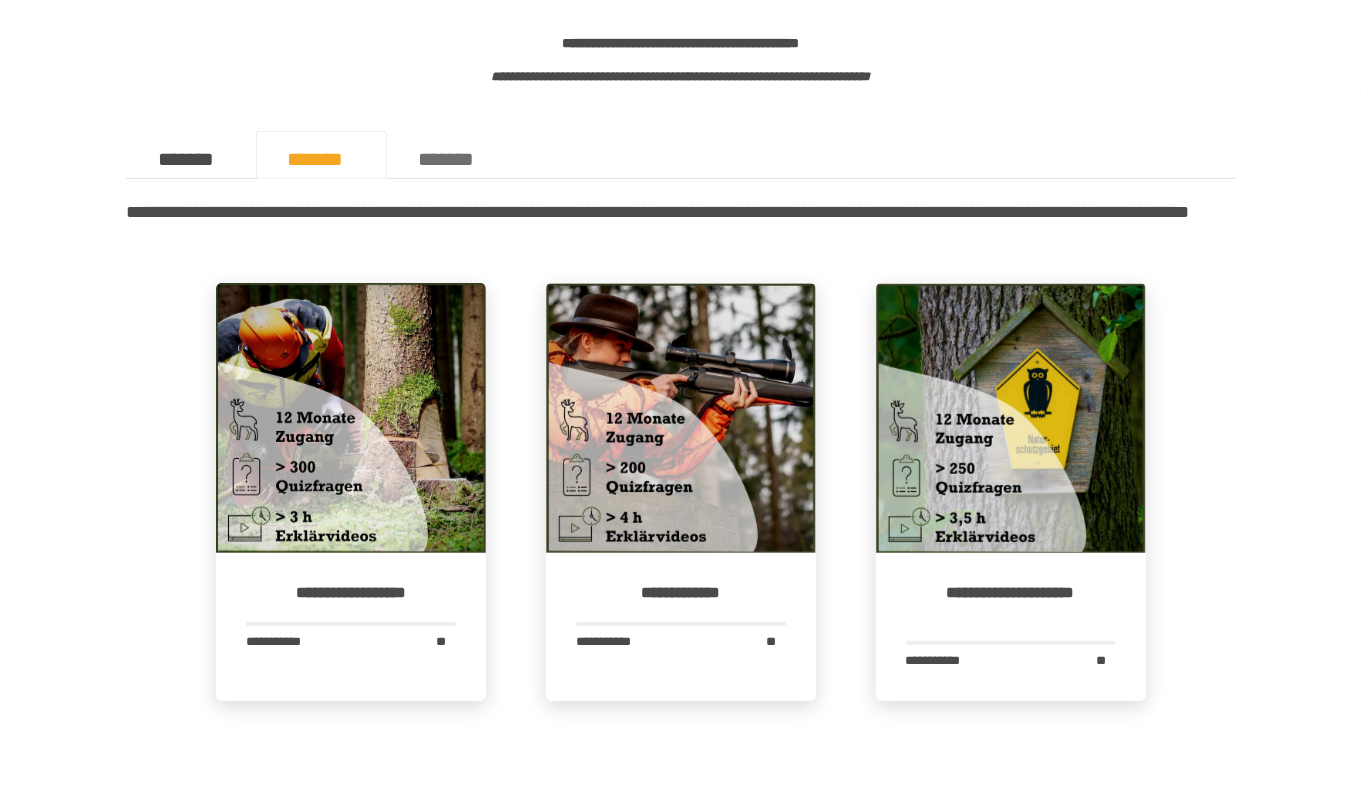 click on "*******" at bounding box center (452, 155) 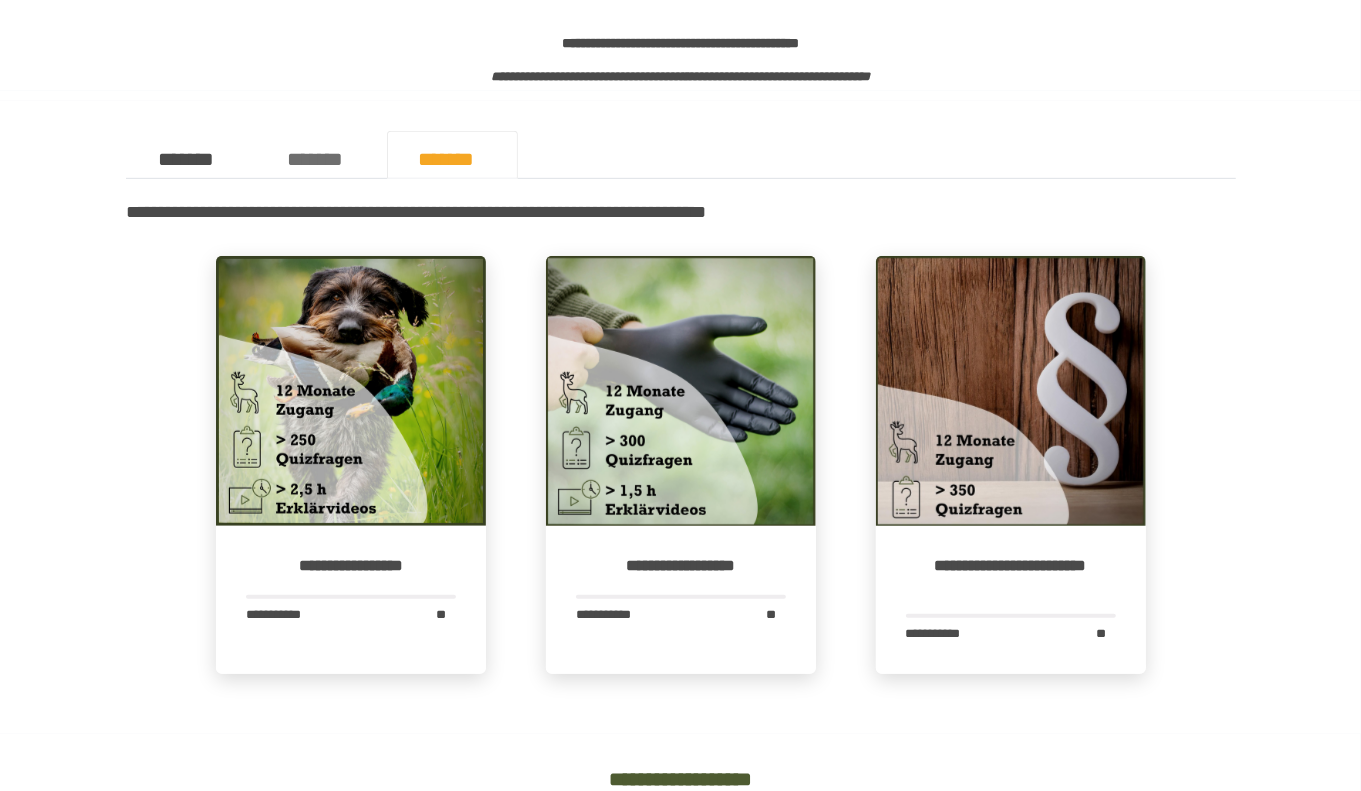 click on "*******" at bounding box center [321, 155] 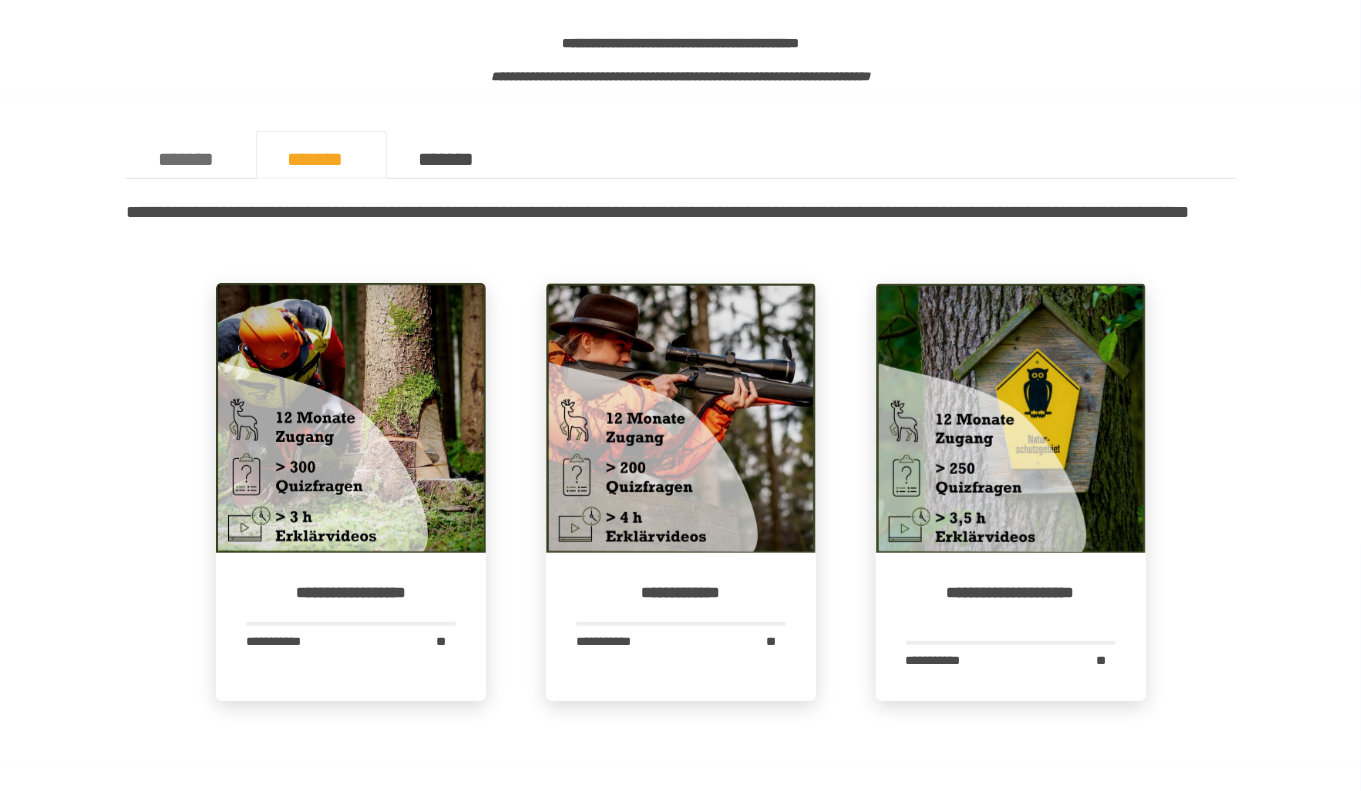 click on "*******" at bounding box center (190, 155) 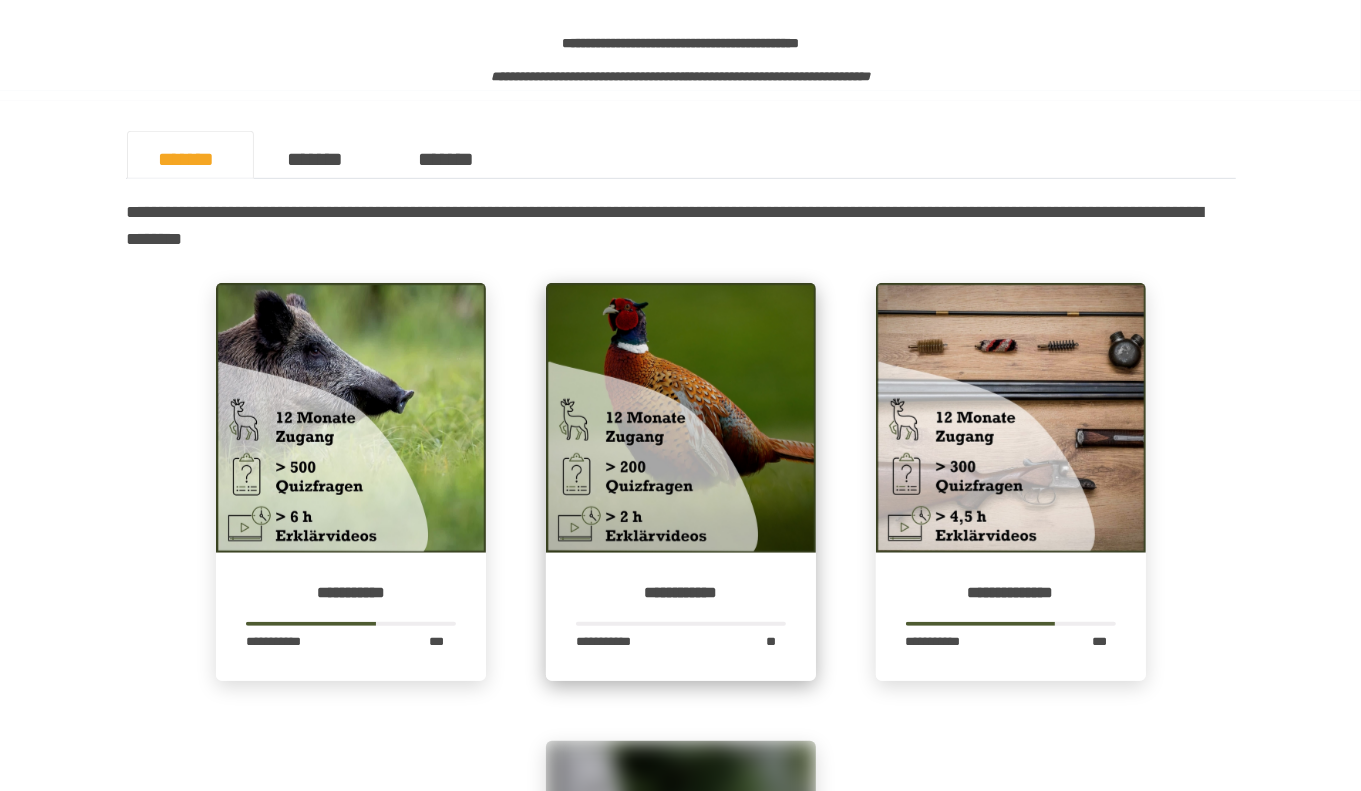 click at bounding box center [681, 418] 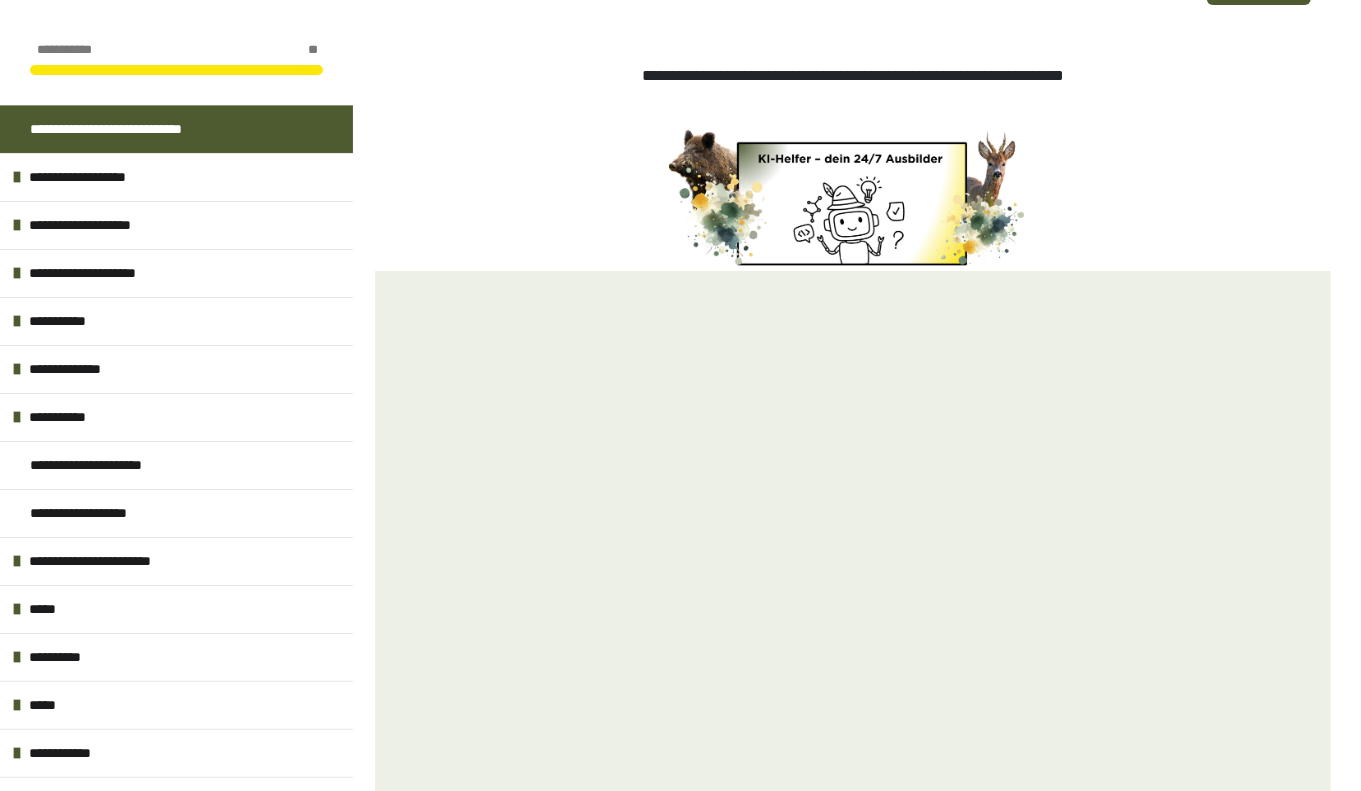 scroll, scrollTop: 553, scrollLeft: 0, axis: vertical 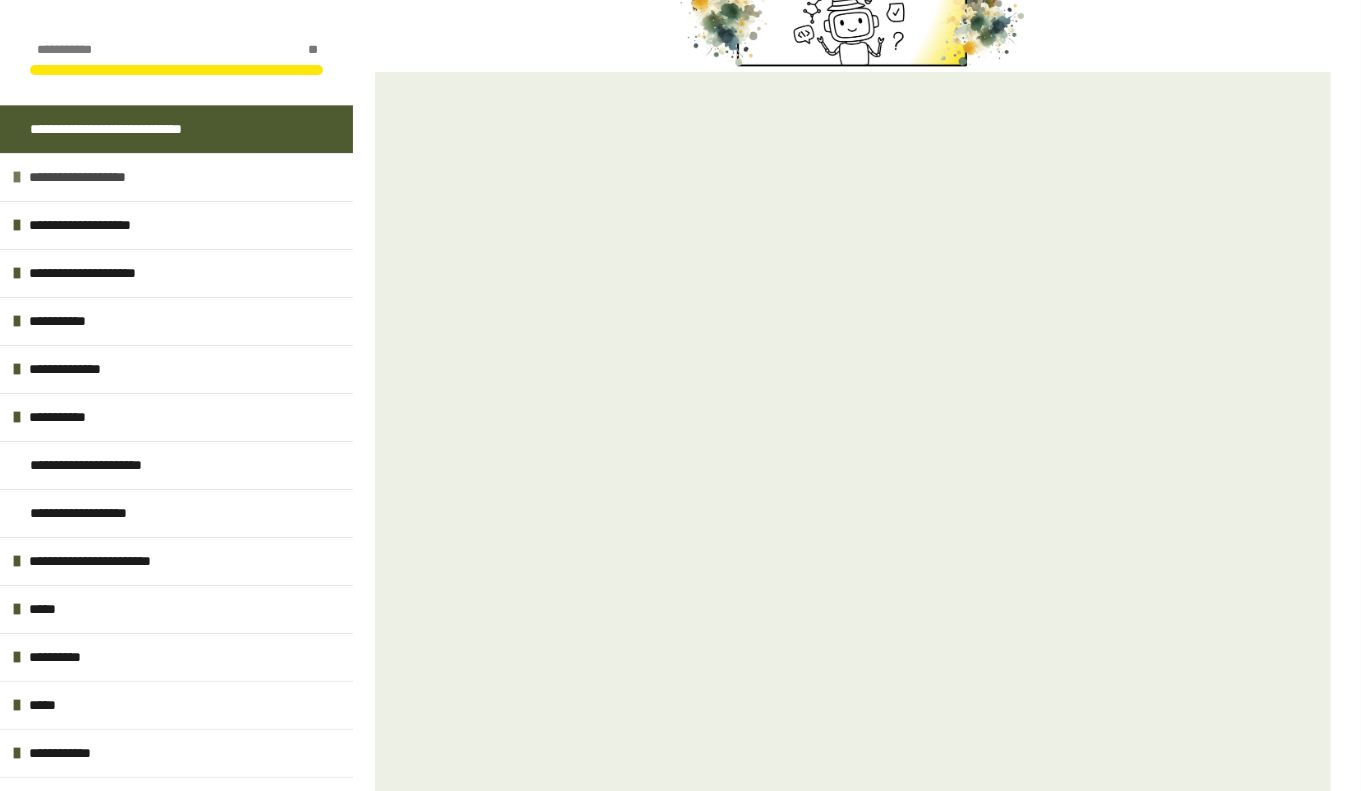 click on "**********" at bounding box center [176, 177] 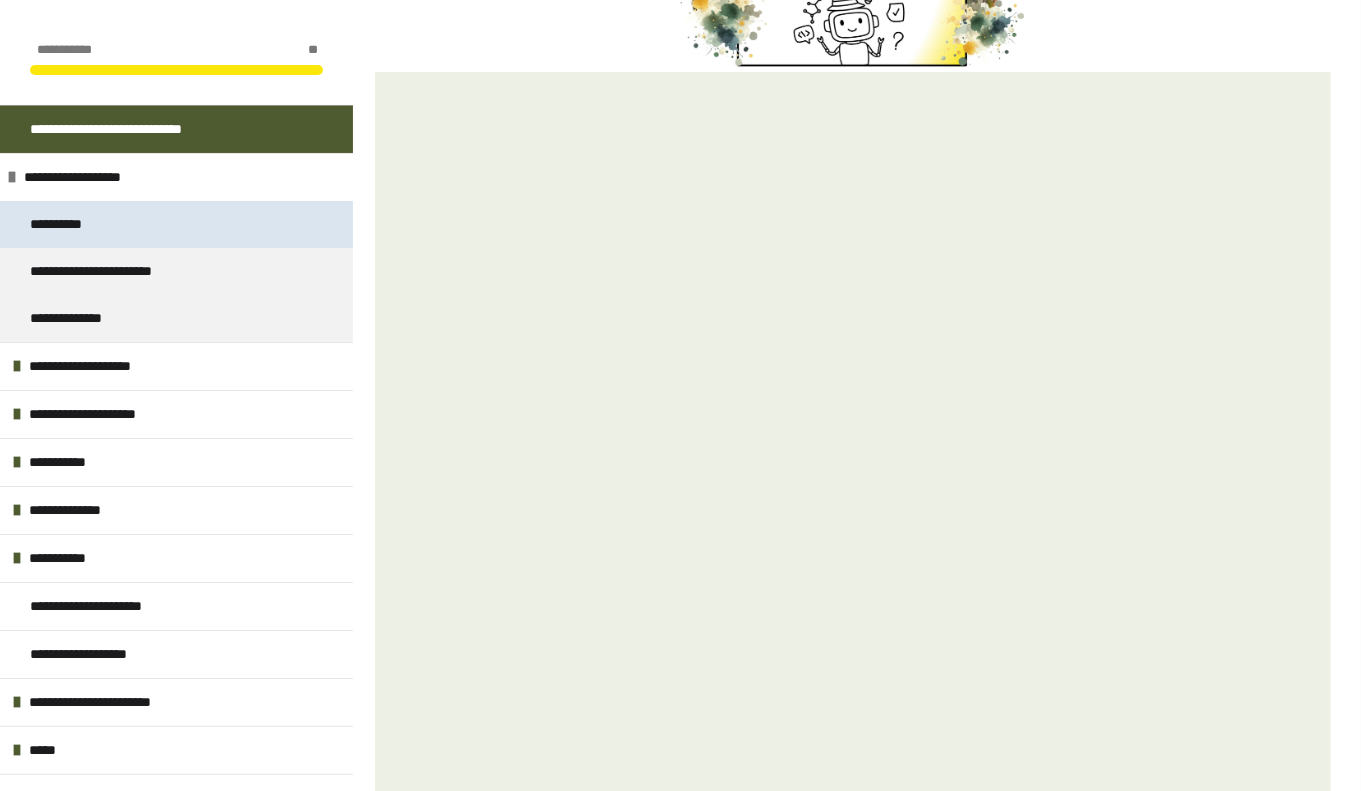 click on "**********" at bounding box center [70, 224] 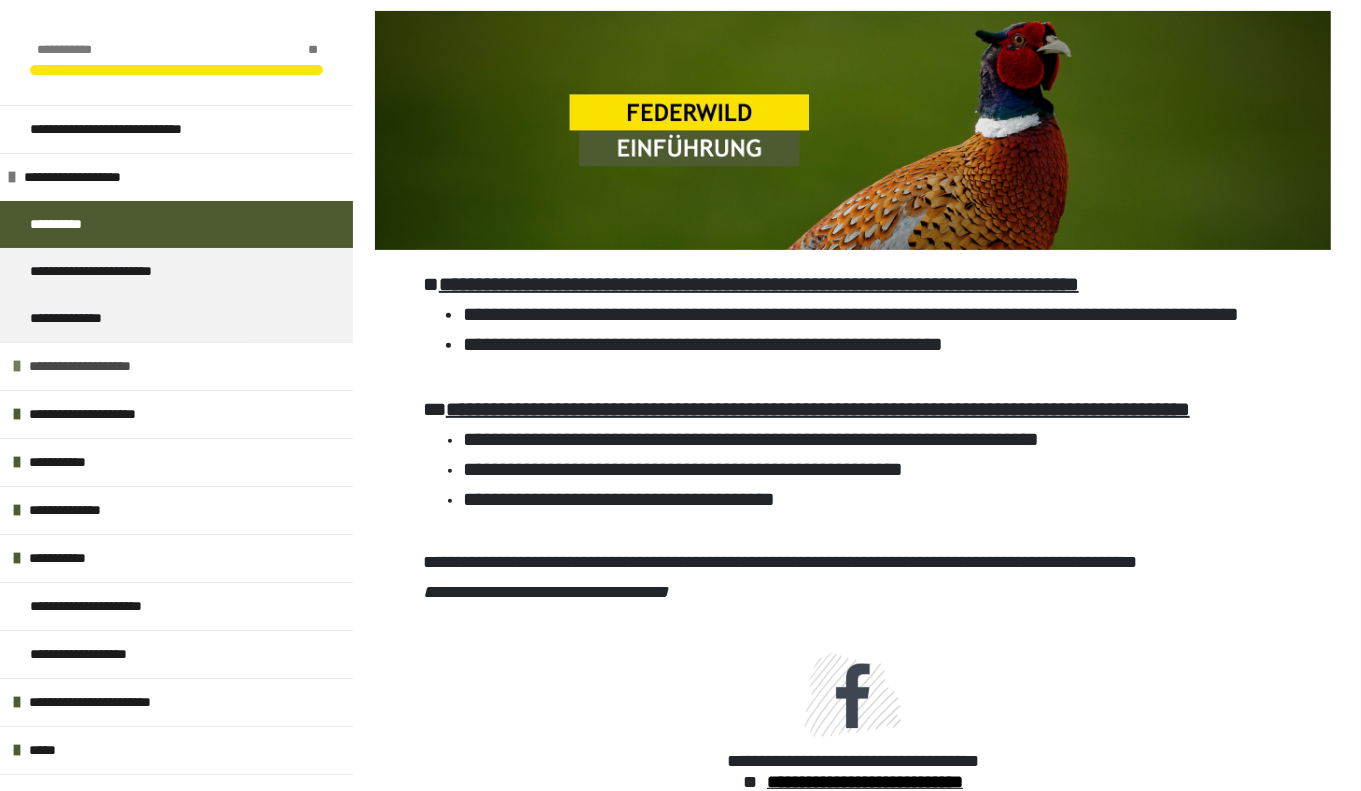 click on "**********" at bounding box center (106, 366) 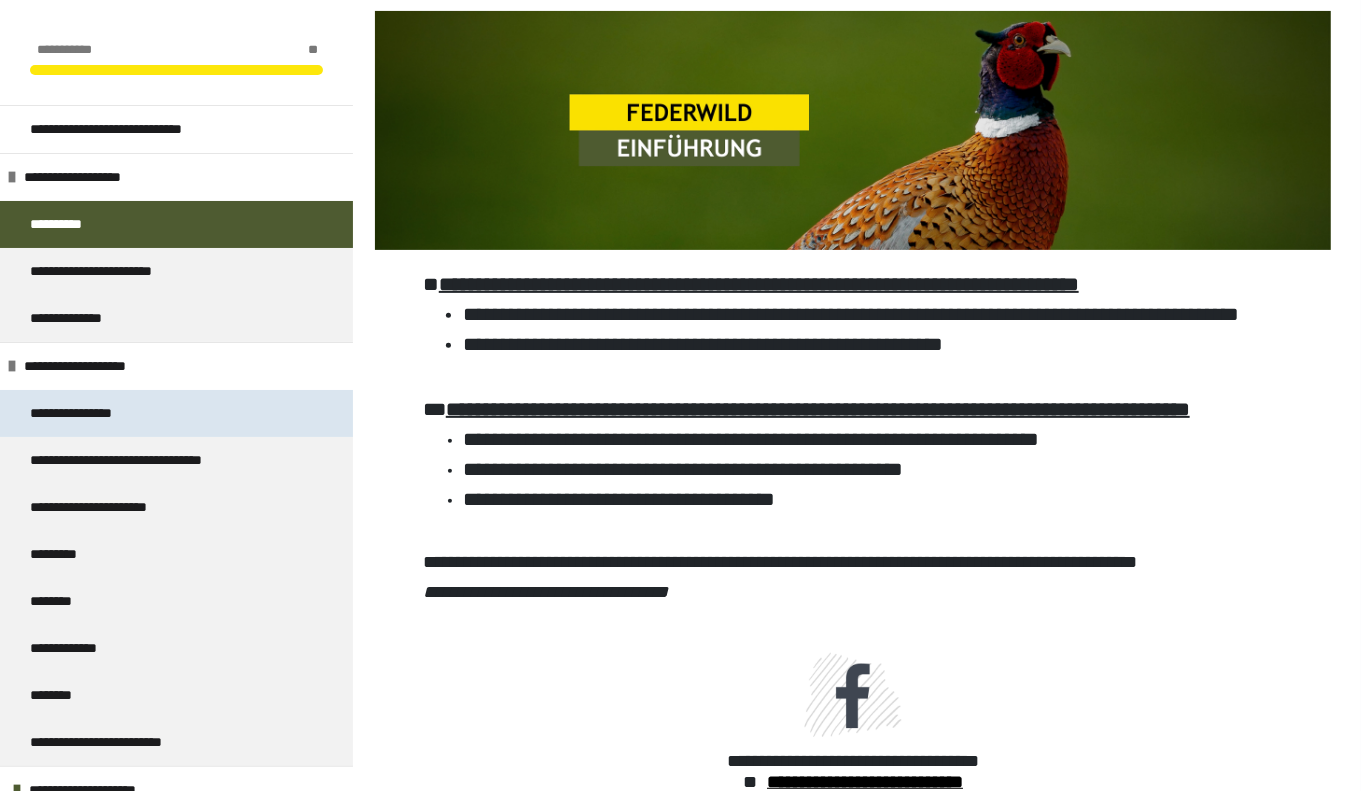 click on "**********" at bounding box center (96, 413) 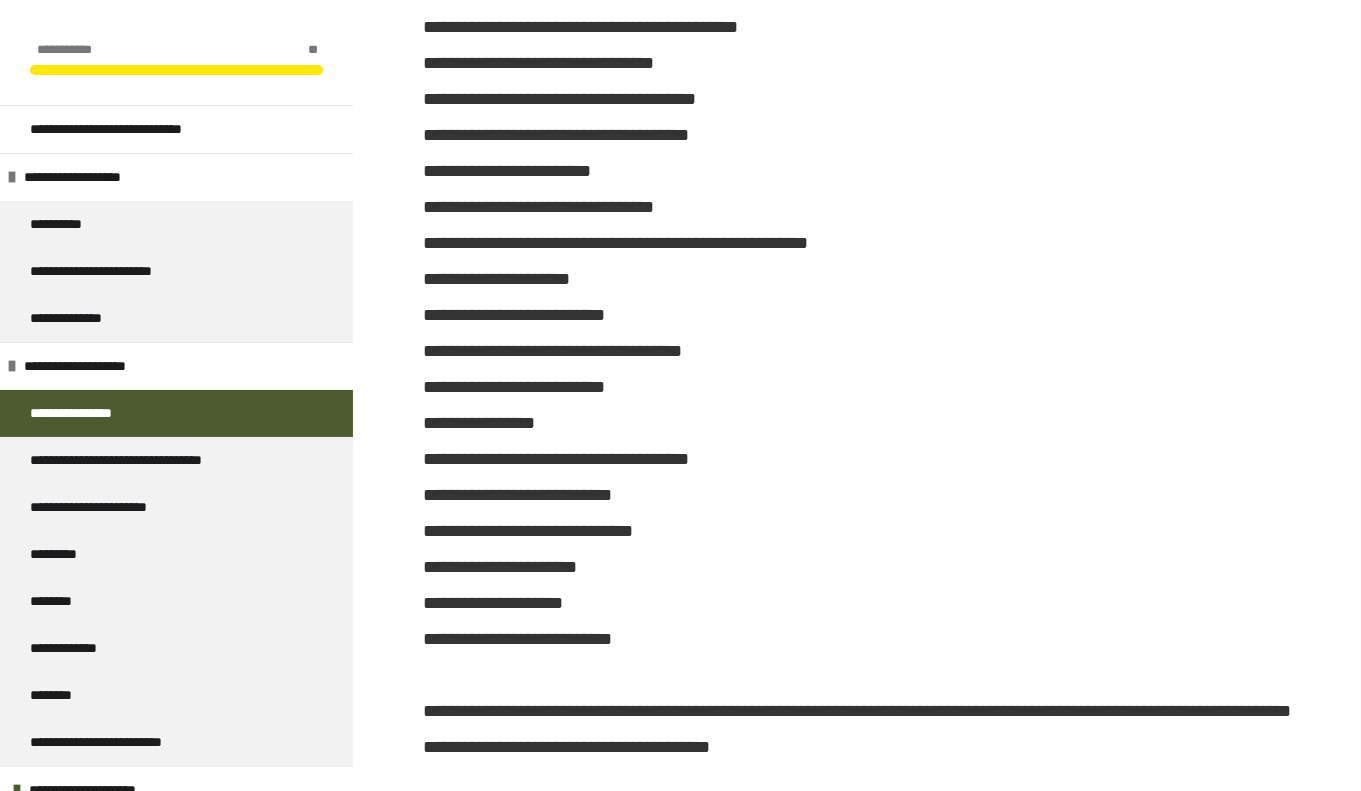 scroll, scrollTop: 1520, scrollLeft: 0, axis: vertical 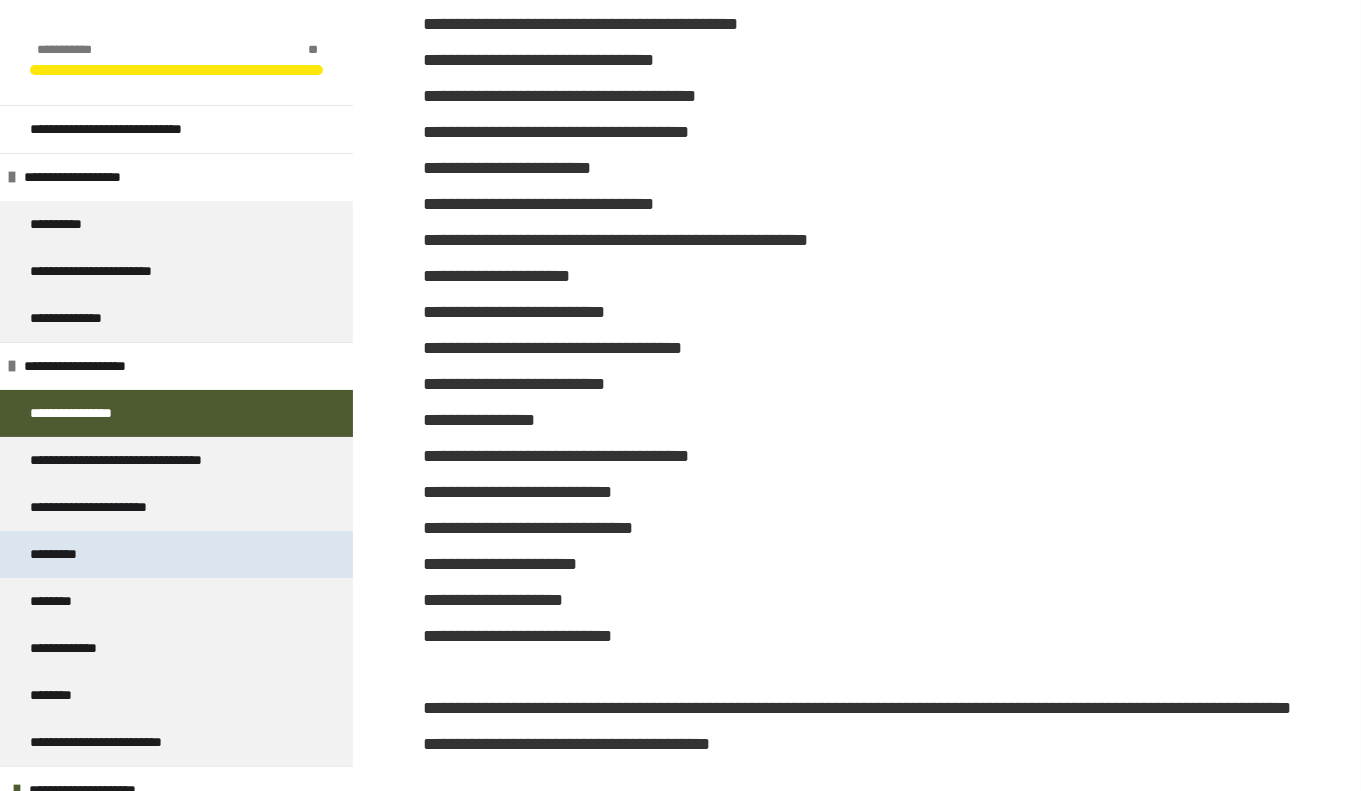 click on "*********" at bounding box center (176, 554) 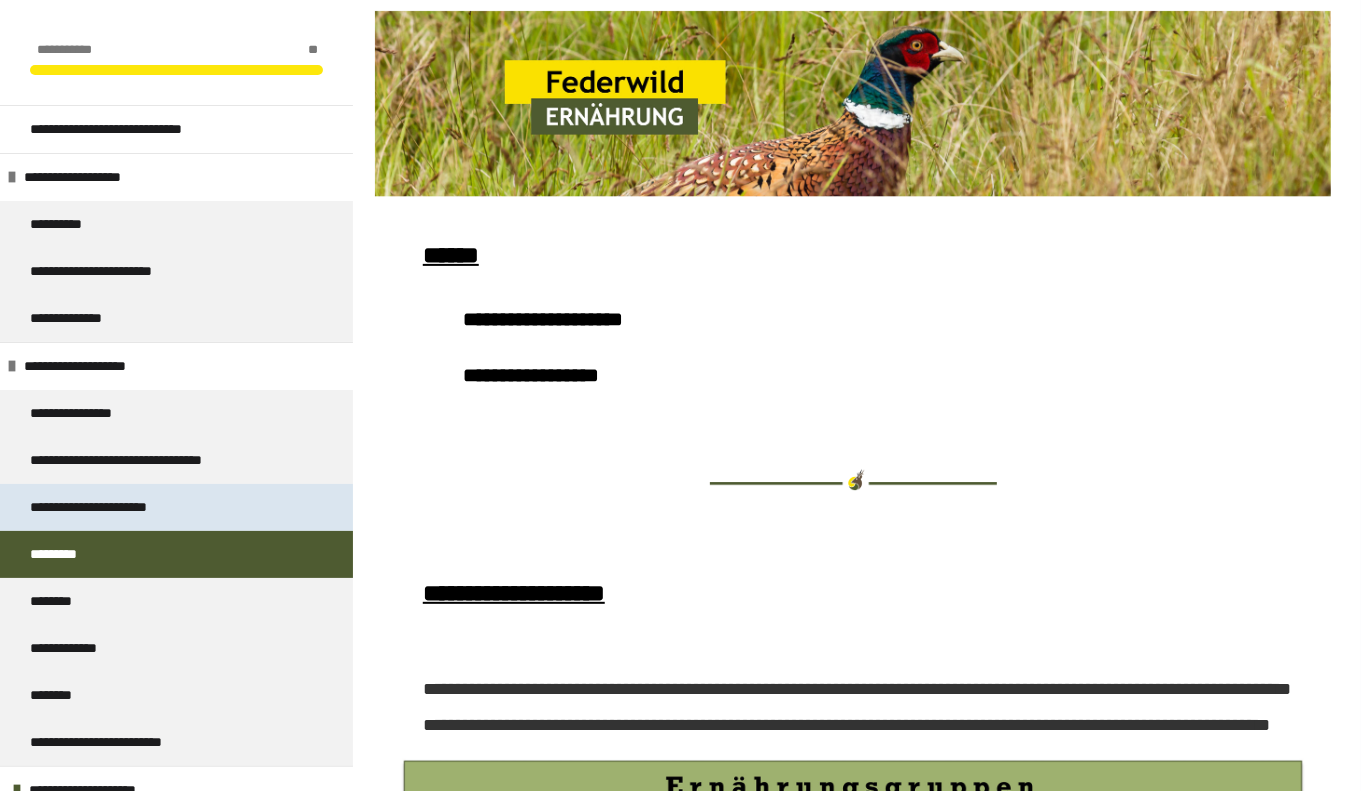 click on "**********" at bounding box center (113, 507) 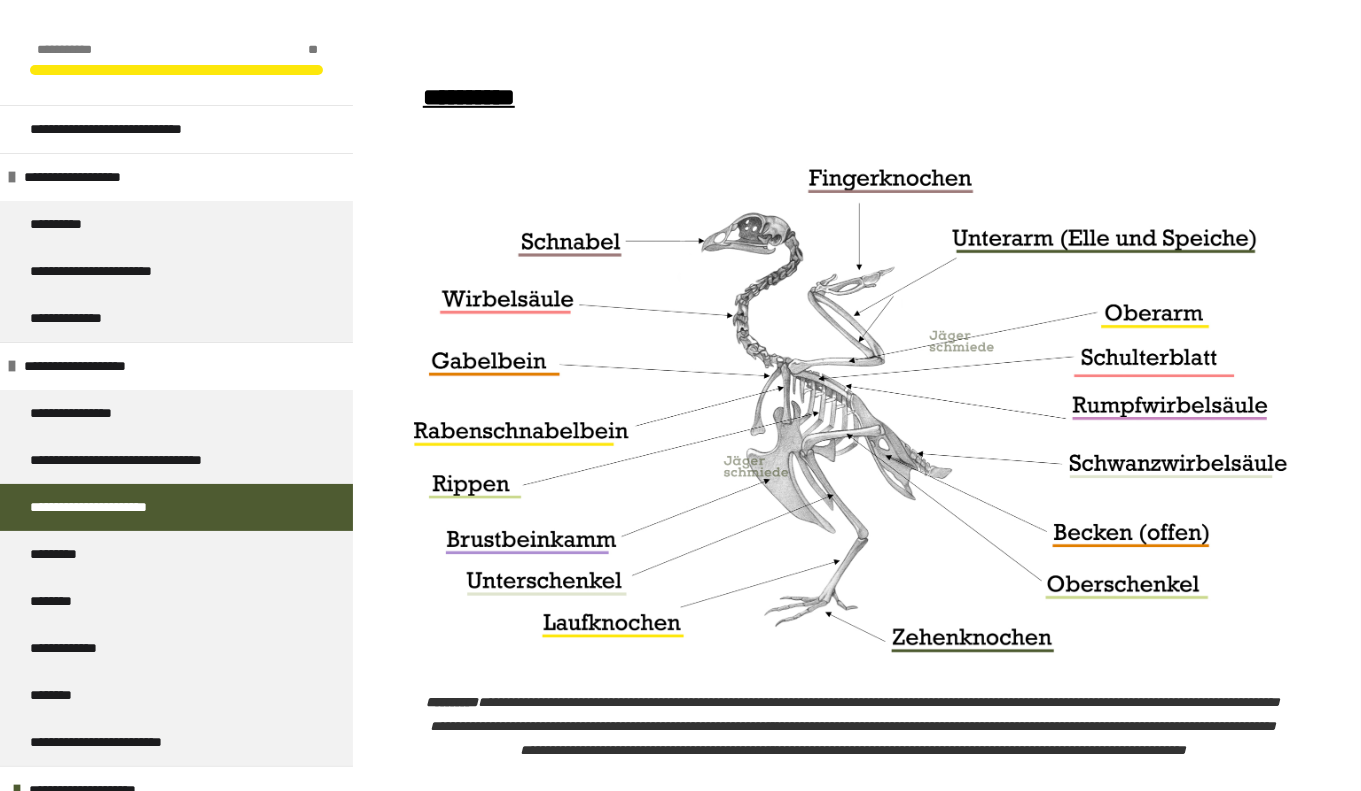 scroll, scrollTop: 877, scrollLeft: 0, axis: vertical 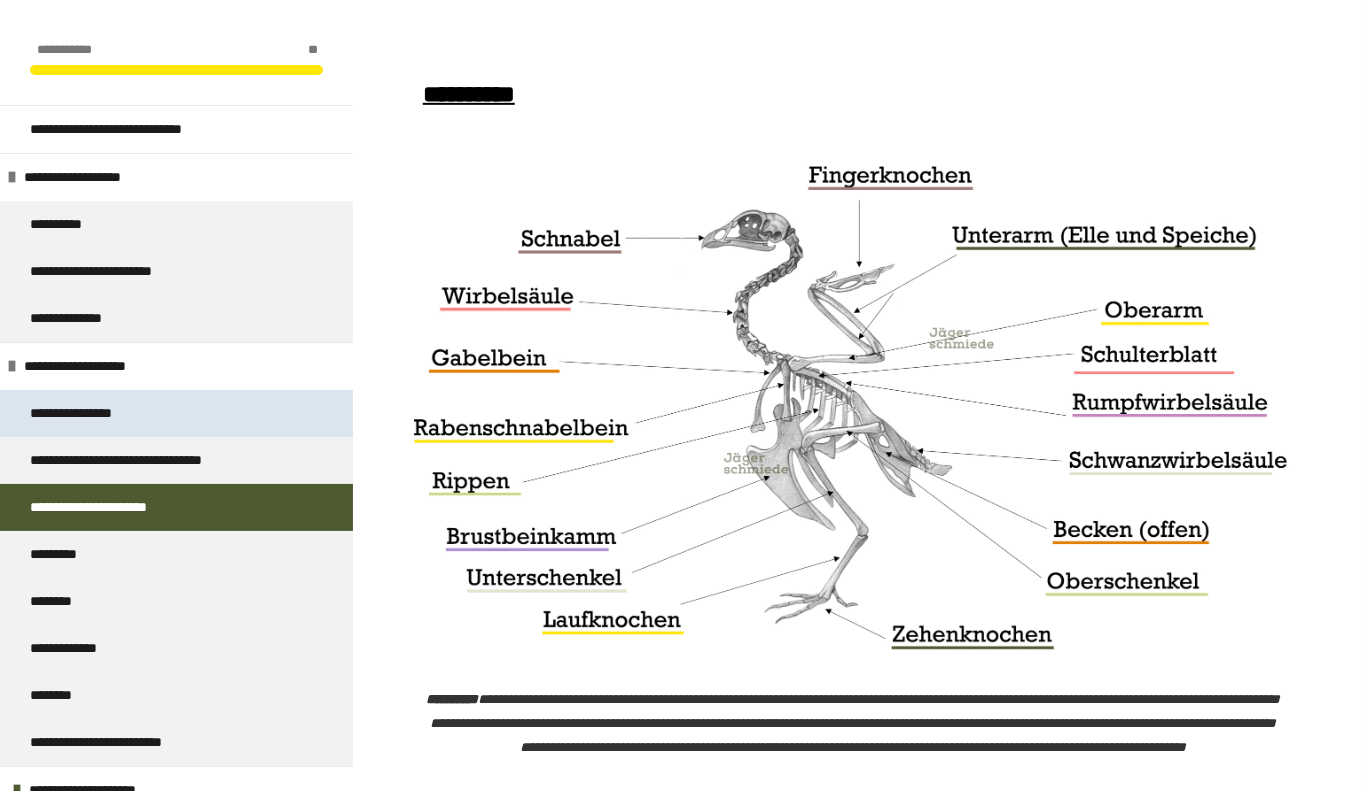 click on "**********" at bounding box center (96, 413) 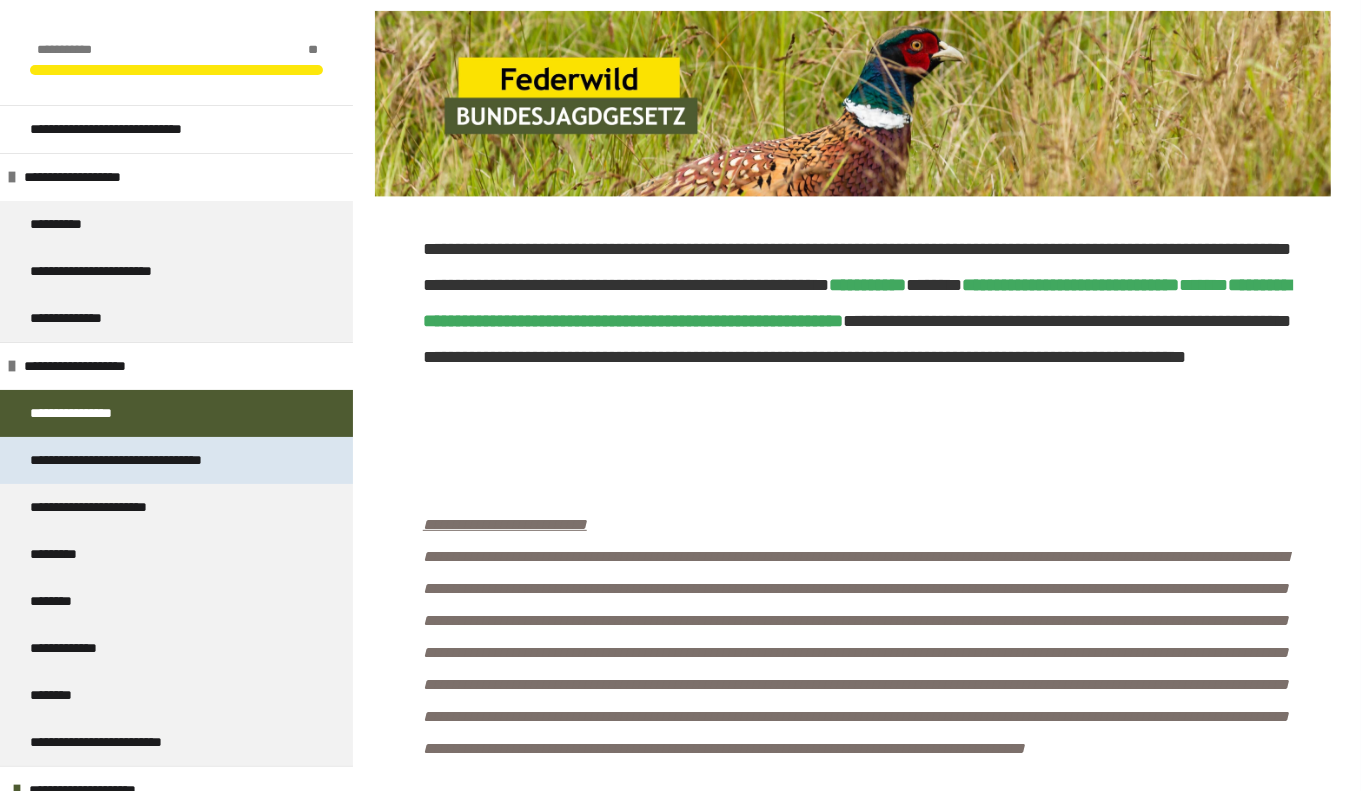 click on "**********" at bounding box center (156, 460) 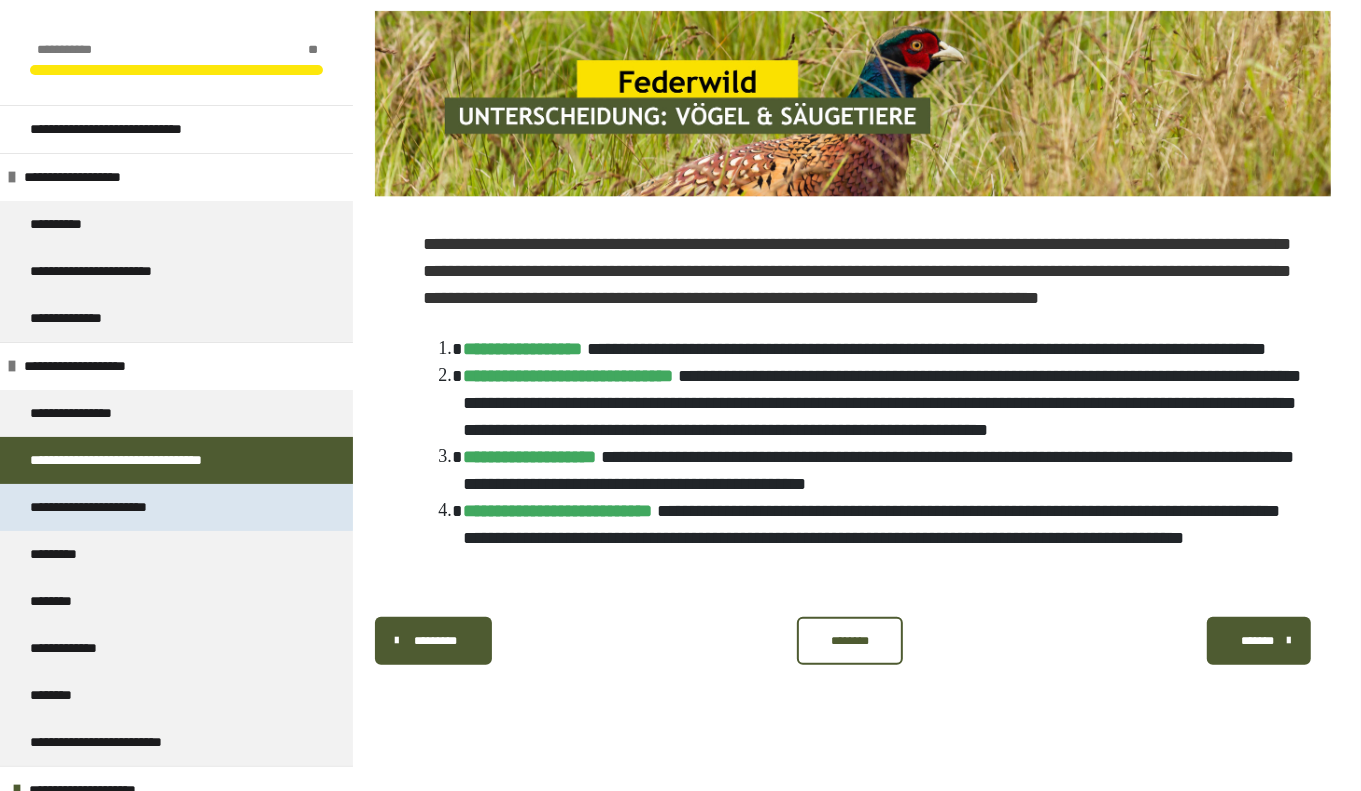 click on "**********" at bounding box center (113, 507) 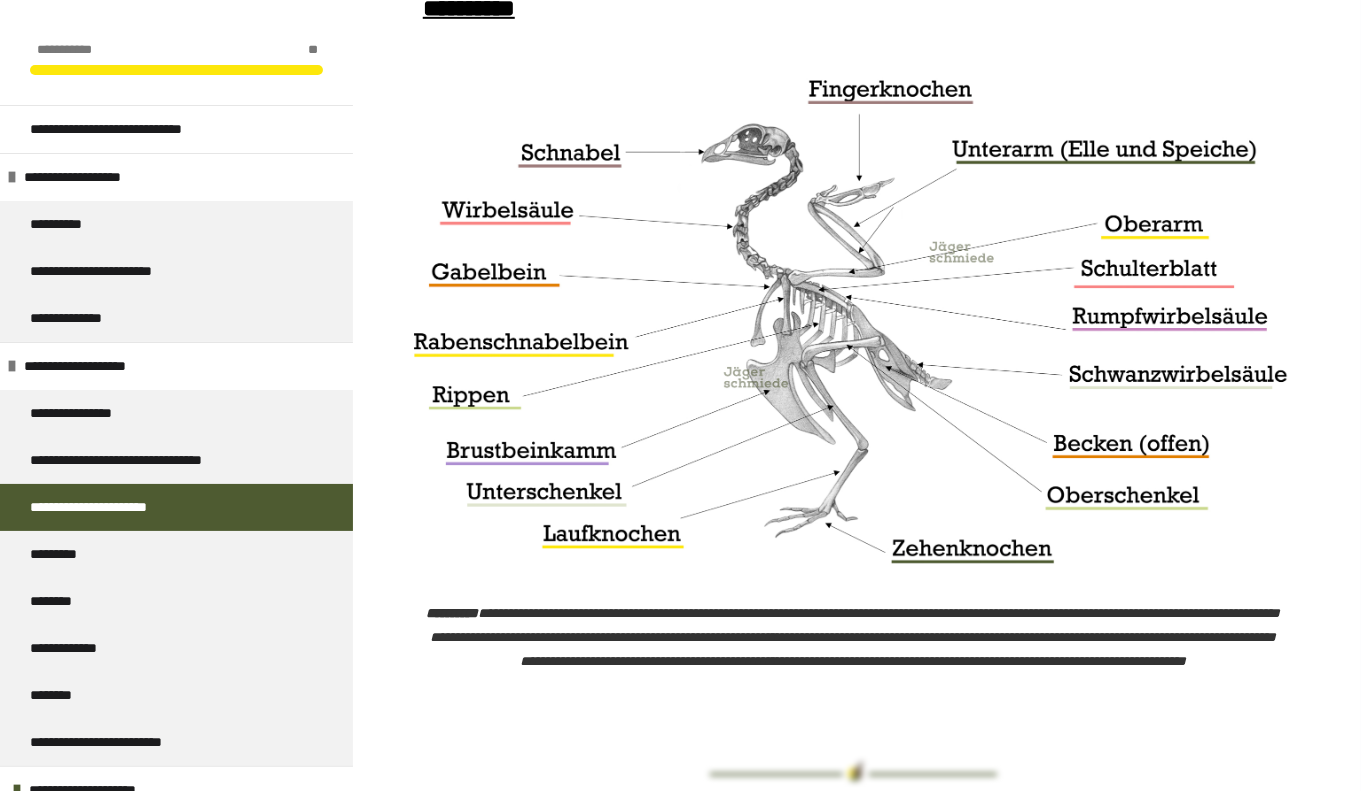 scroll, scrollTop: 965, scrollLeft: 0, axis: vertical 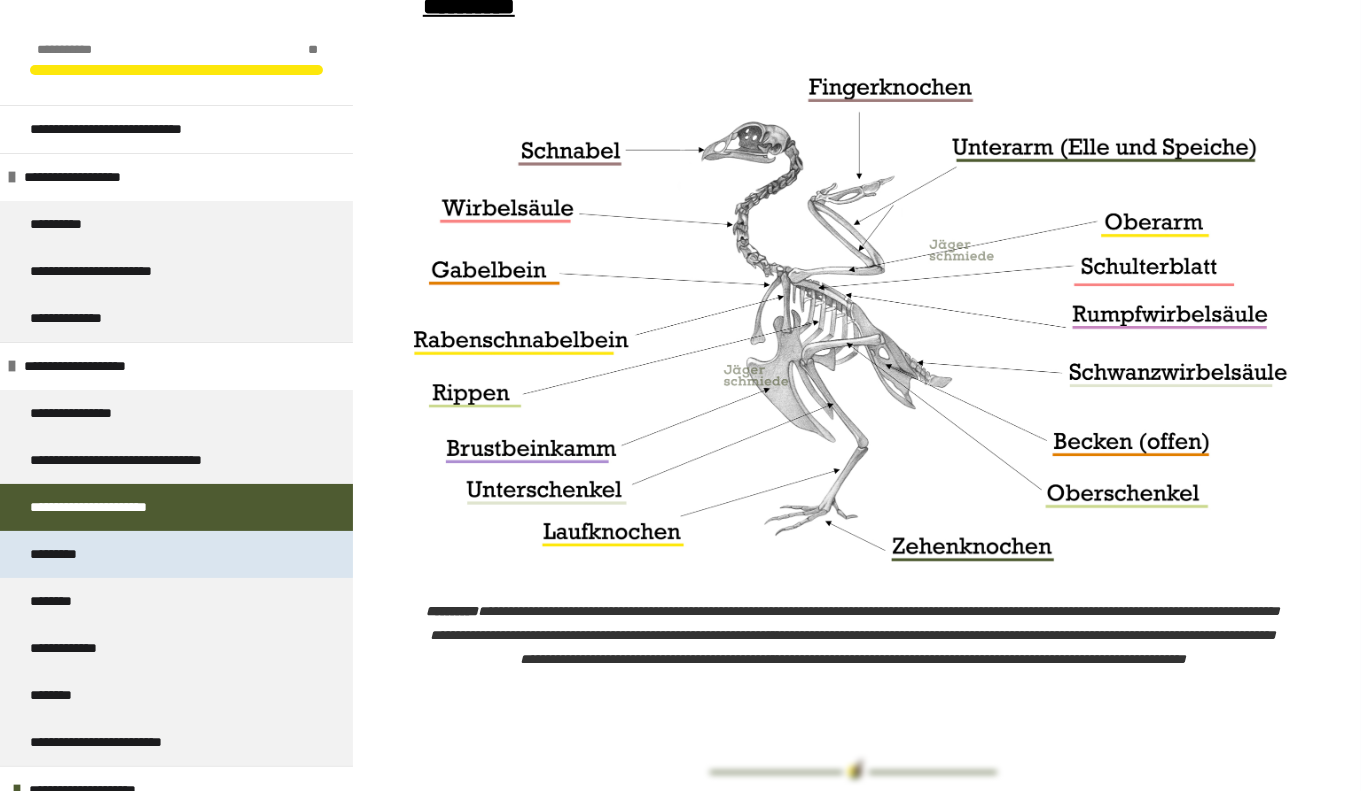 click on "*********" at bounding box center [68, 554] 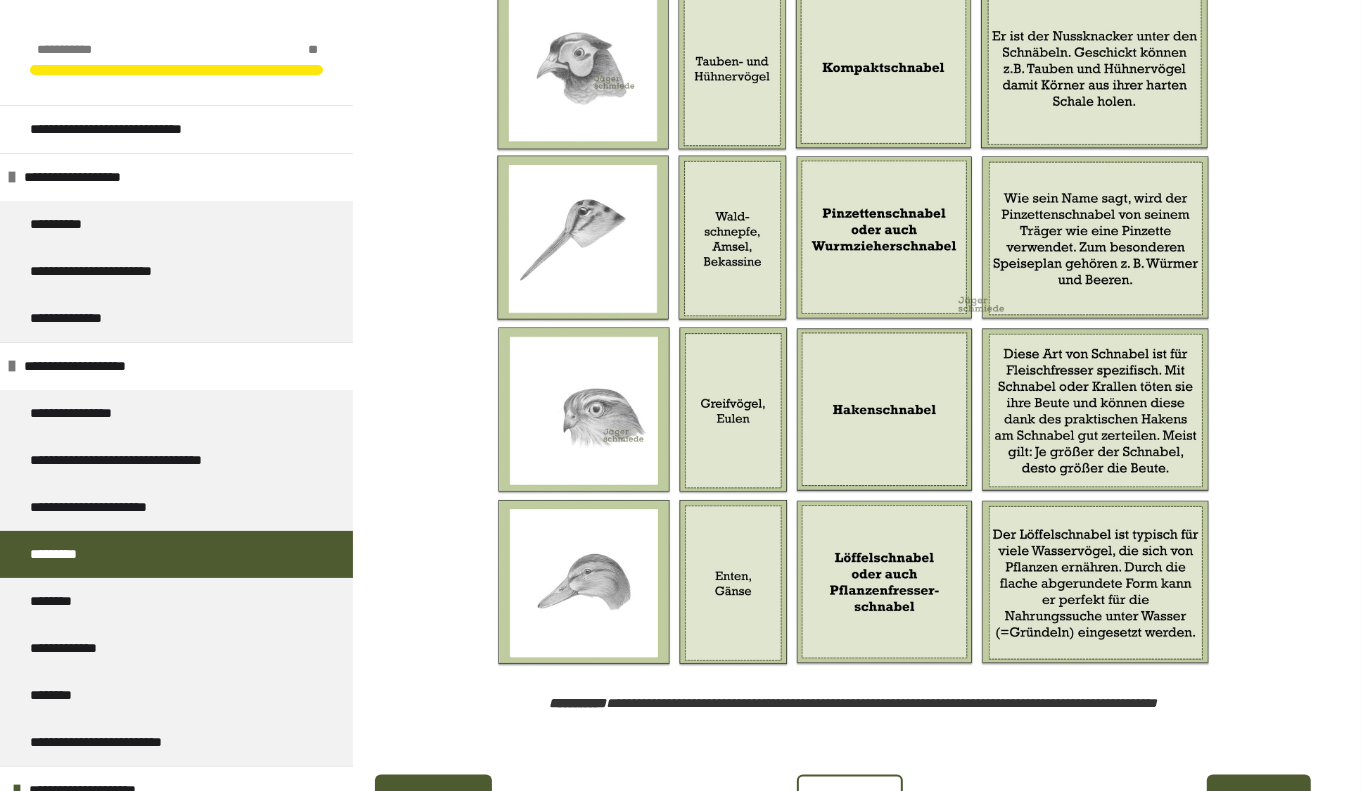 scroll, scrollTop: 2218, scrollLeft: 0, axis: vertical 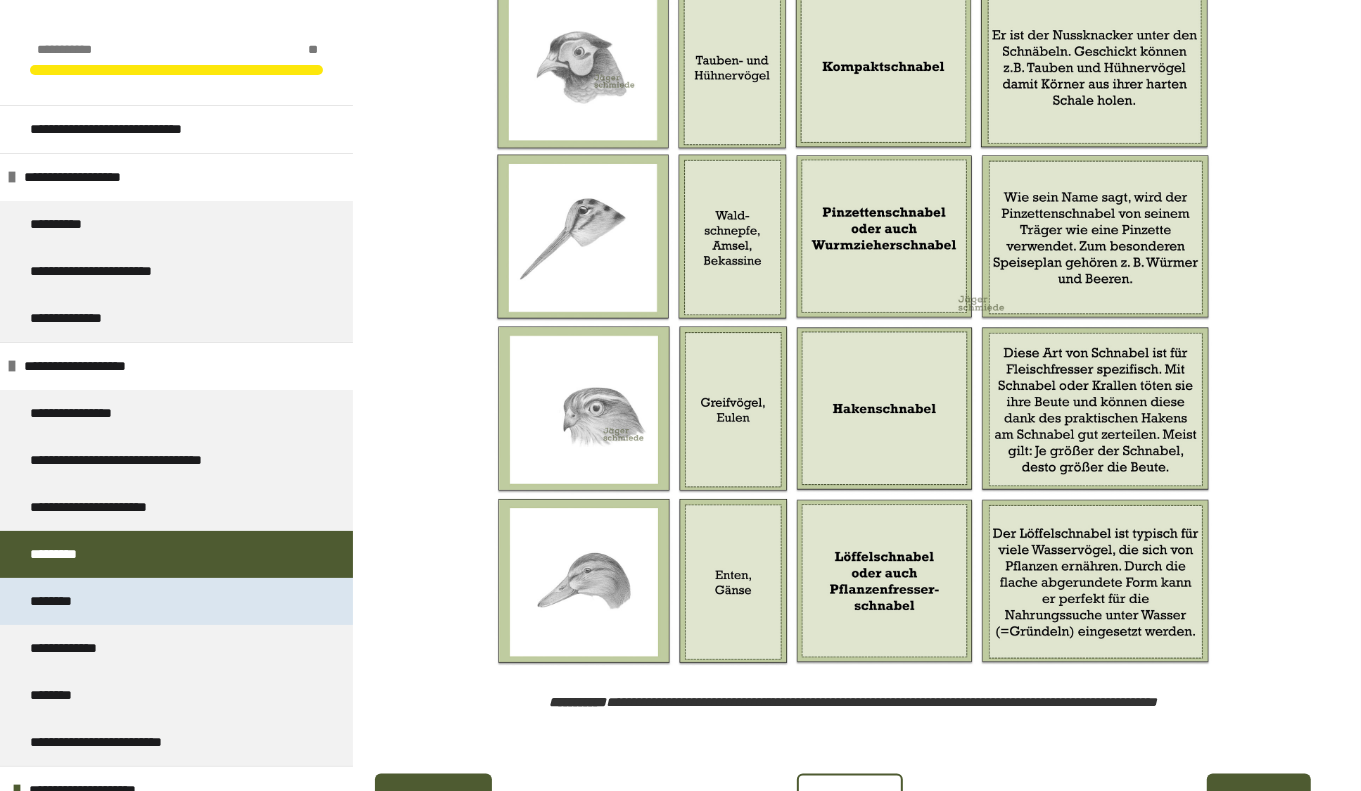 click on "********" at bounding box center [60, 601] 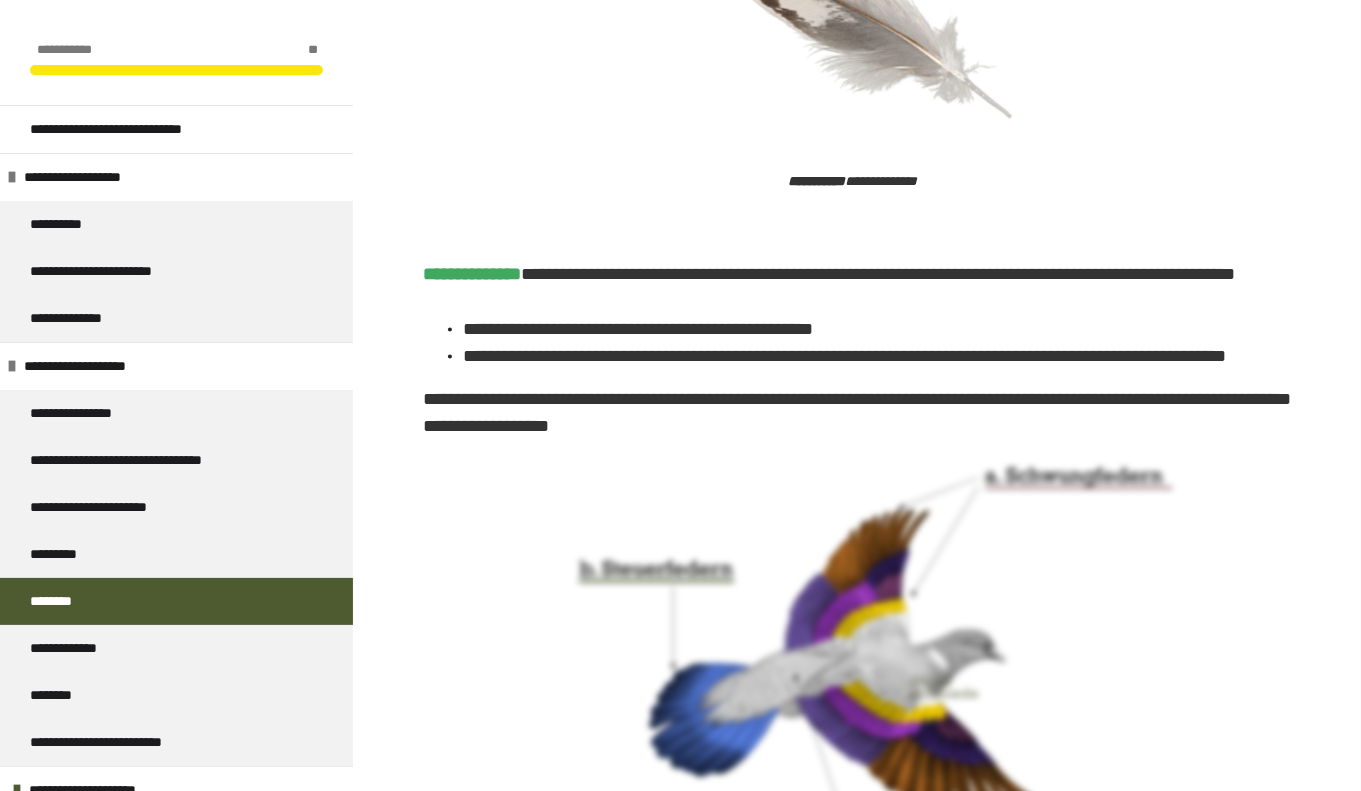 scroll, scrollTop: 1900, scrollLeft: 0, axis: vertical 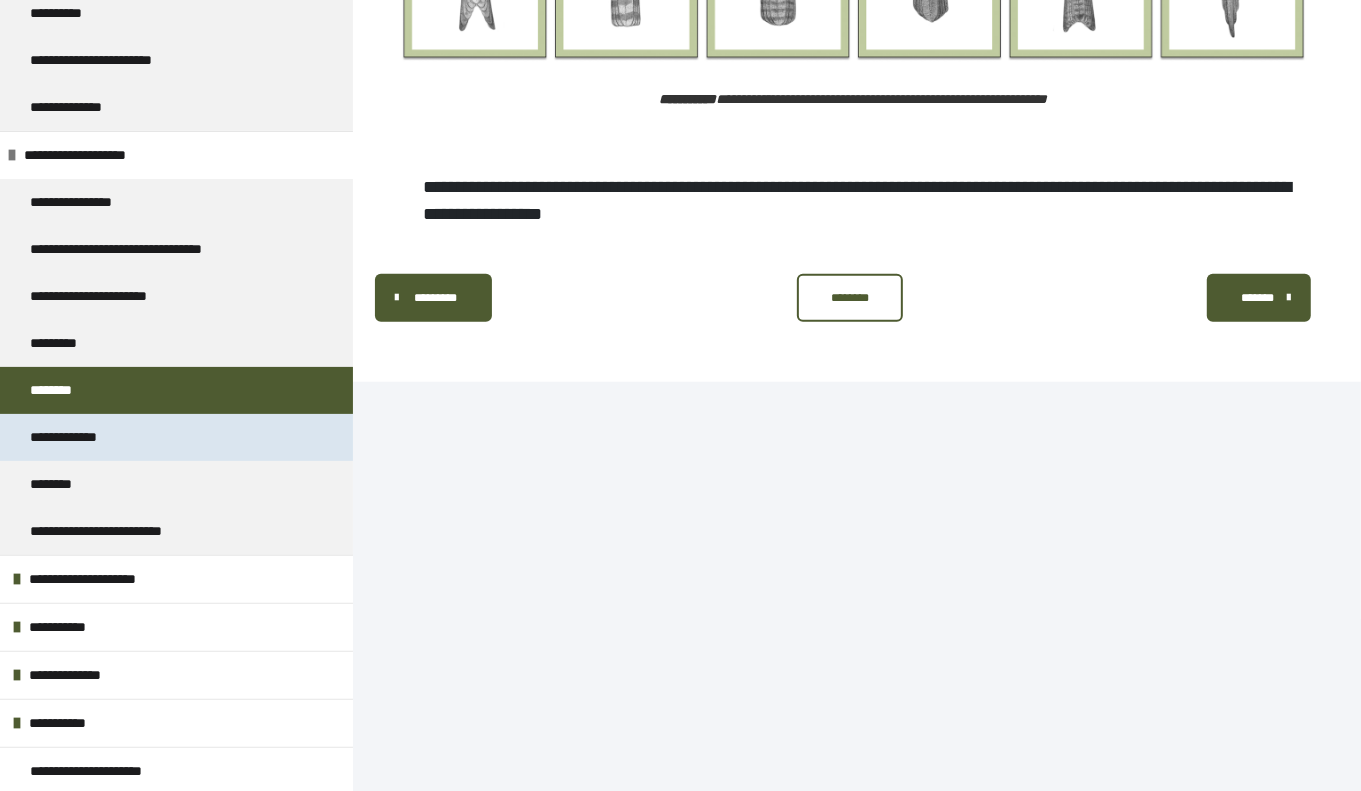 click on "**********" at bounding box center (80, 437) 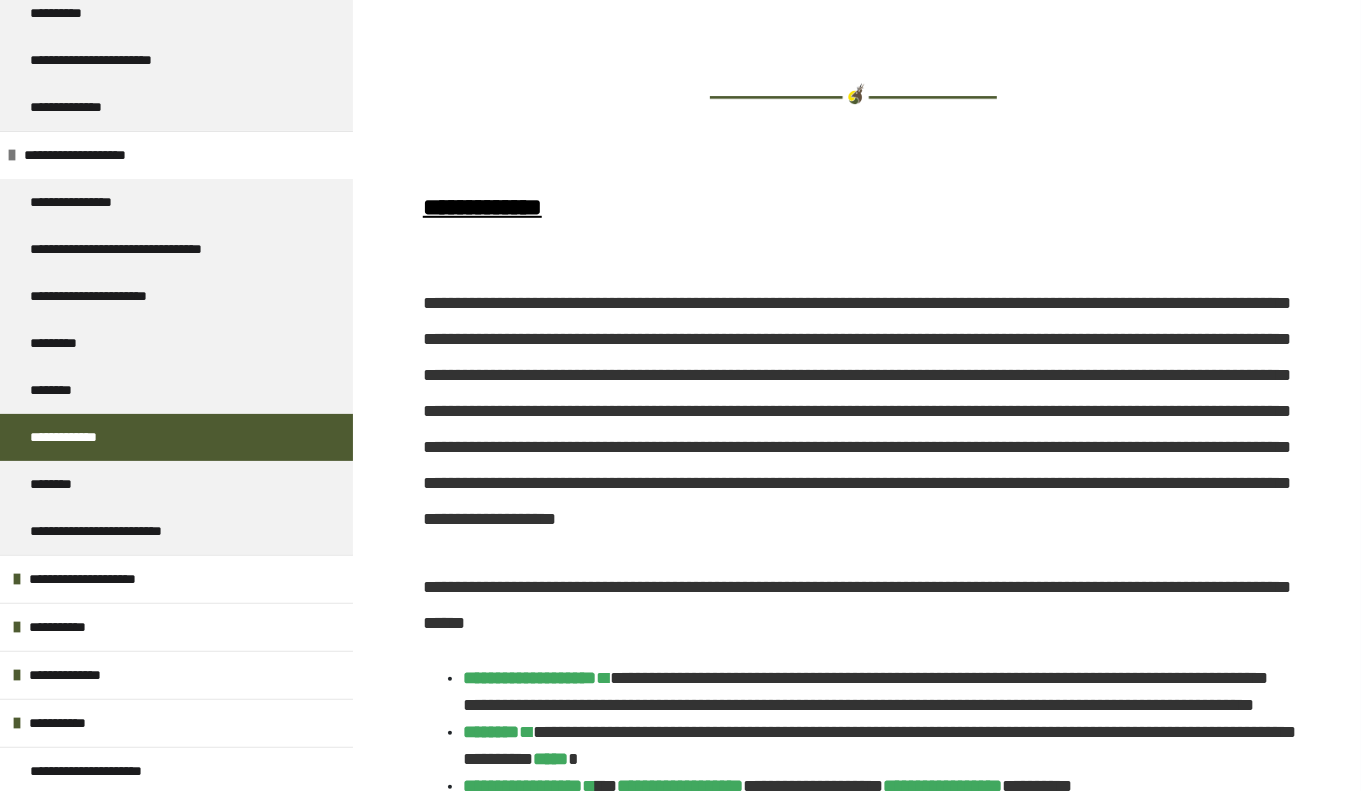 scroll, scrollTop: 879, scrollLeft: 0, axis: vertical 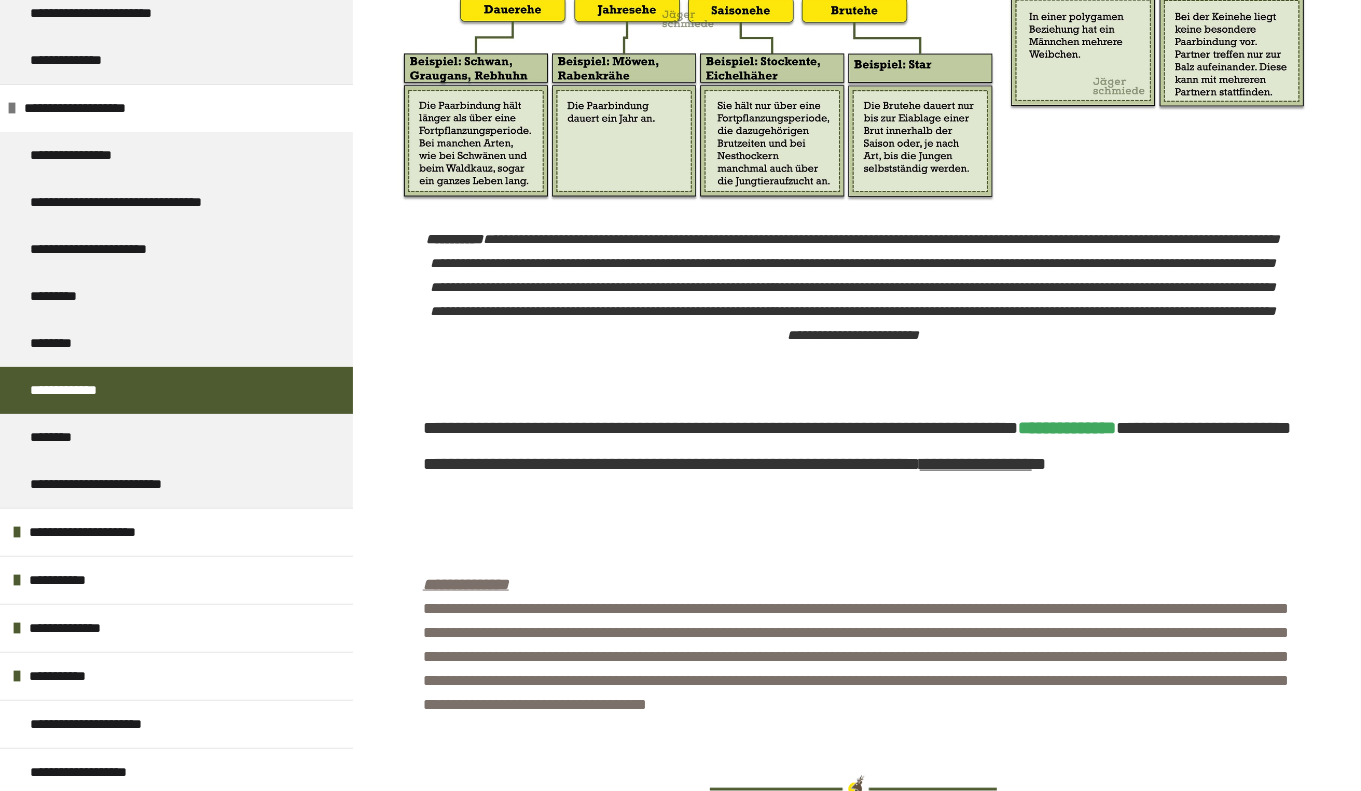 click on "**********" at bounding box center [853, 296] 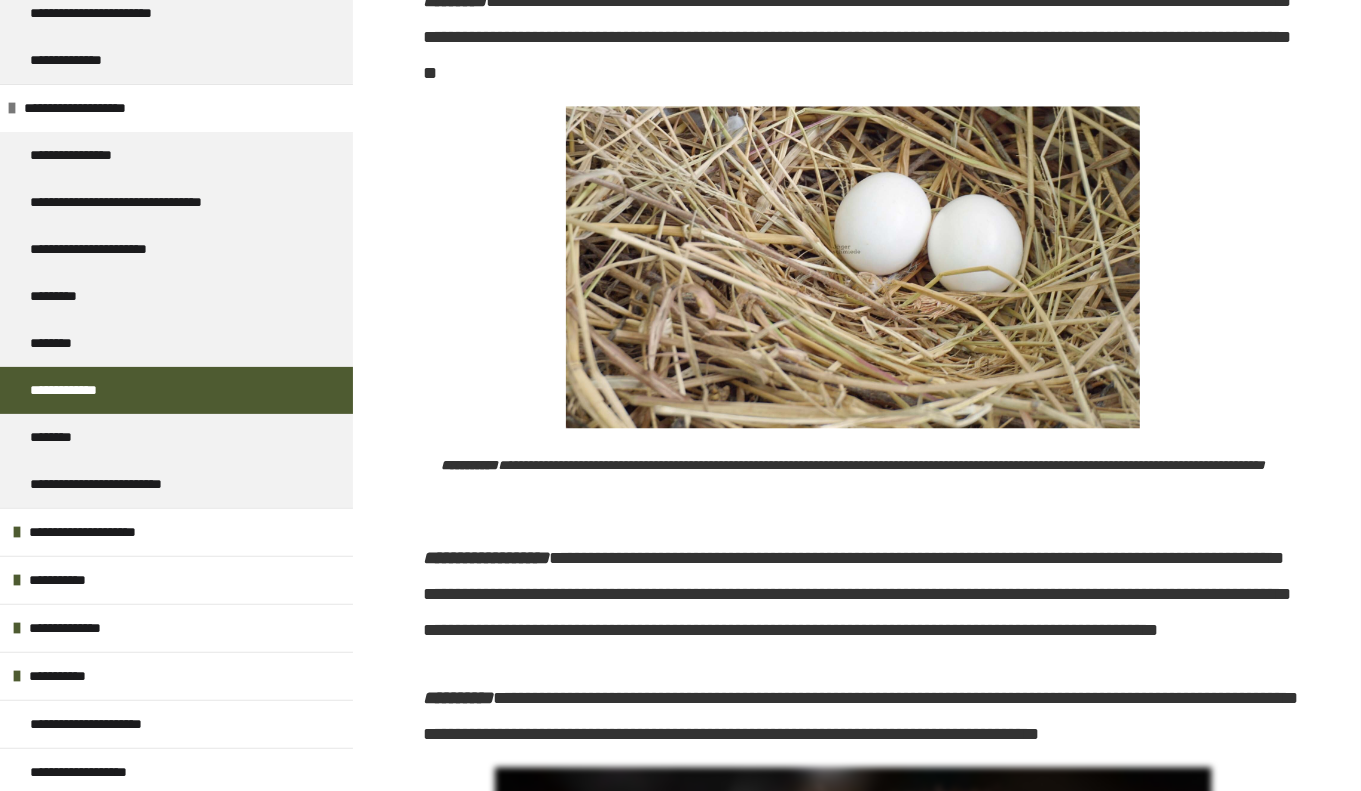 scroll, scrollTop: 2940, scrollLeft: 0, axis: vertical 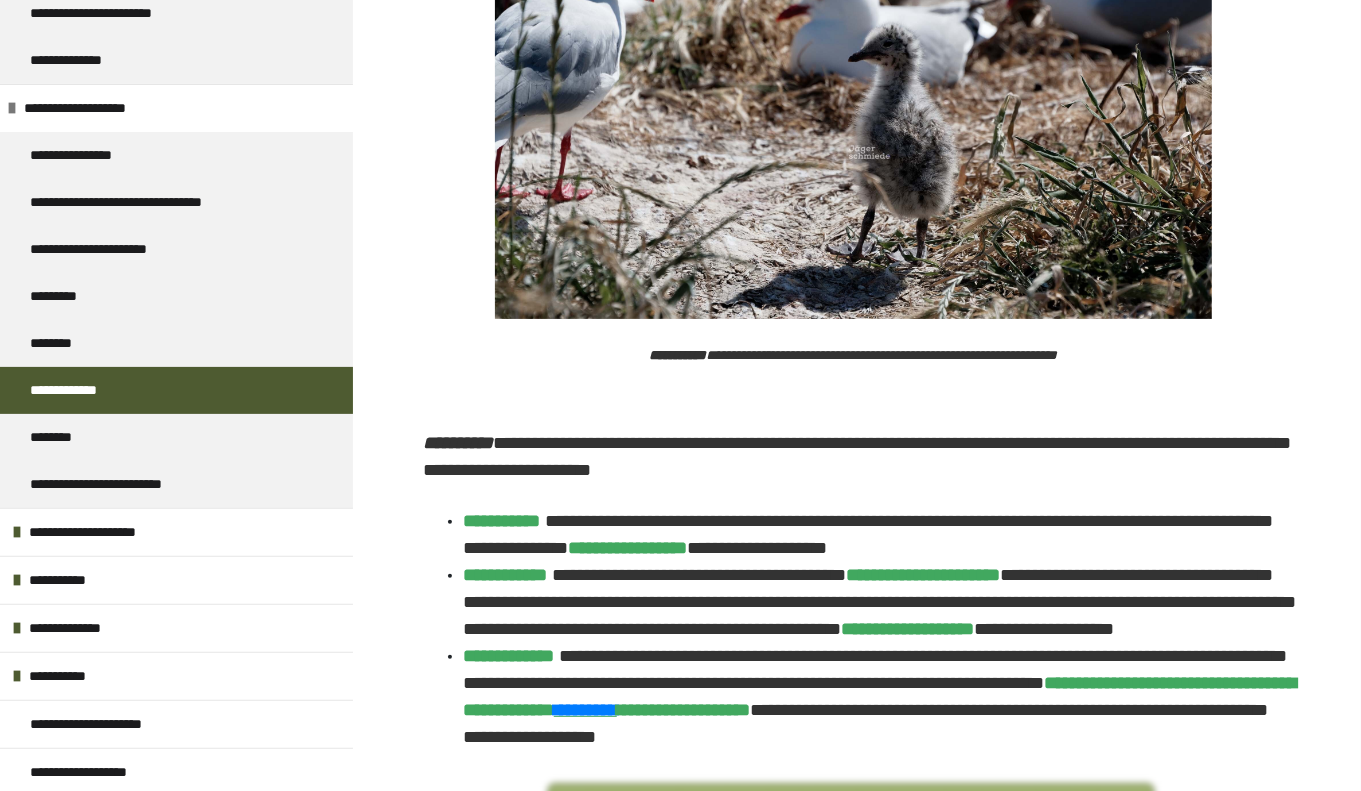 click at bounding box center (853, 116) 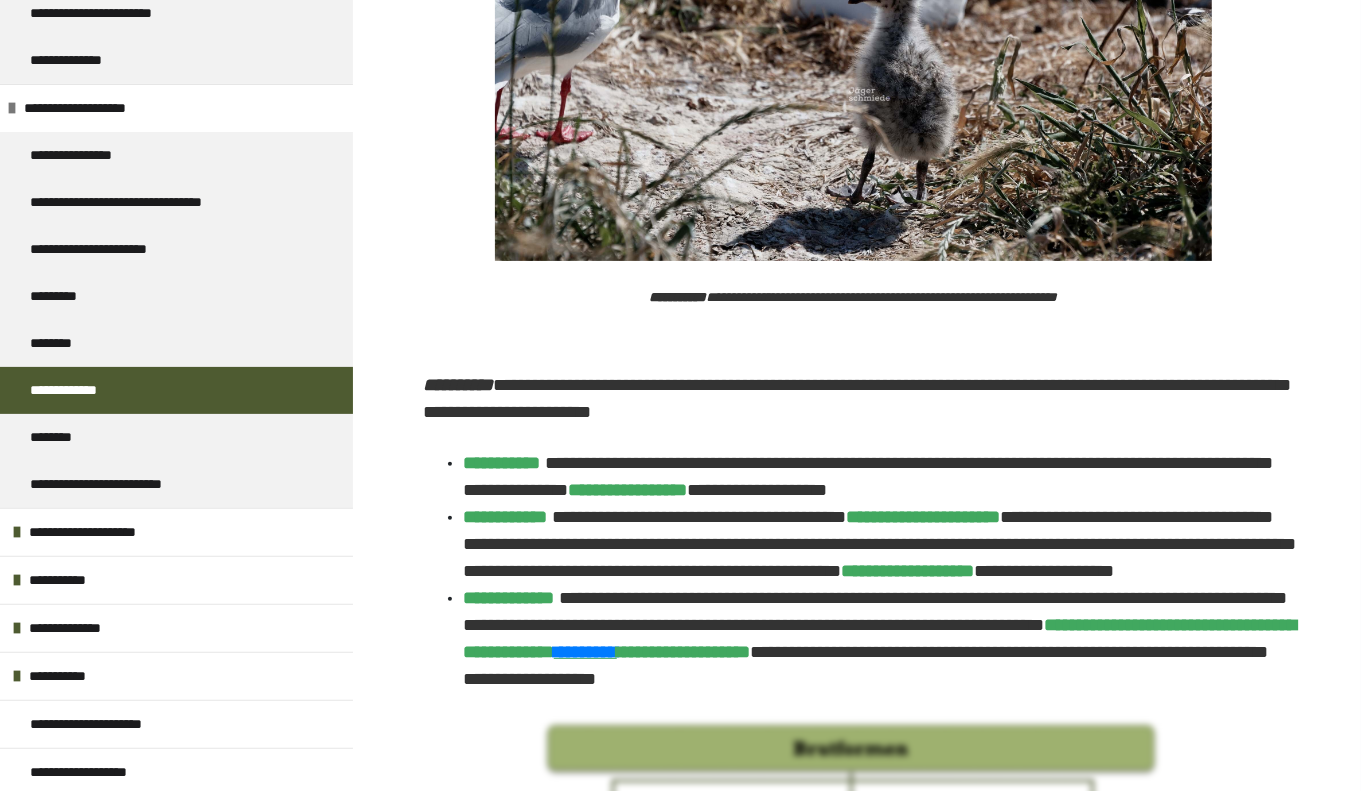 scroll, scrollTop: 5672, scrollLeft: 0, axis: vertical 